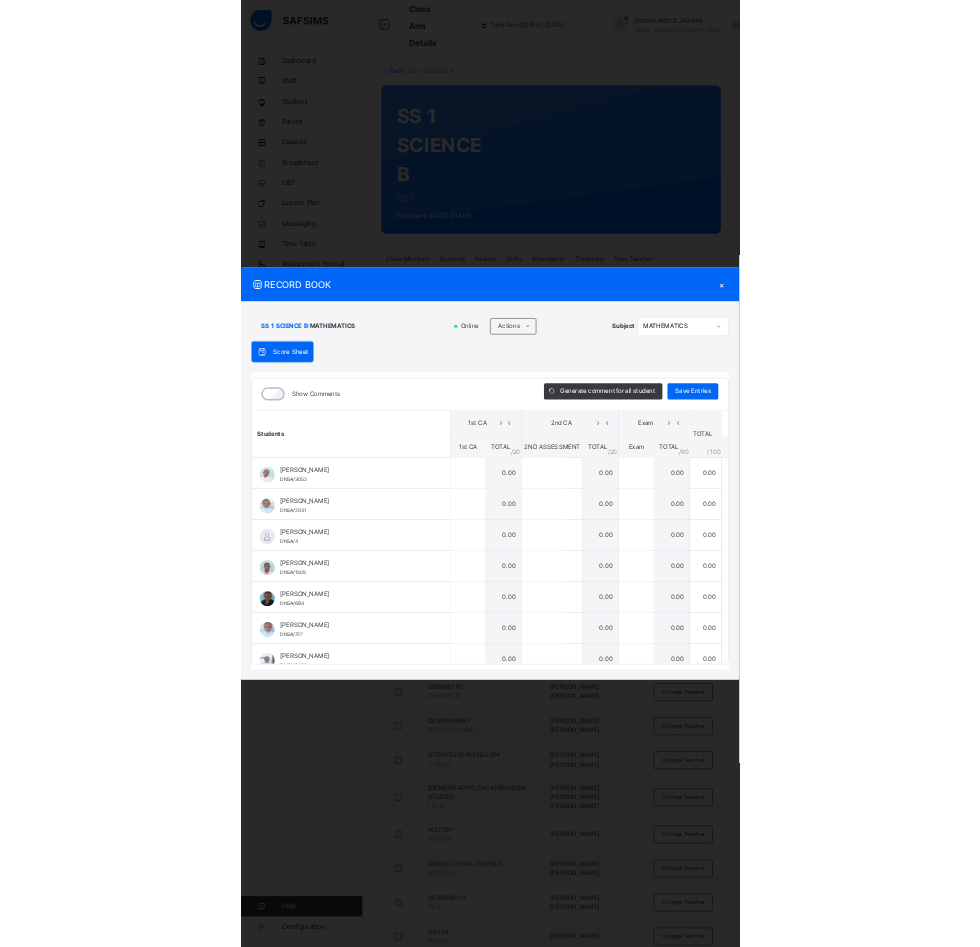 scroll, scrollTop: 0, scrollLeft: 0, axis: both 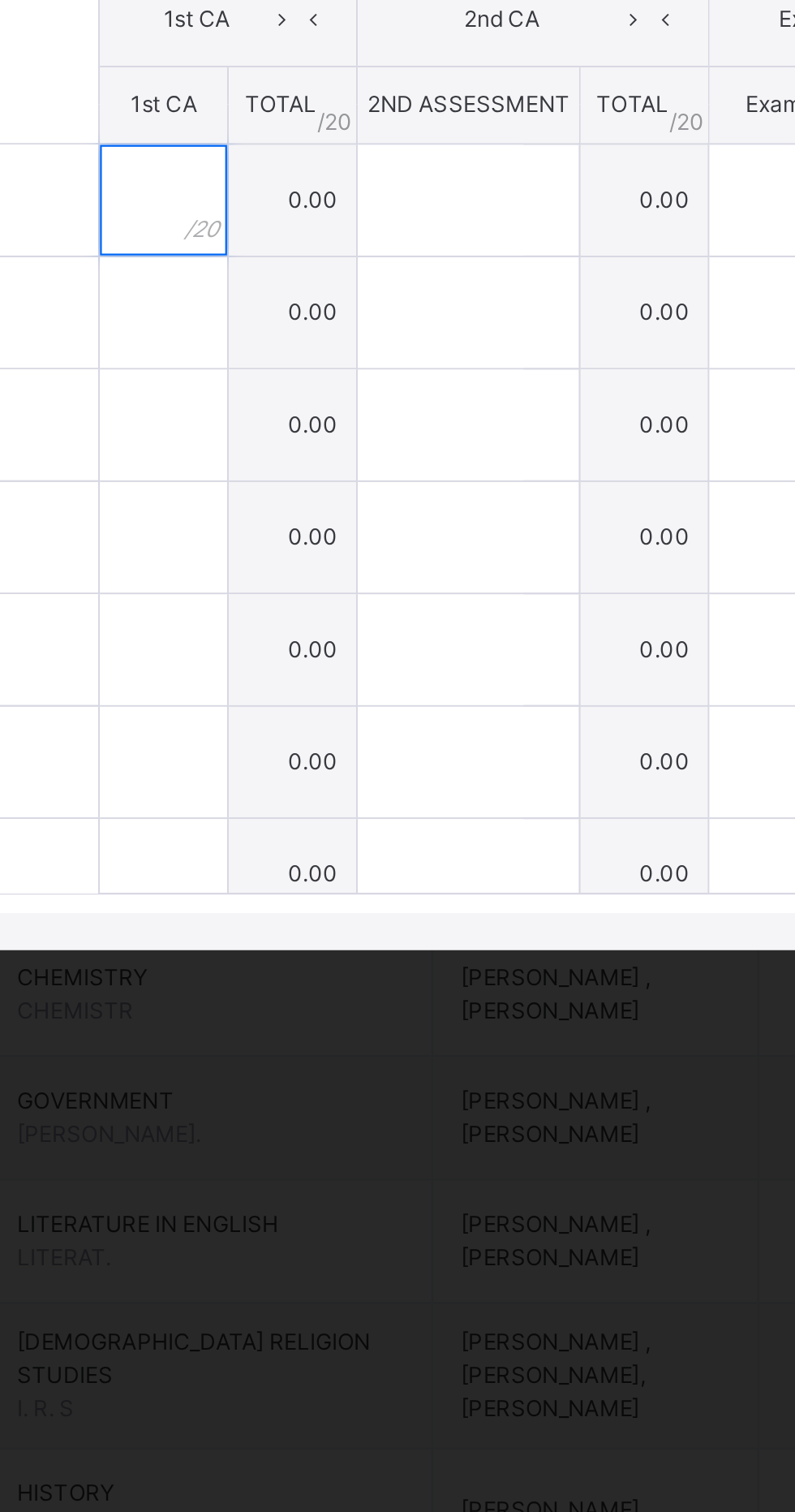 click at bounding box center (362, 755) 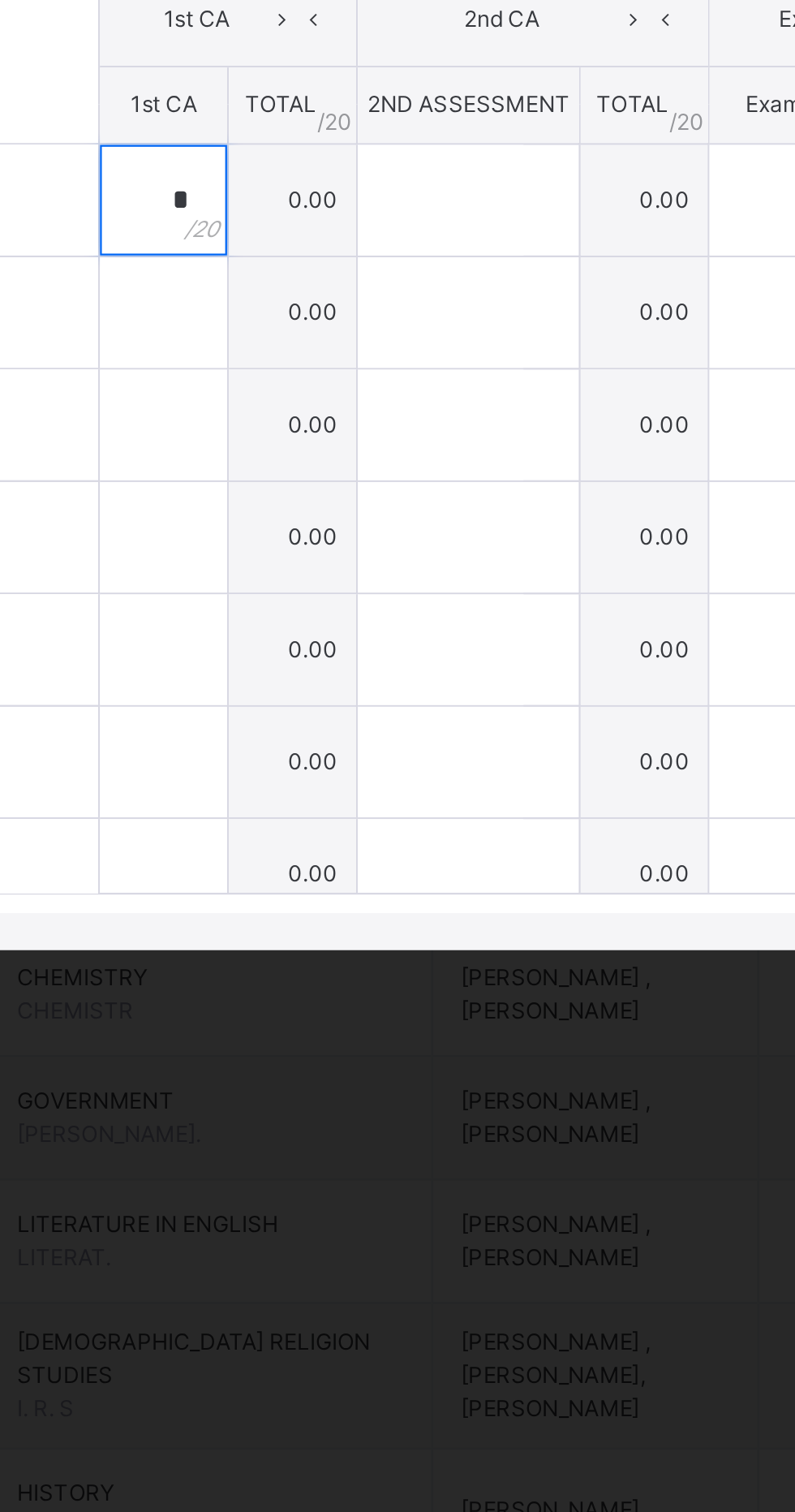 type on "*" 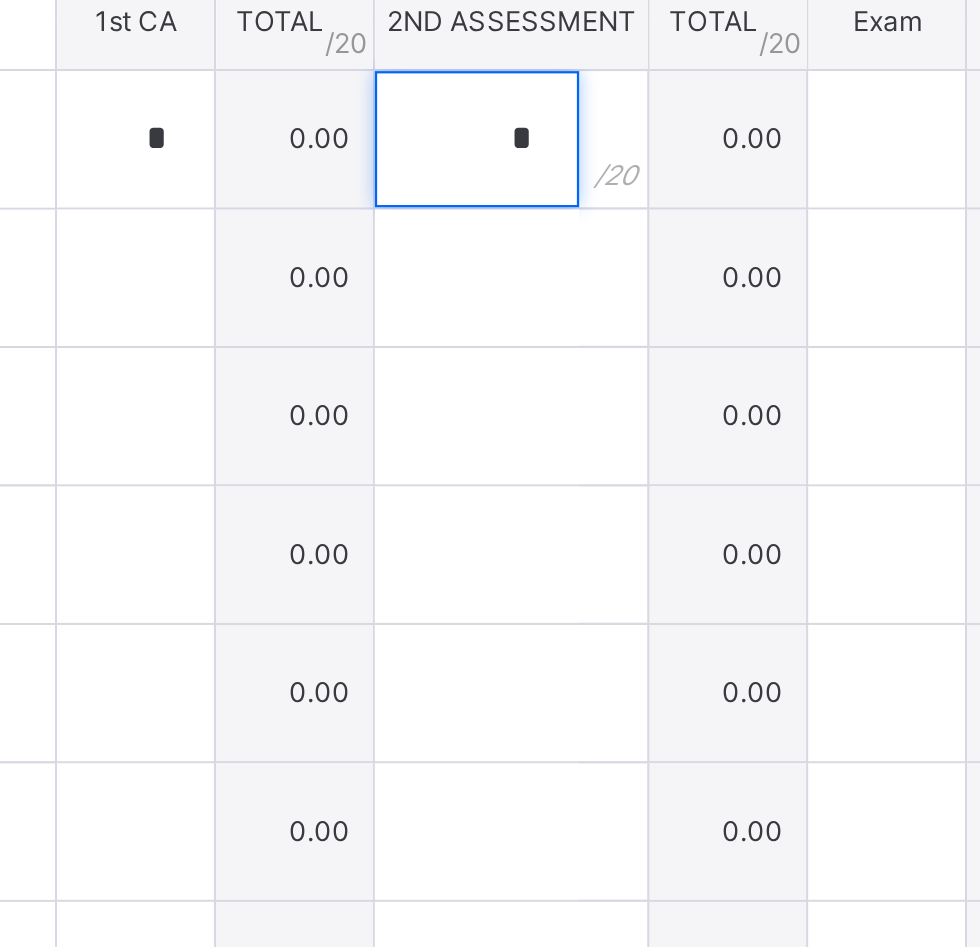 type on "*" 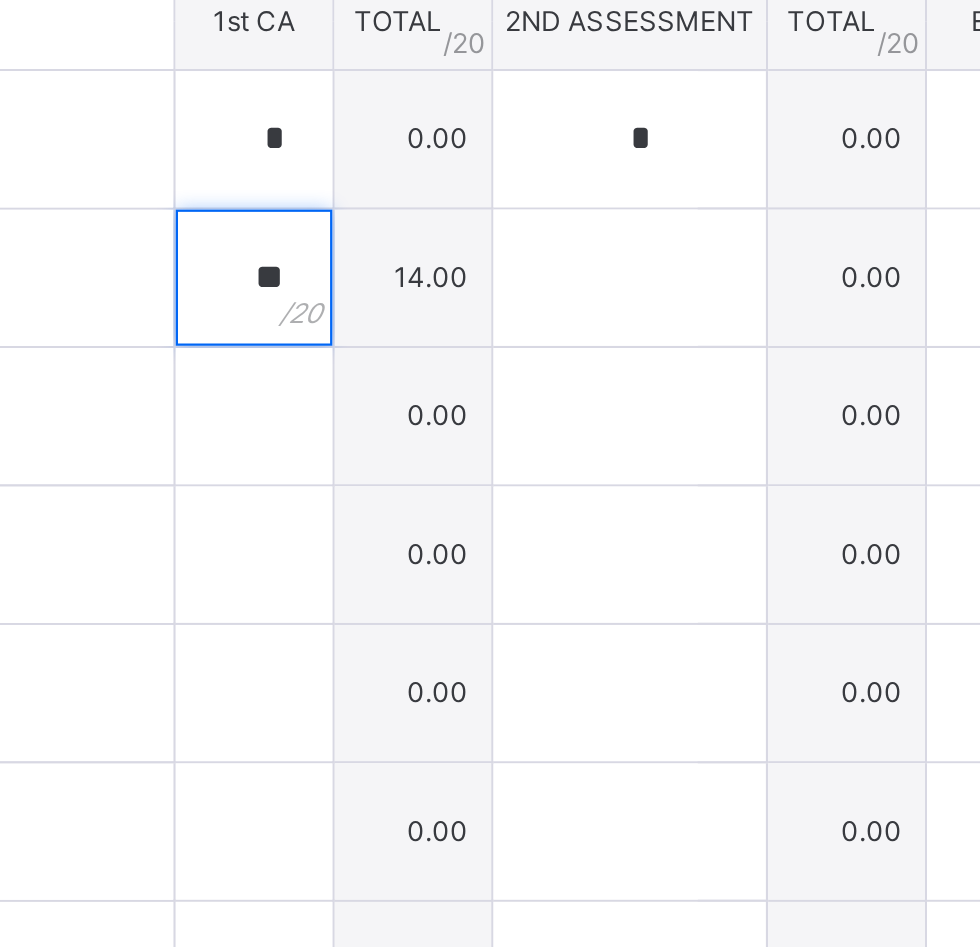 type on "**" 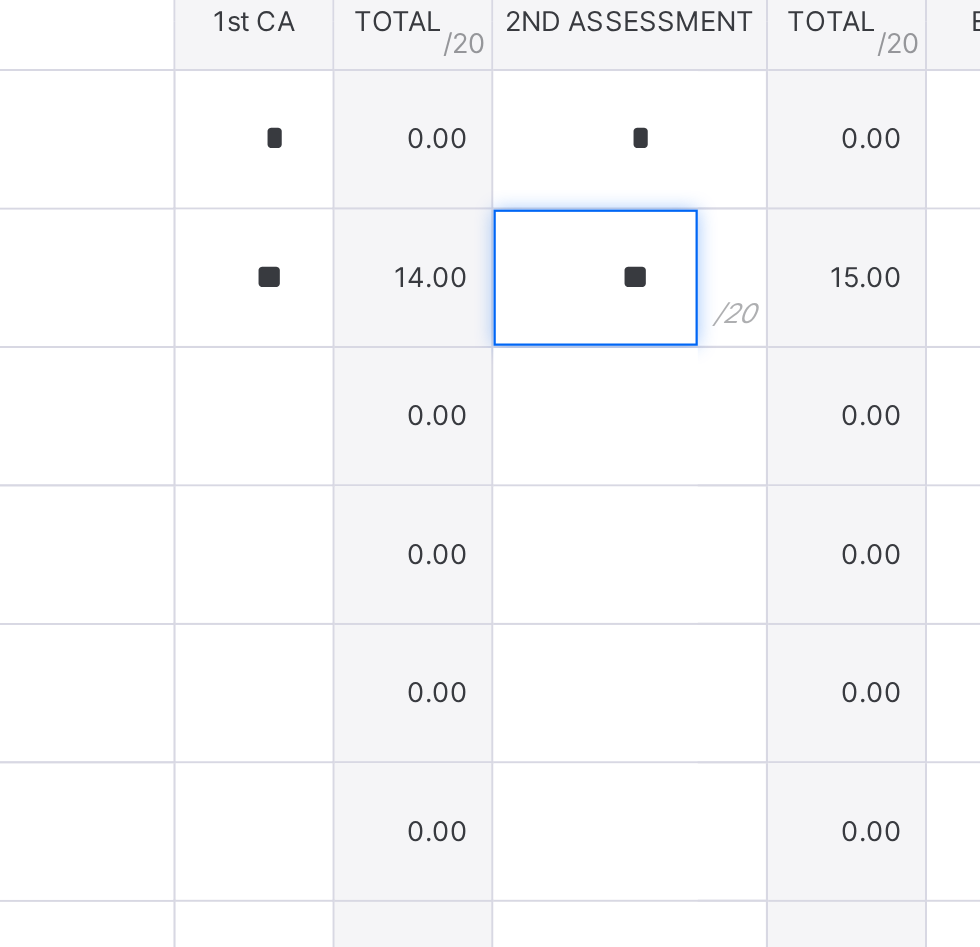type on "**" 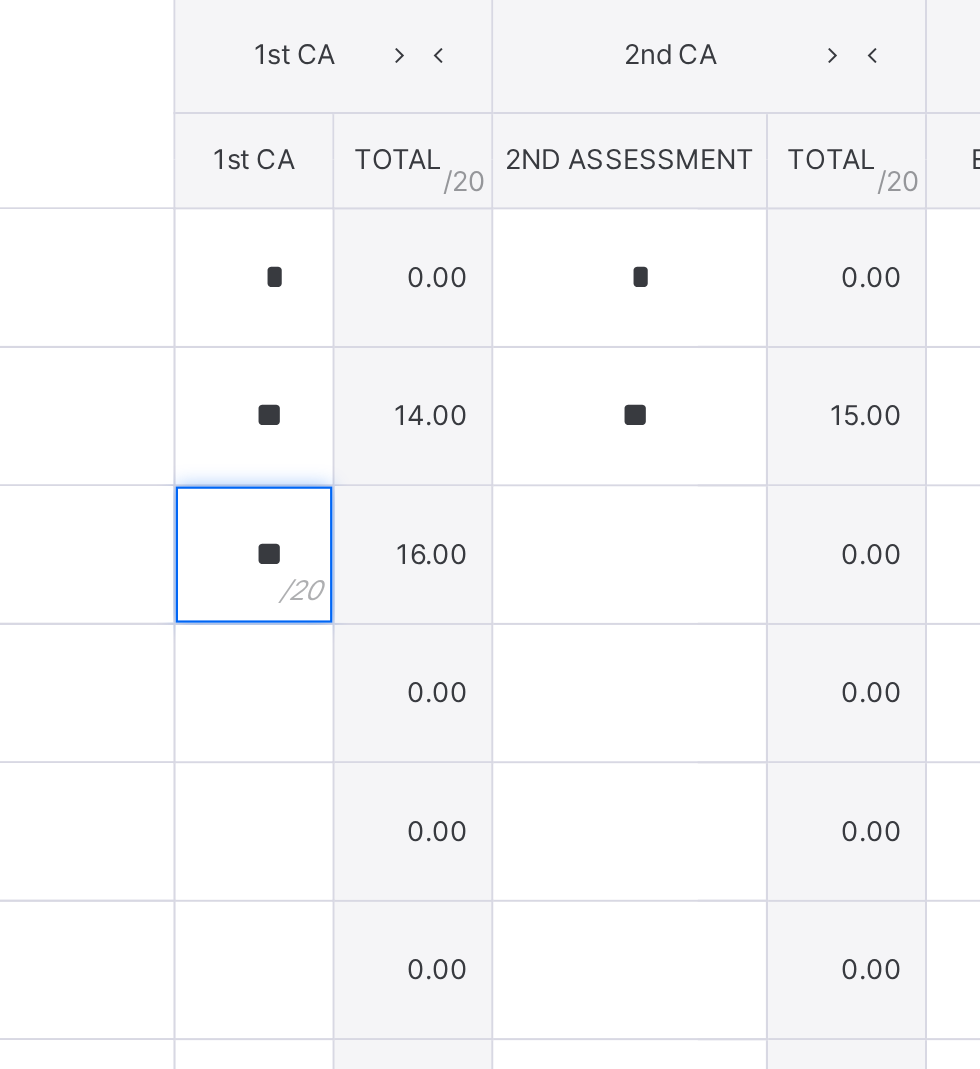 type on "**" 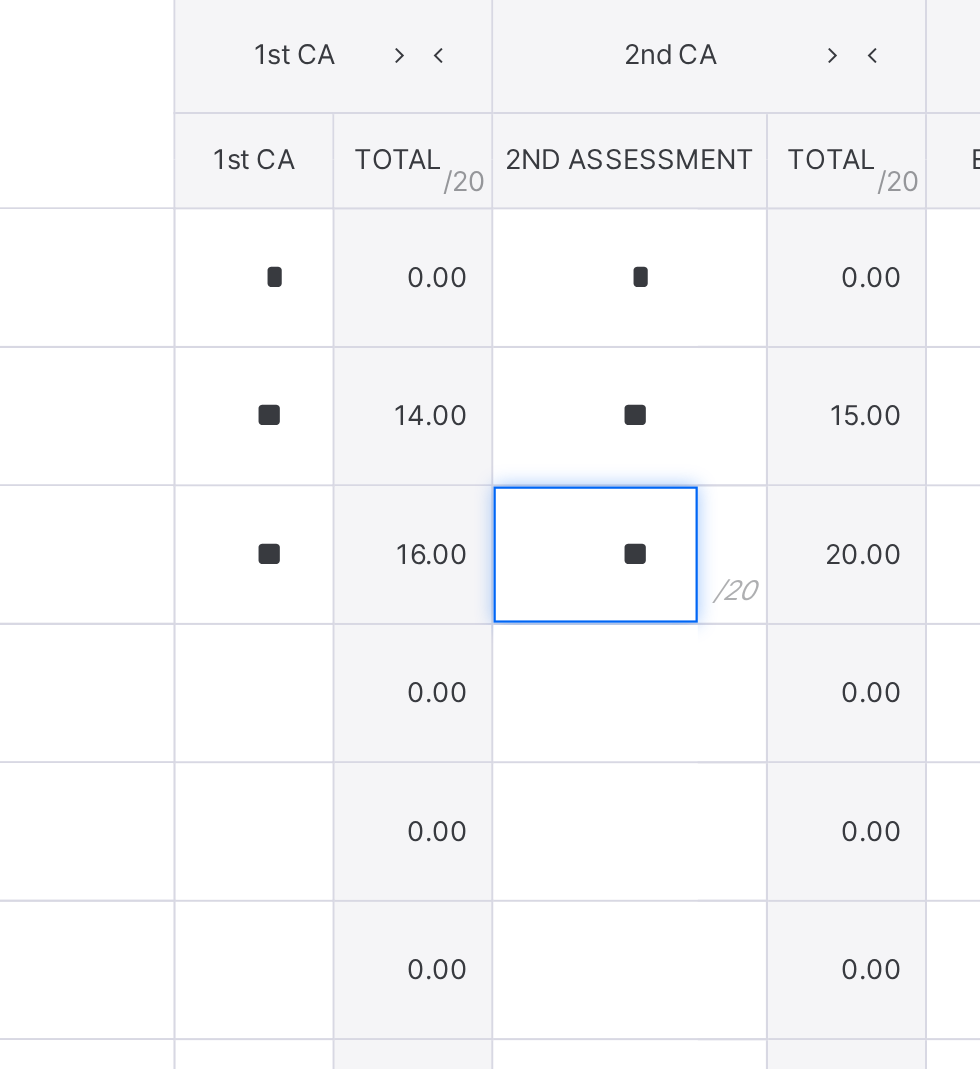 type on "**" 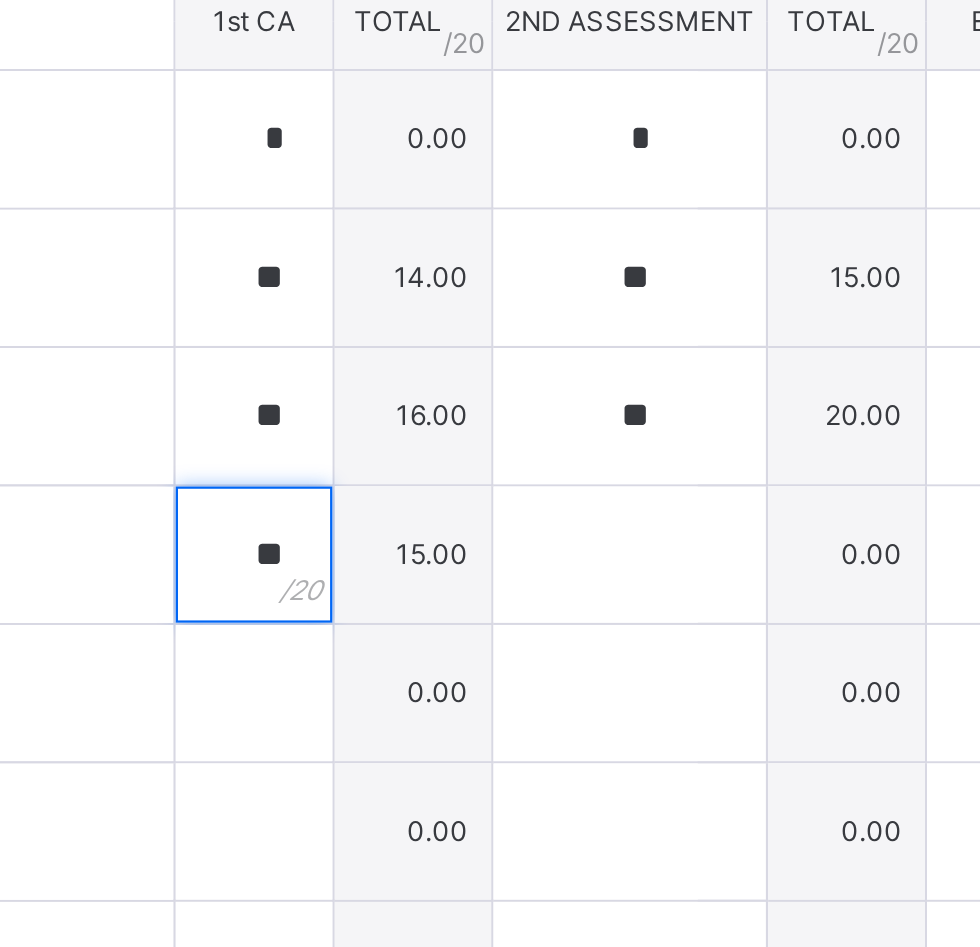 type on "**" 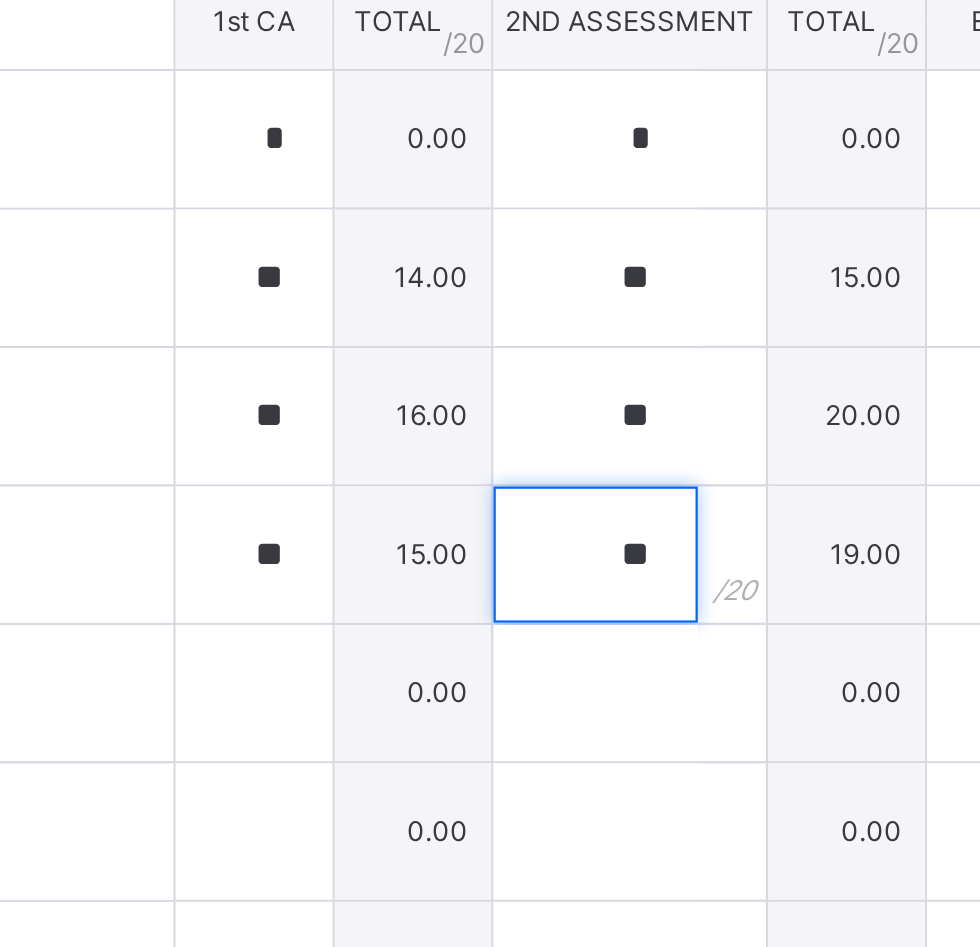 type on "**" 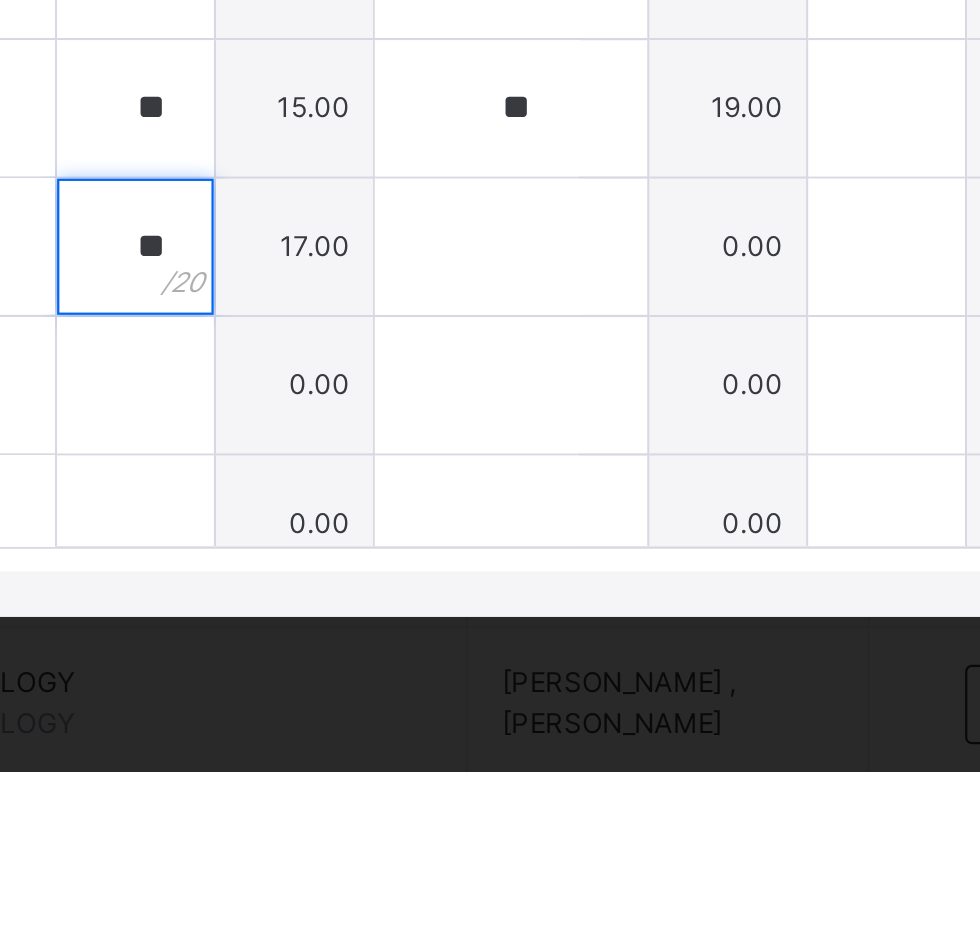 type on "**" 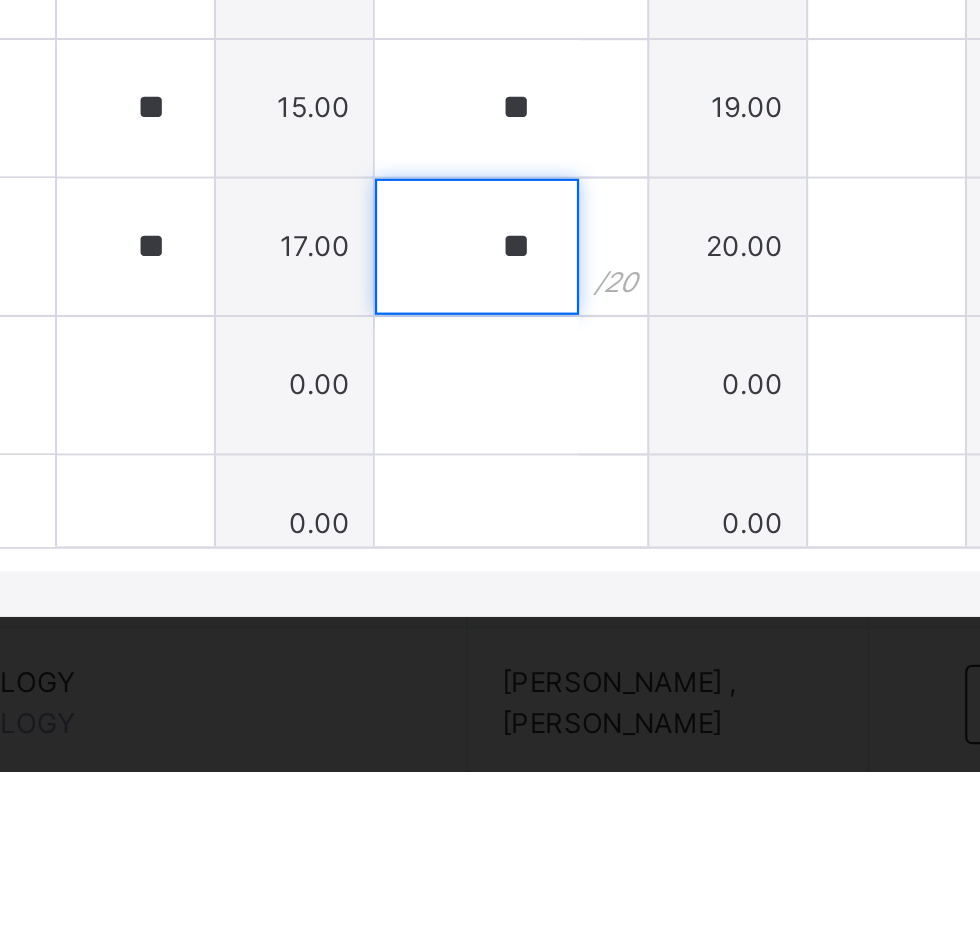 type on "**" 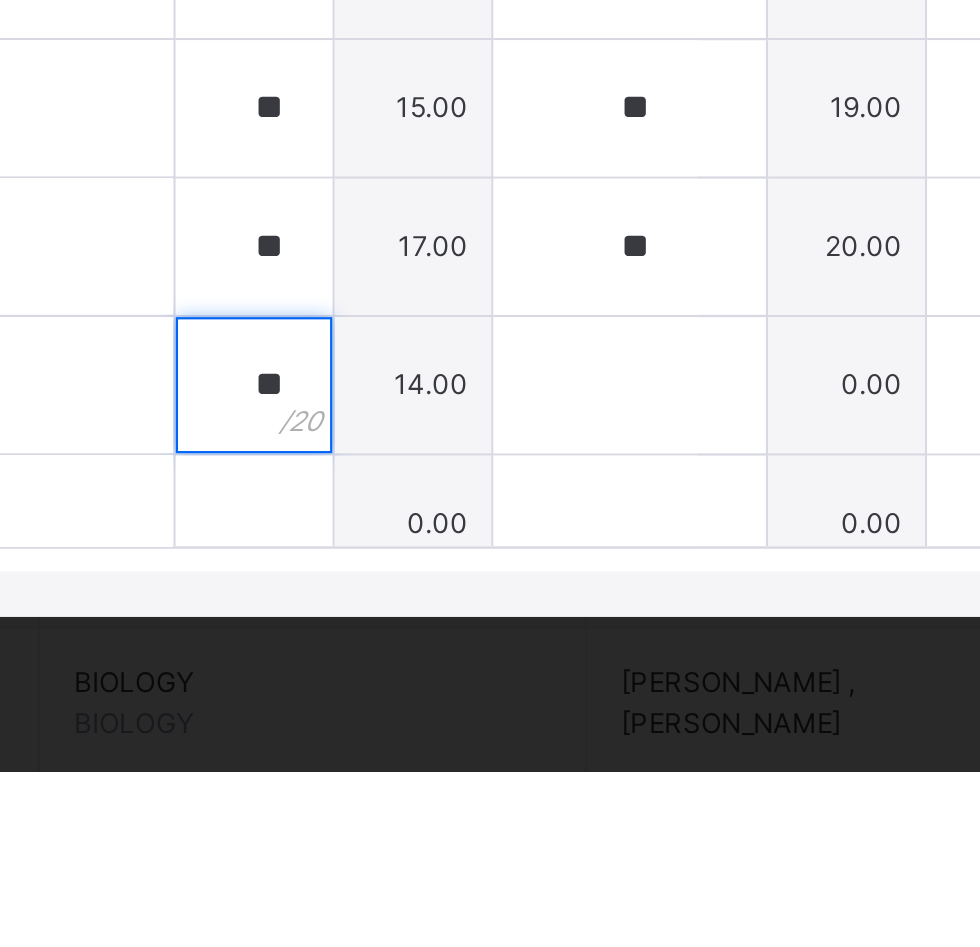 type on "**" 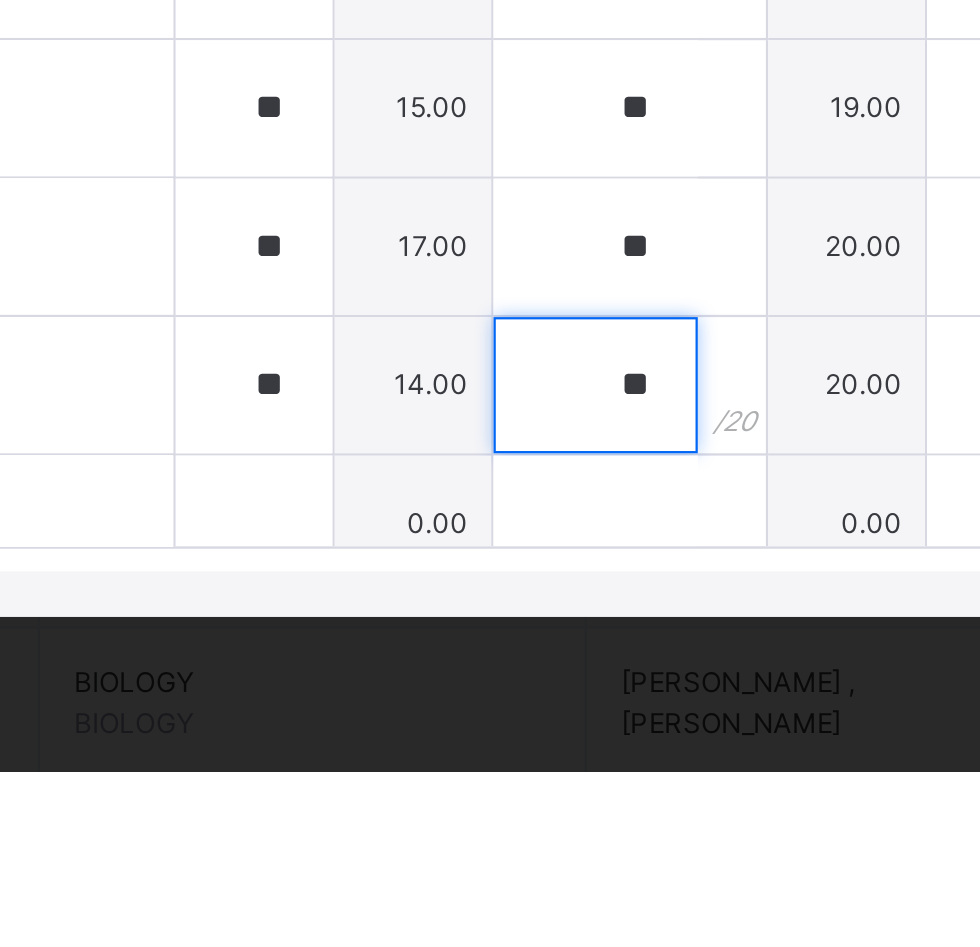type on "**" 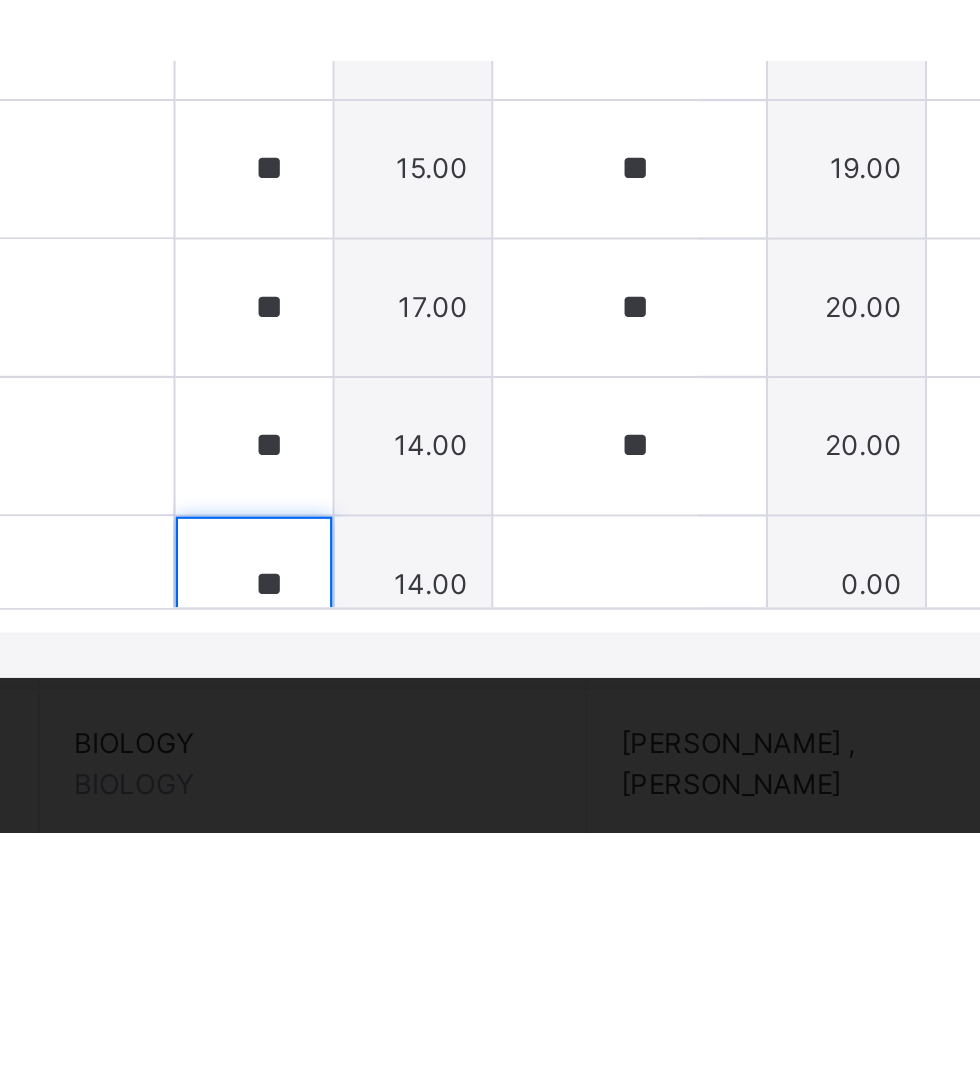 scroll, scrollTop: 19, scrollLeft: 0, axis: vertical 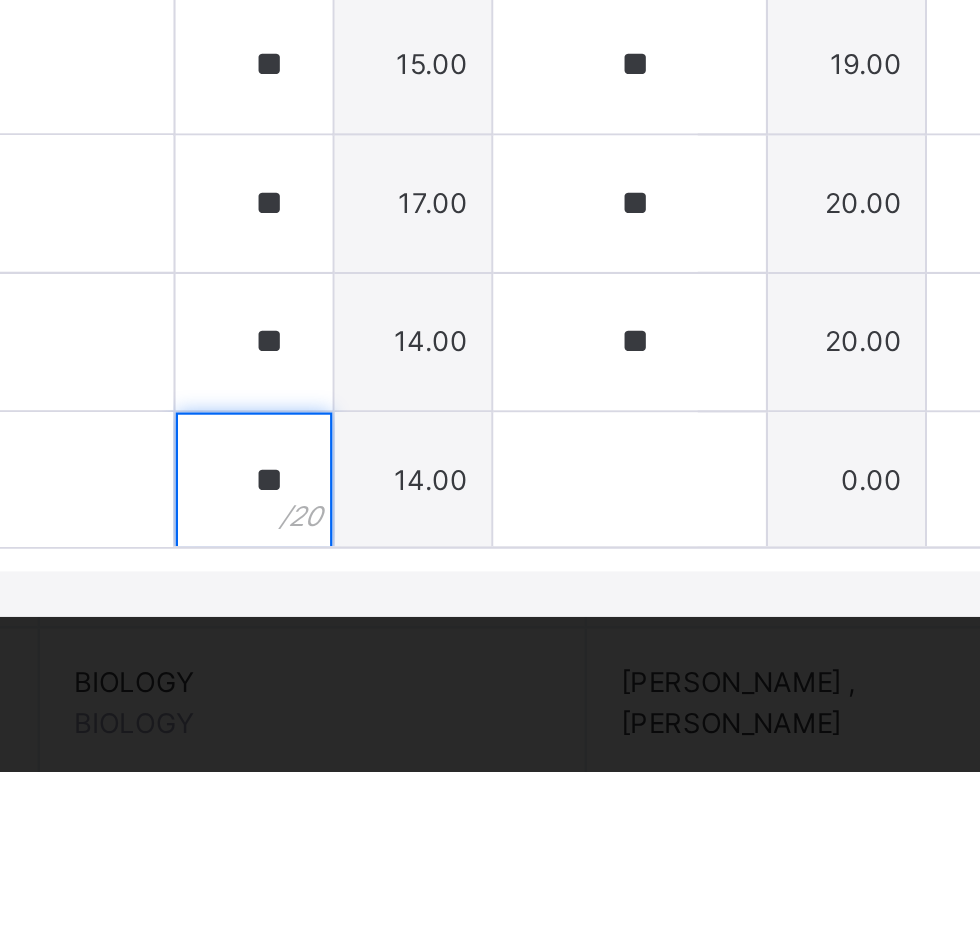 type on "**" 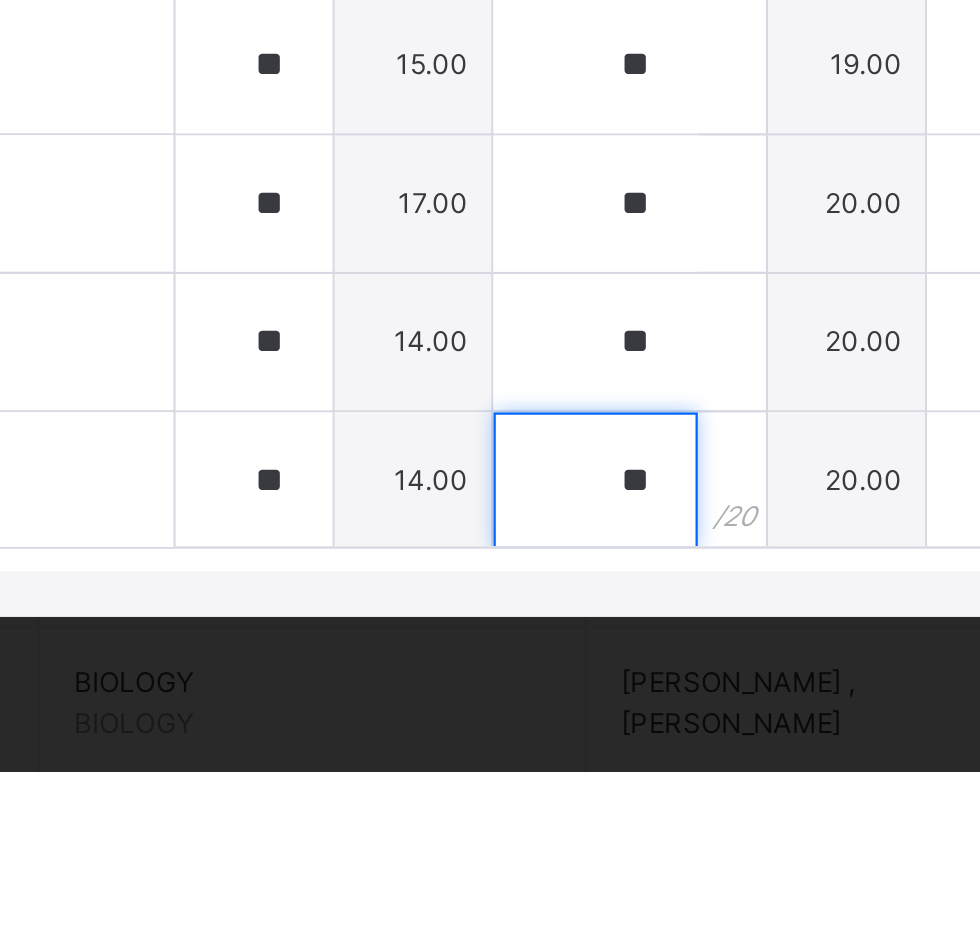 type on "**" 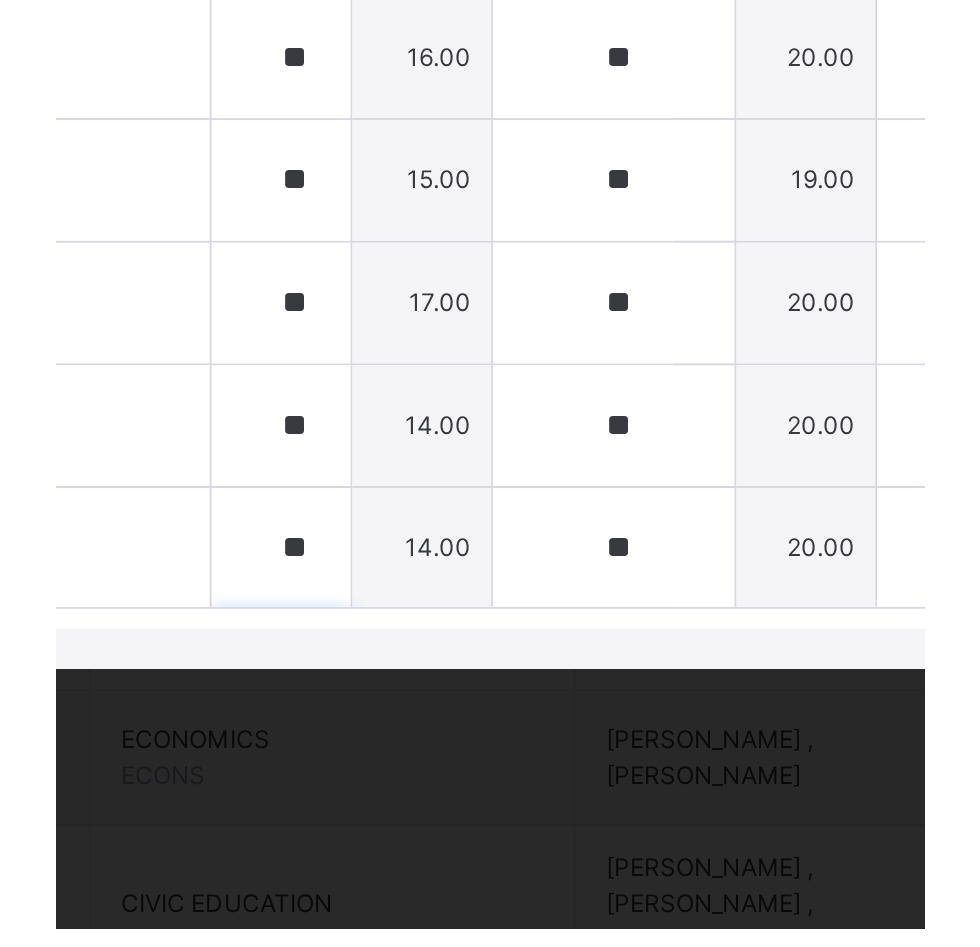 scroll, scrollTop: 300, scrollLeft: 0, axis: vertical 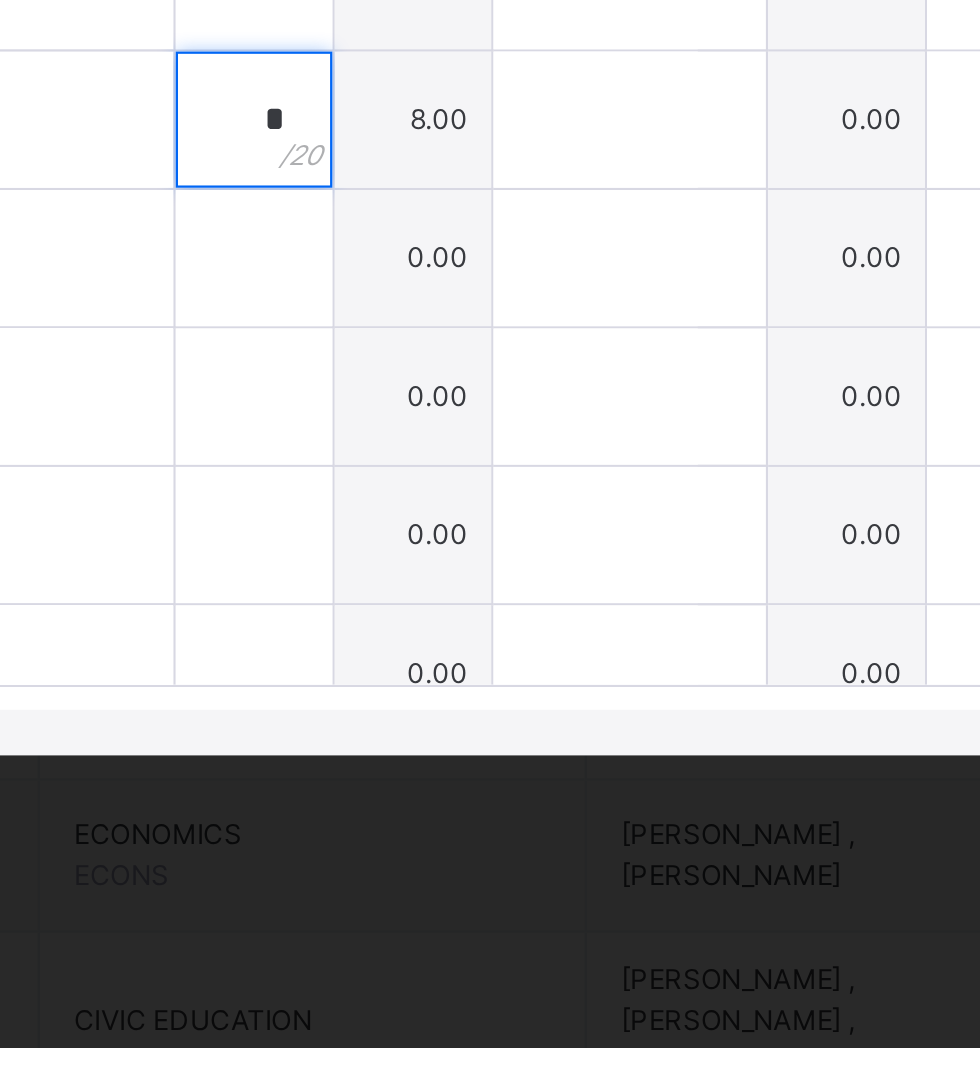 type on "*" 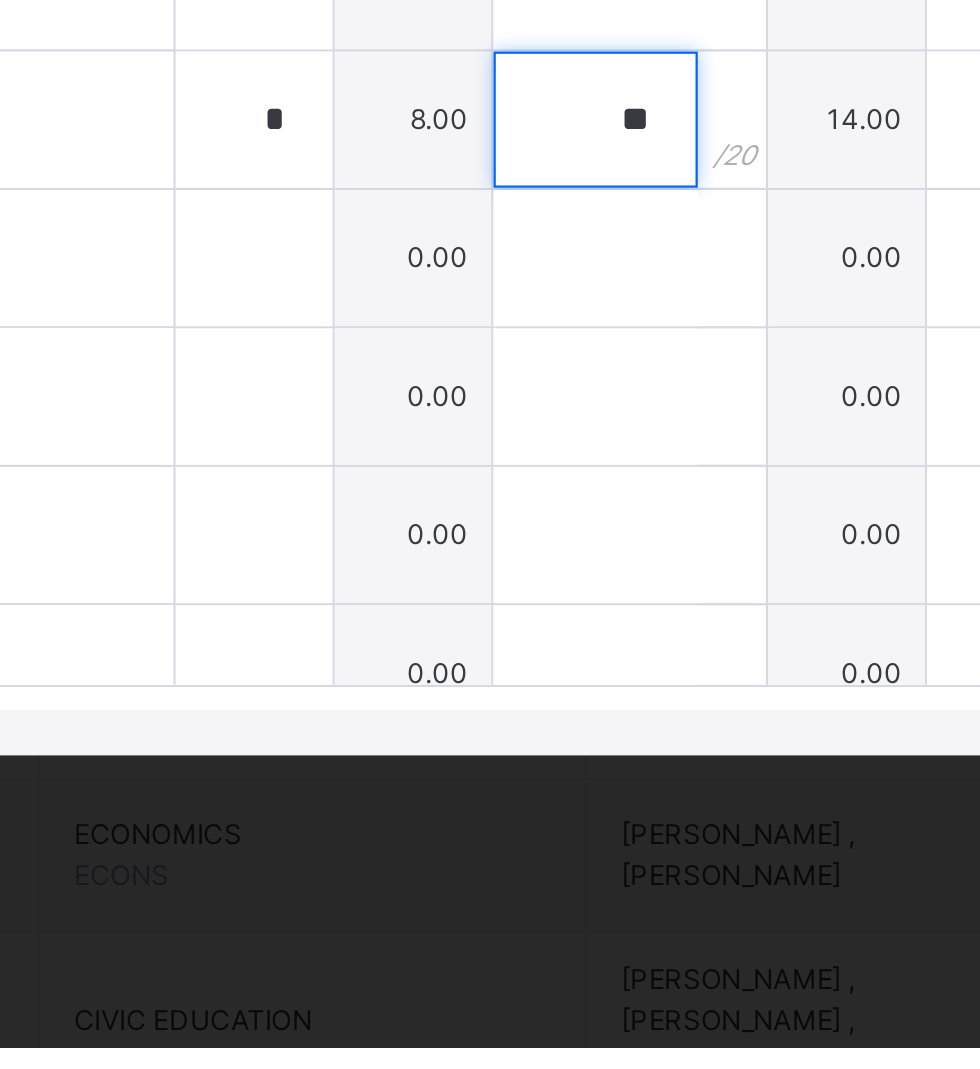 type on "**" 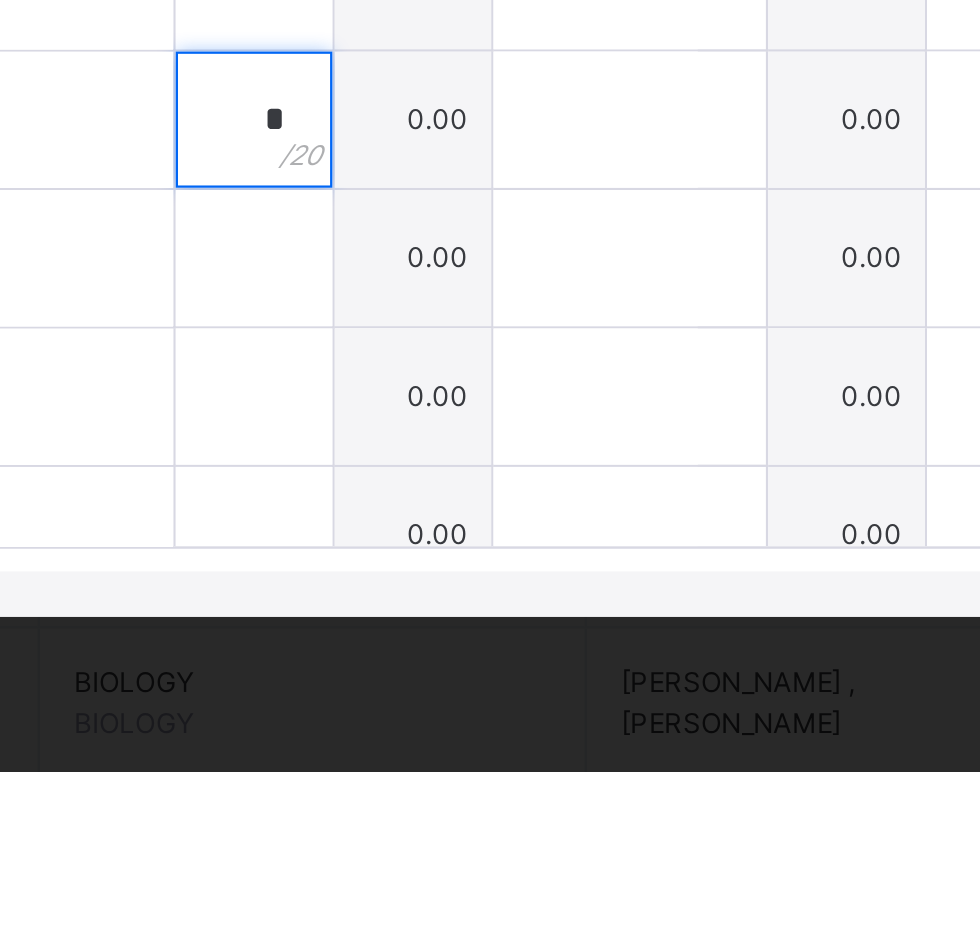 type on "**" 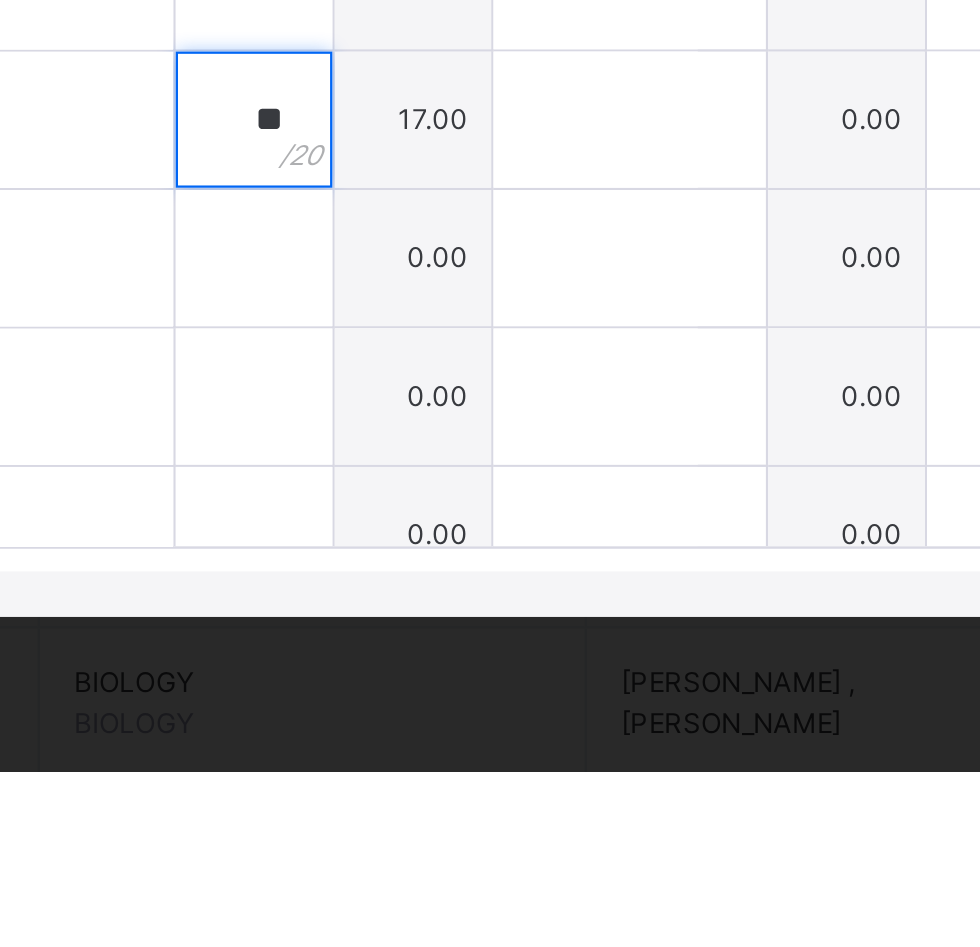 type 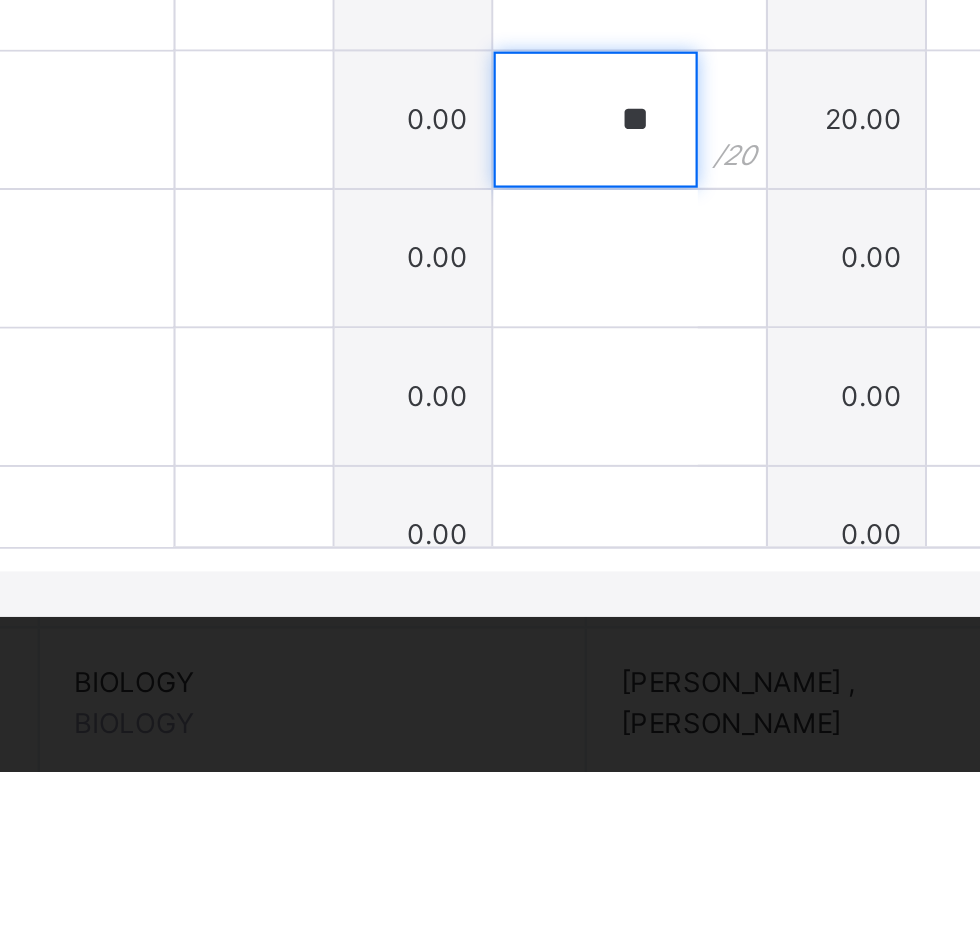 type on "**" 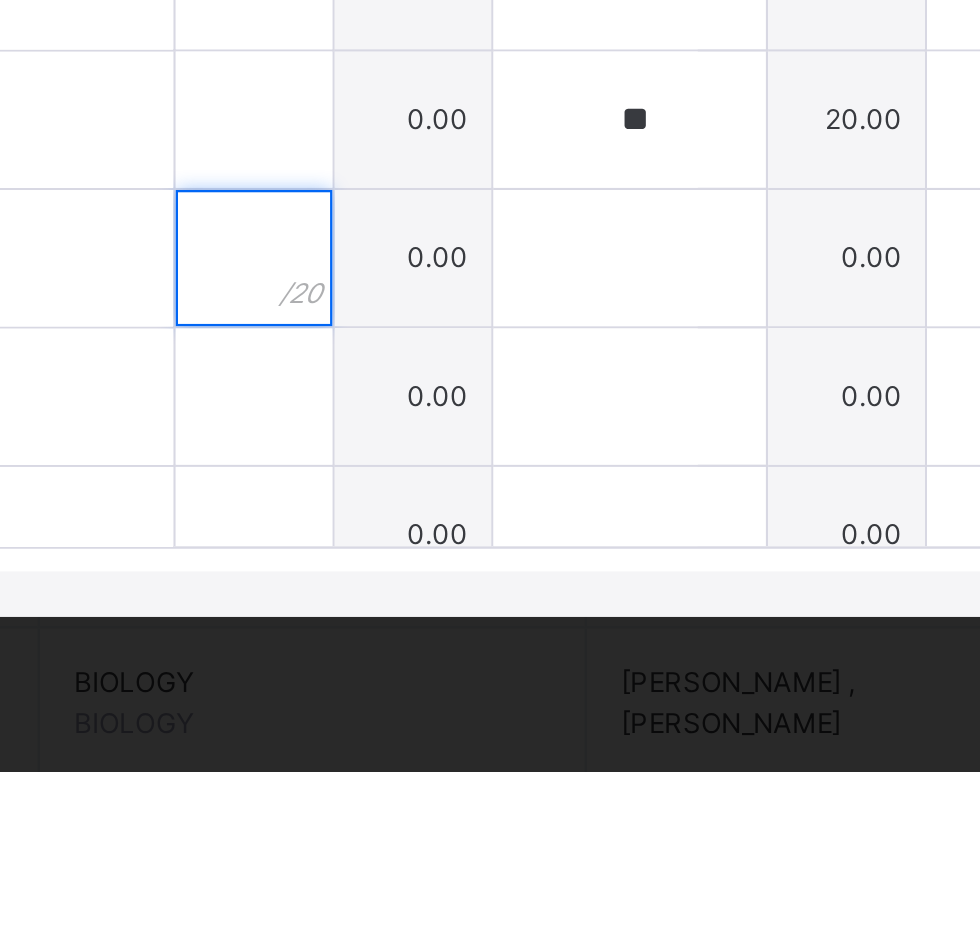 click at bounding box center [446, 721] 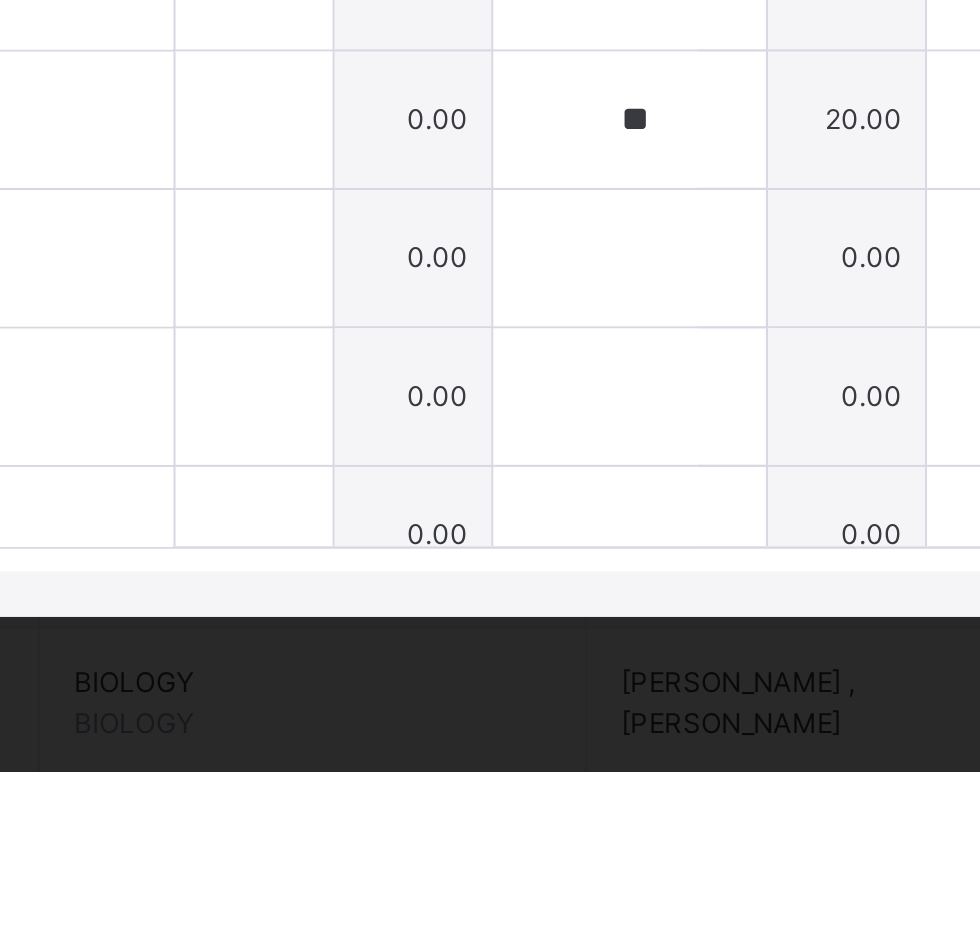 click on "**" at bounding box center [446, 538] 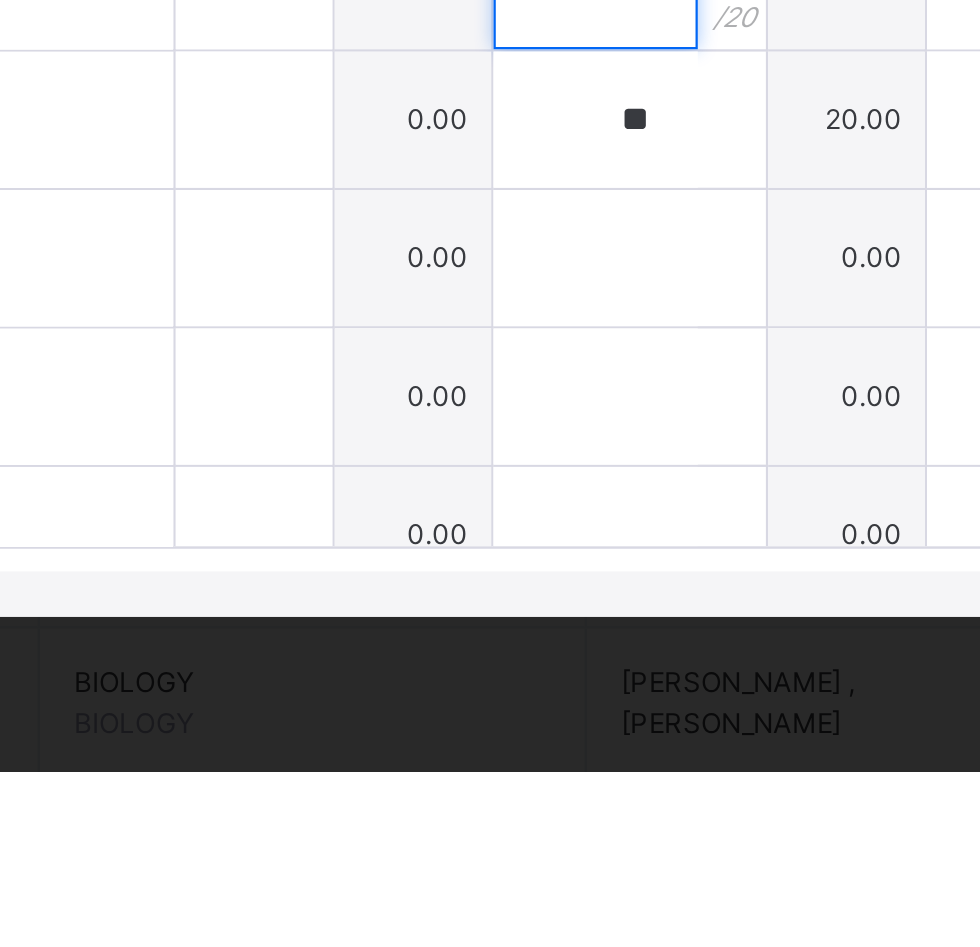 click on "**" at bounding box center [597, 599] 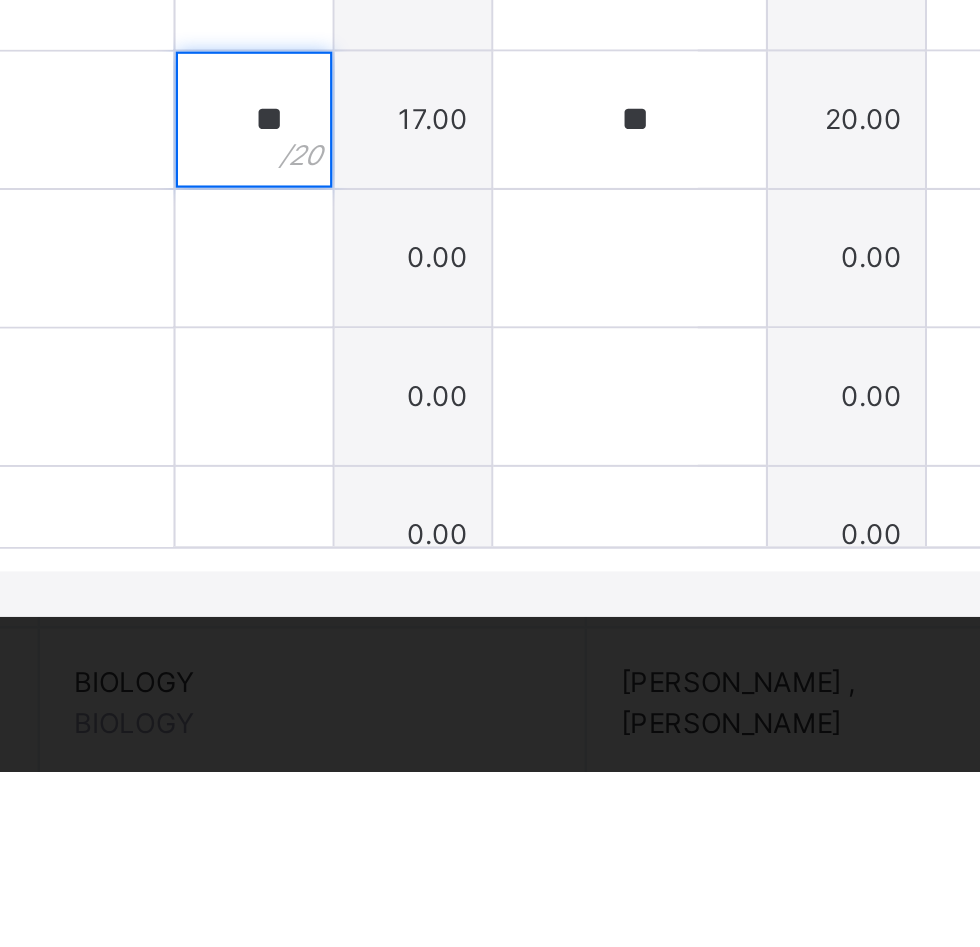 type on "**" 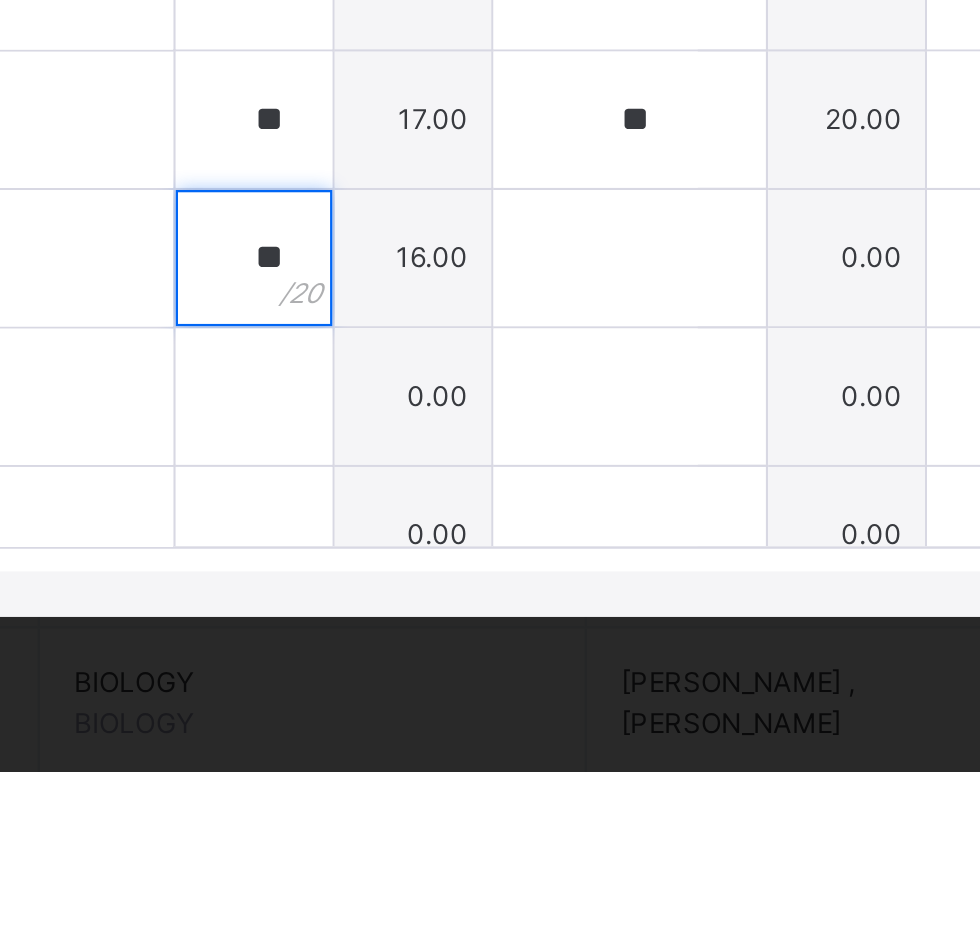 type on "**" 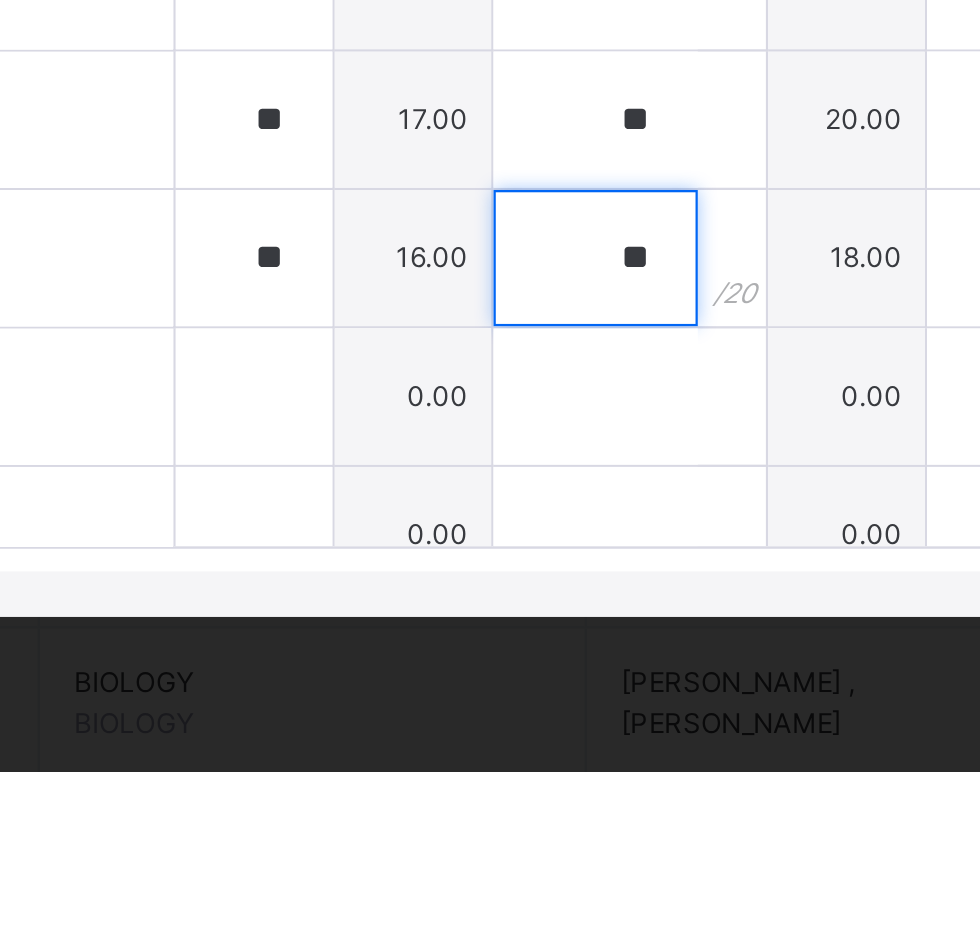 type on "**" 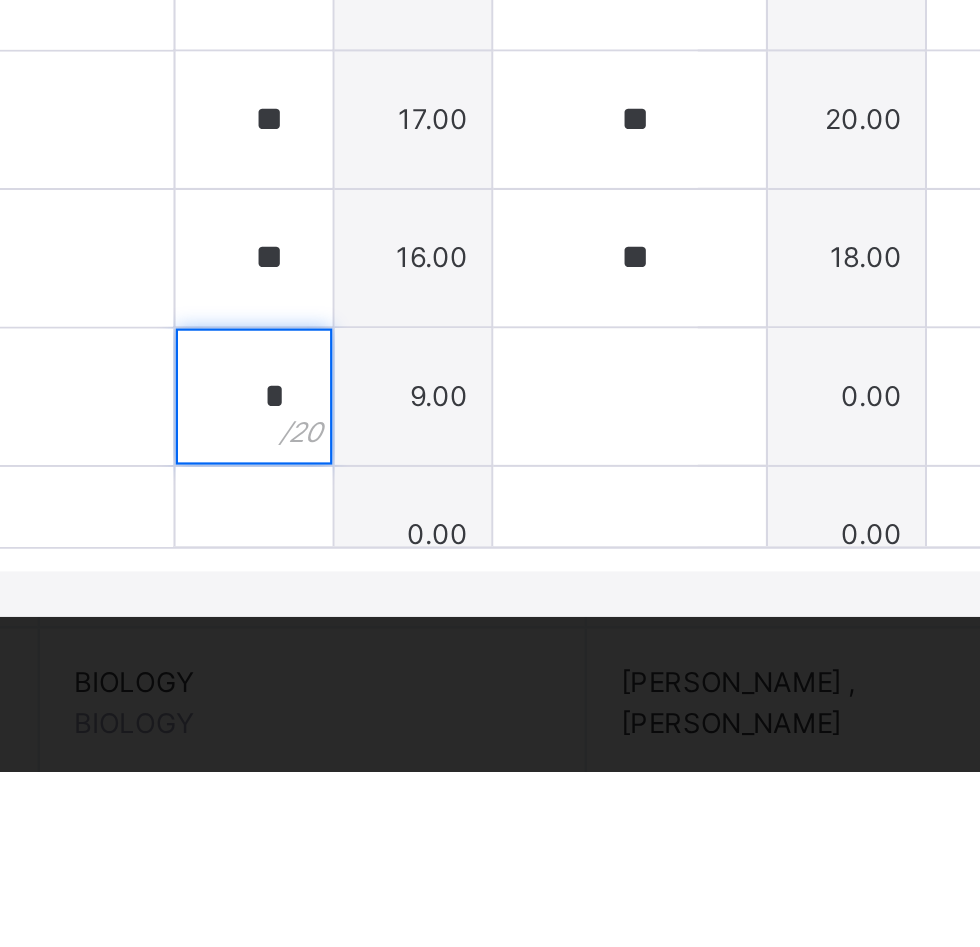 type on "*" 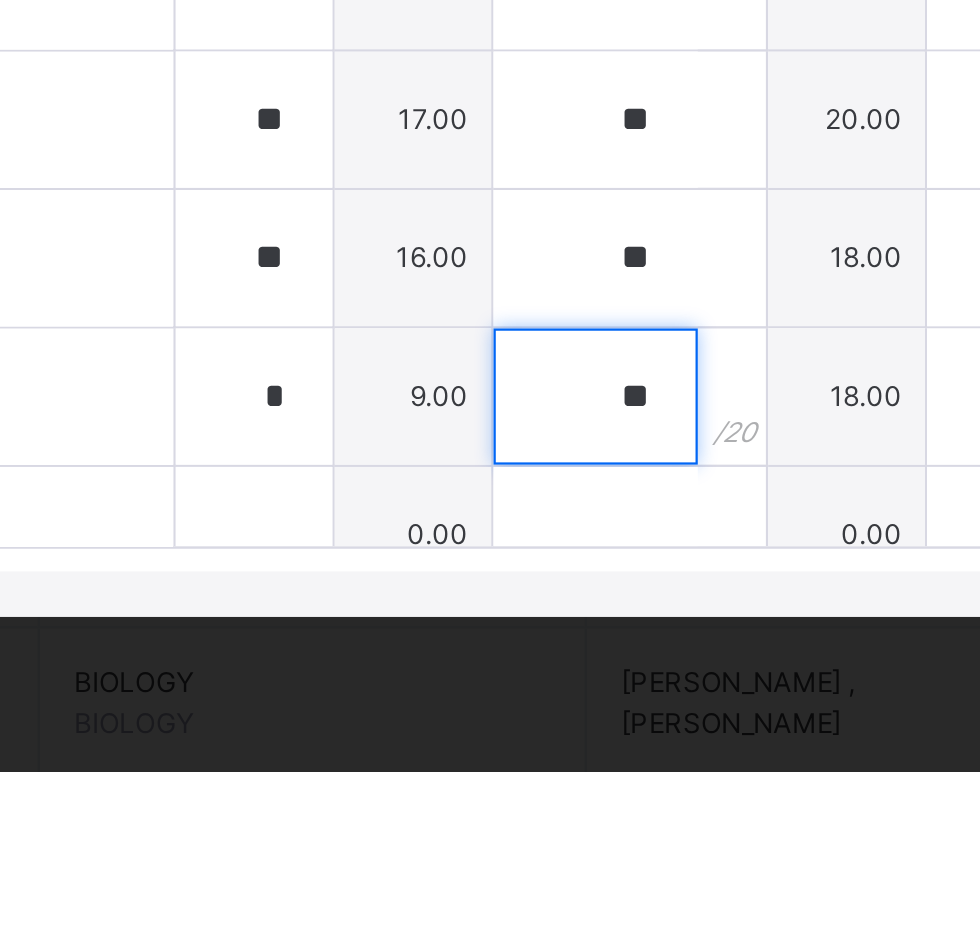 type on "**" 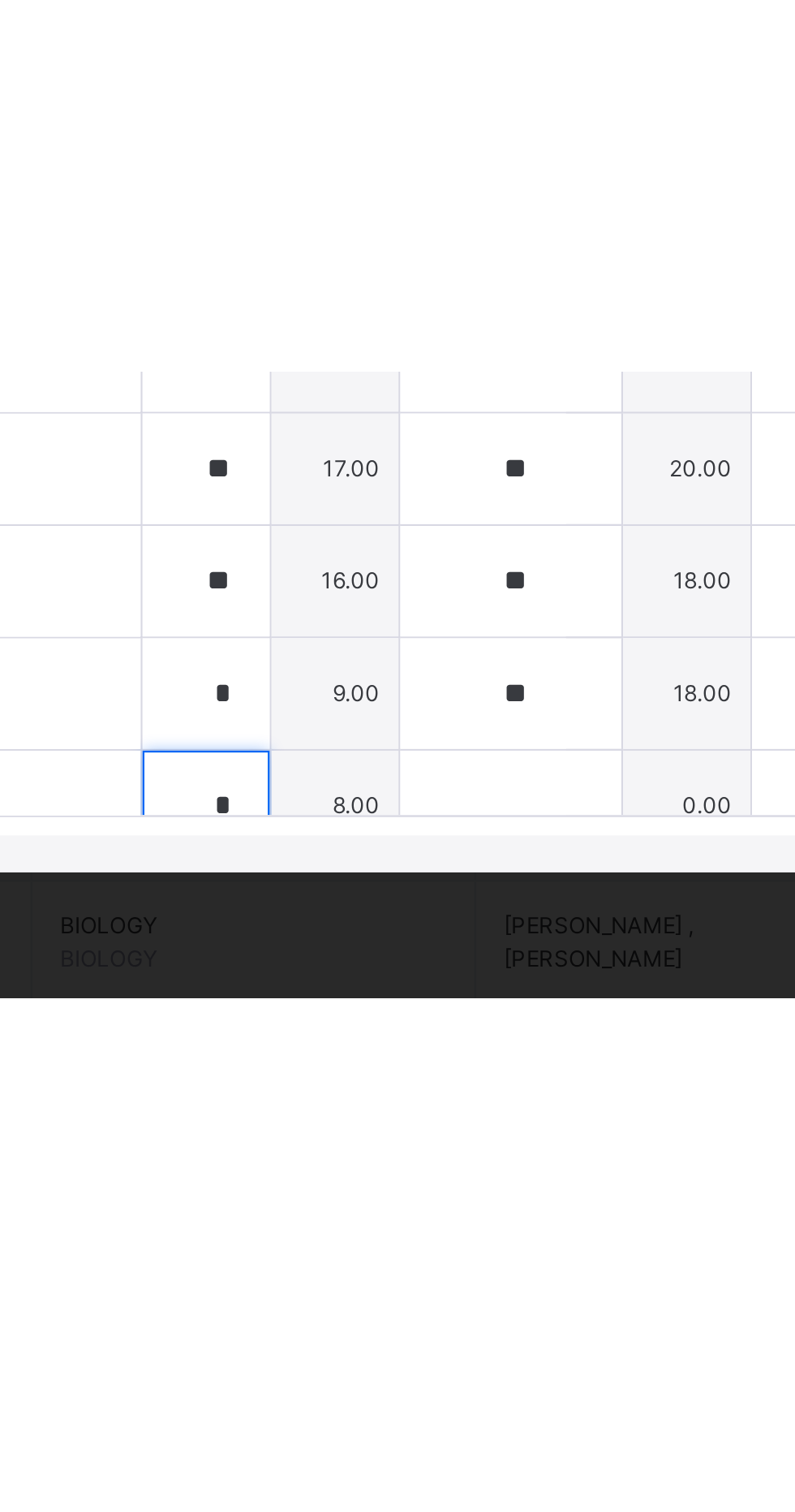 scroll, scrollTop: 263, scrollLeft: 0, axis: vertical 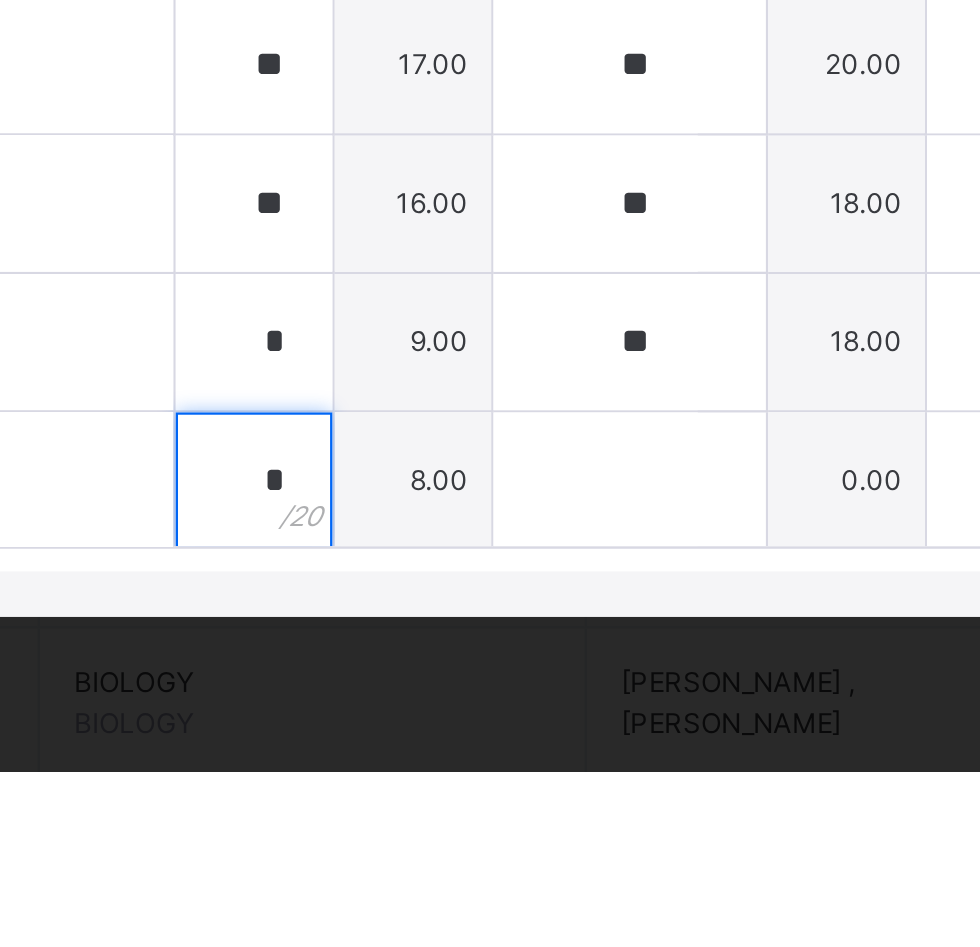 type on "*" 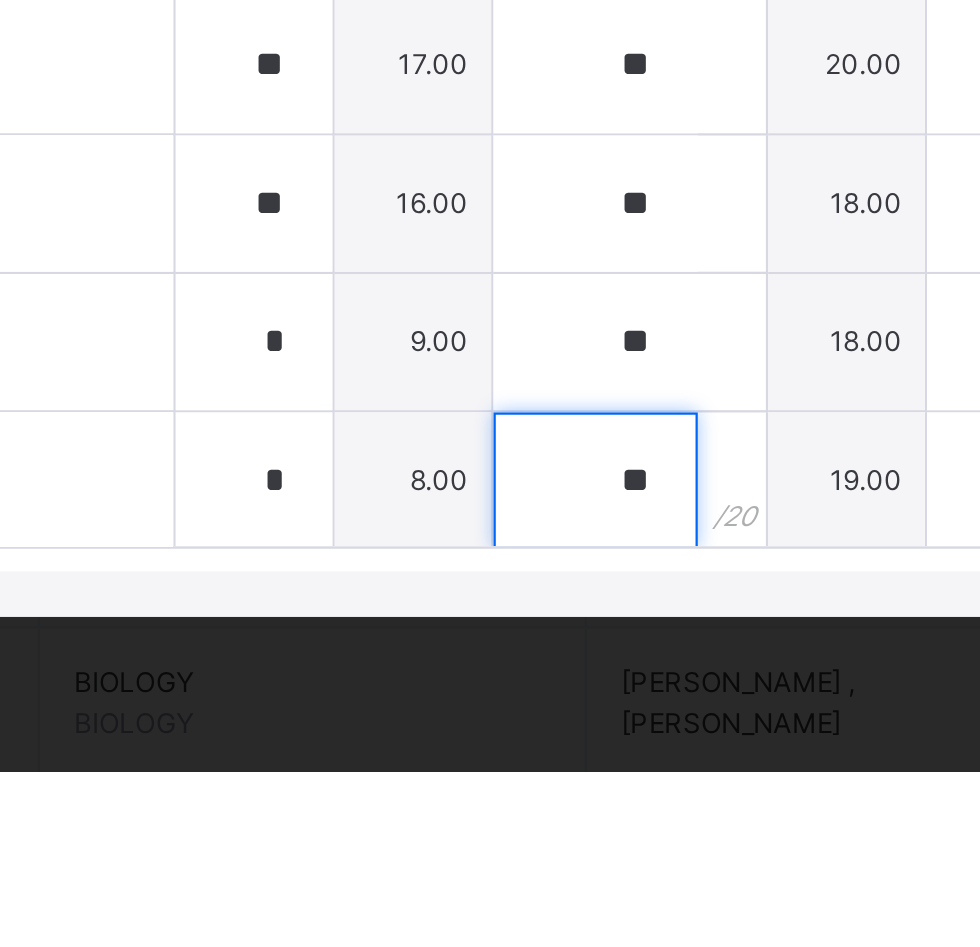 type on "**" 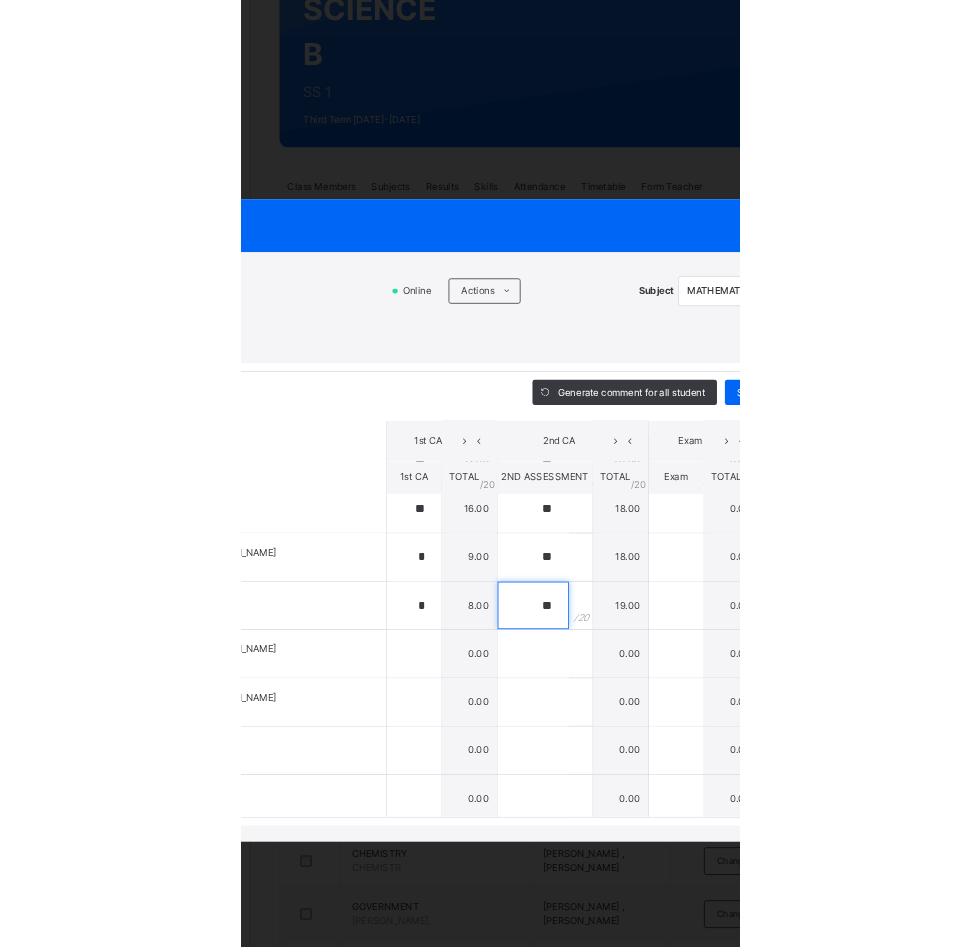 scroll, scrollTop: 559, scrollLeft: 0, axis: vertical 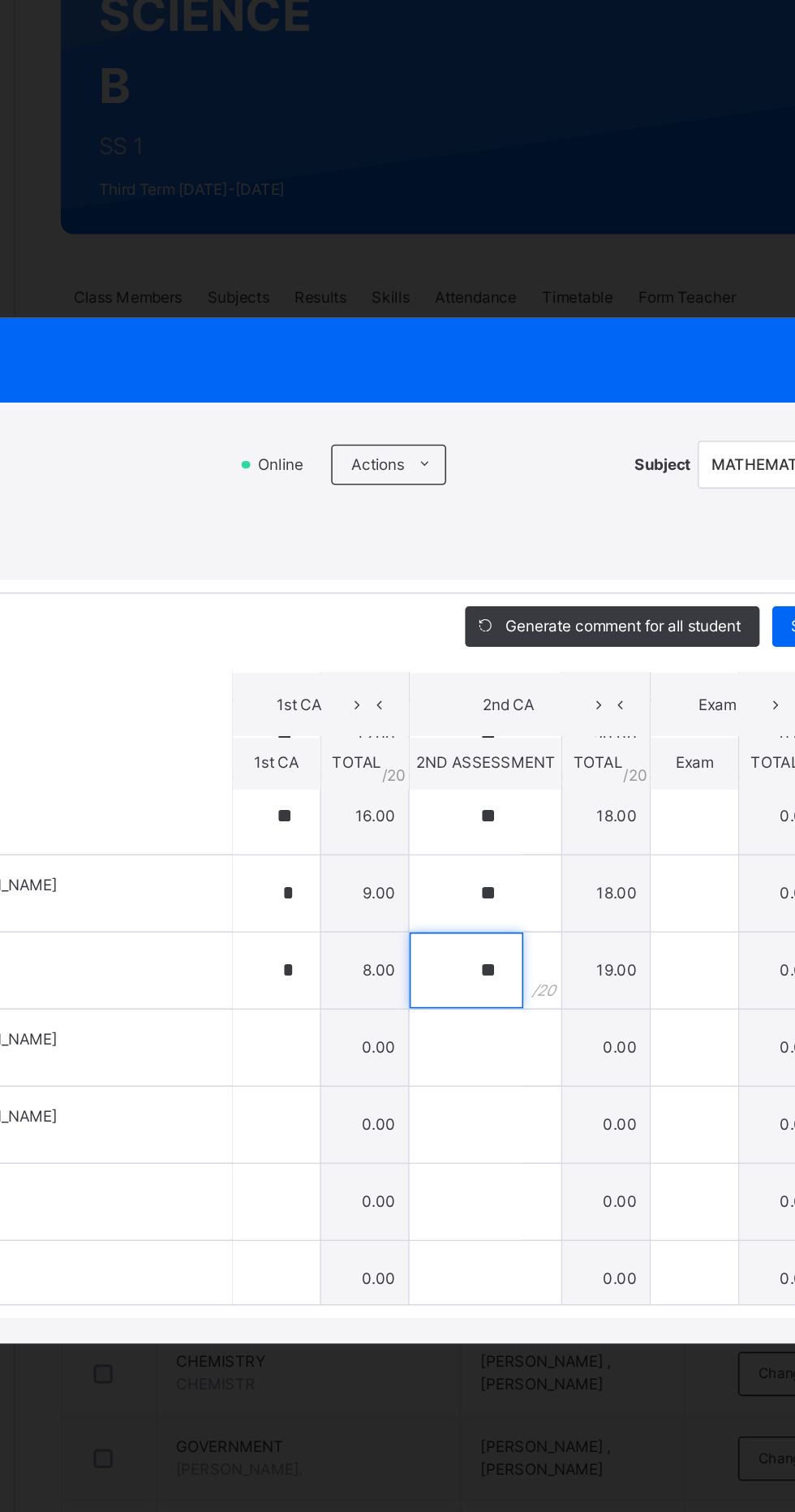 click on "**" at bounding box center (484, 846) 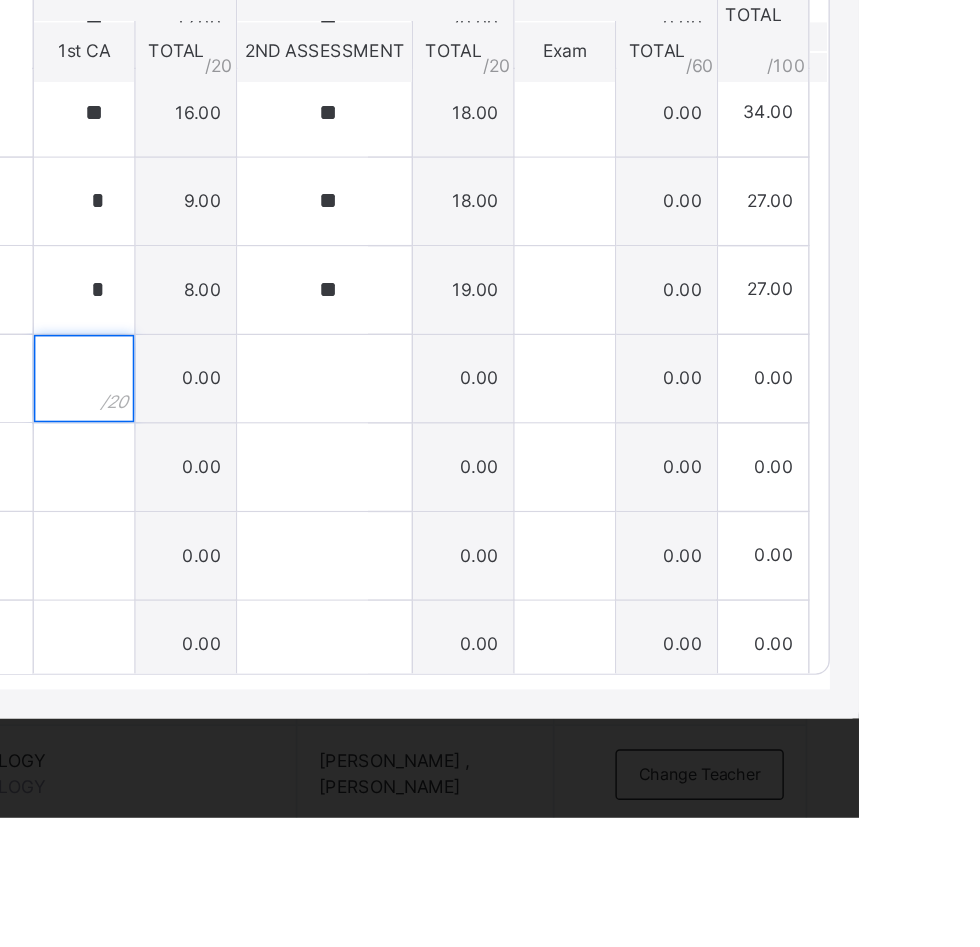 scroll, scrollTop: 619, scrollLeft: 0, axis: vertical 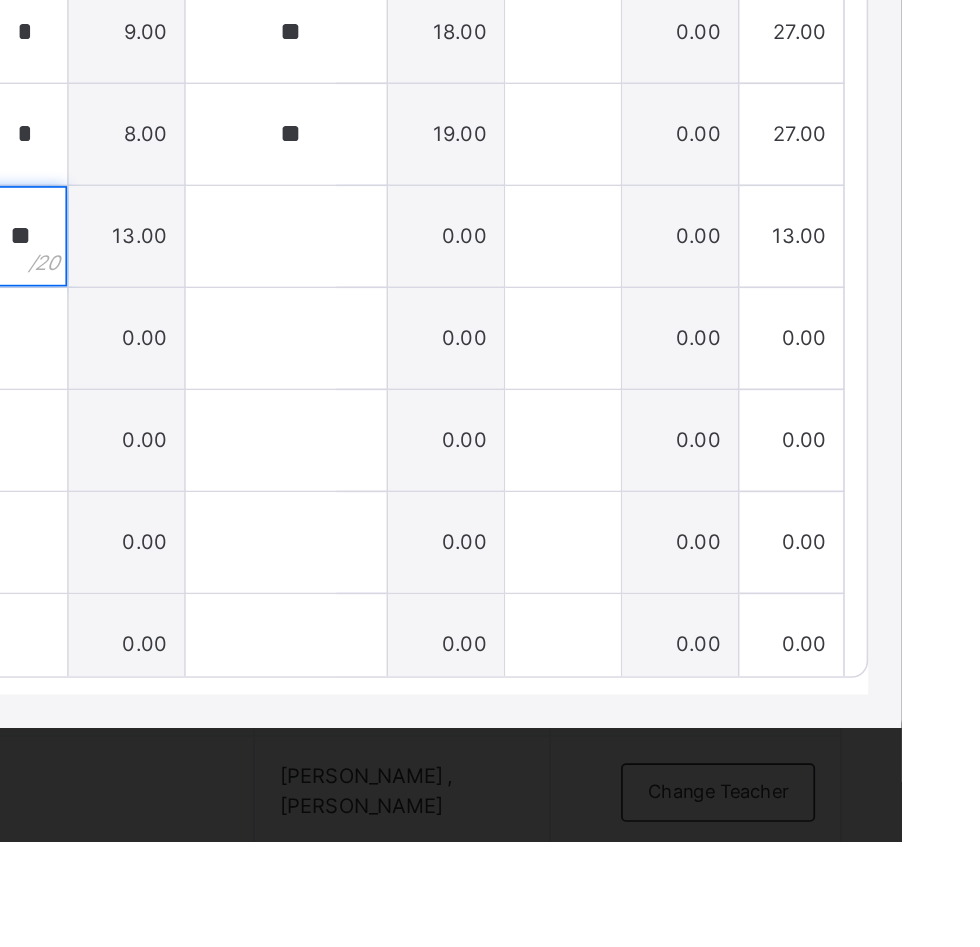 type on "**" 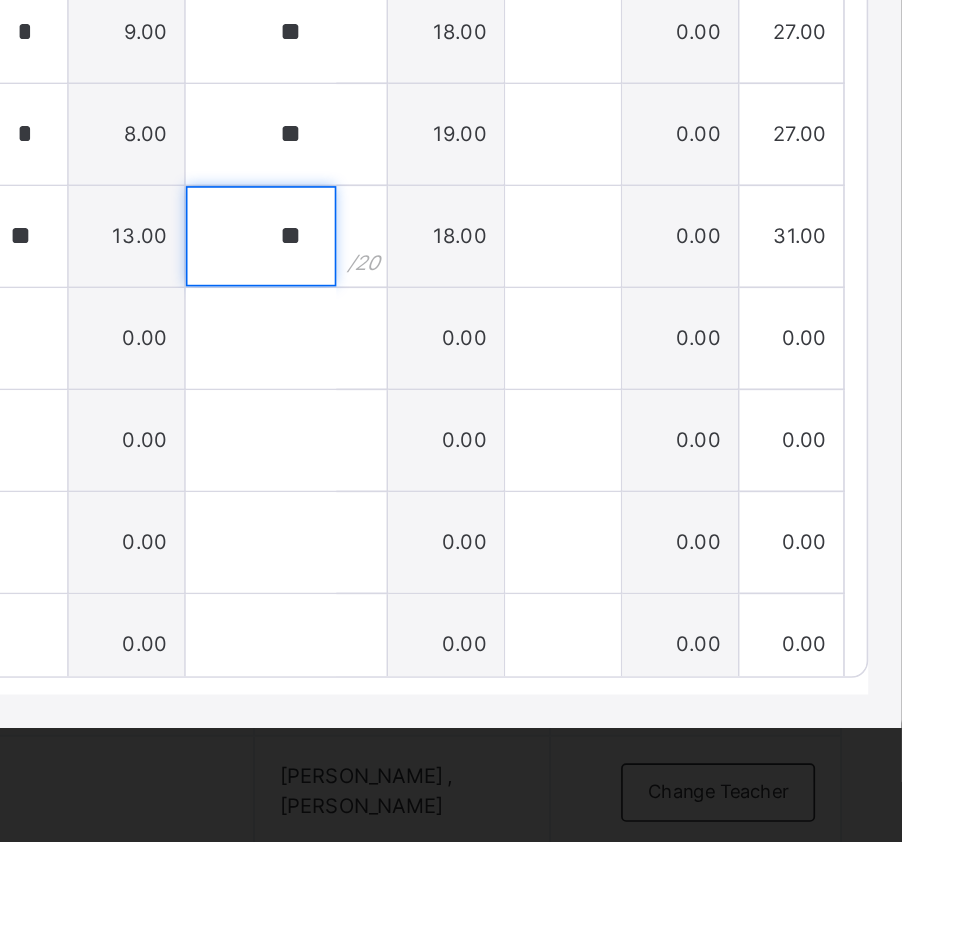 type on "**" 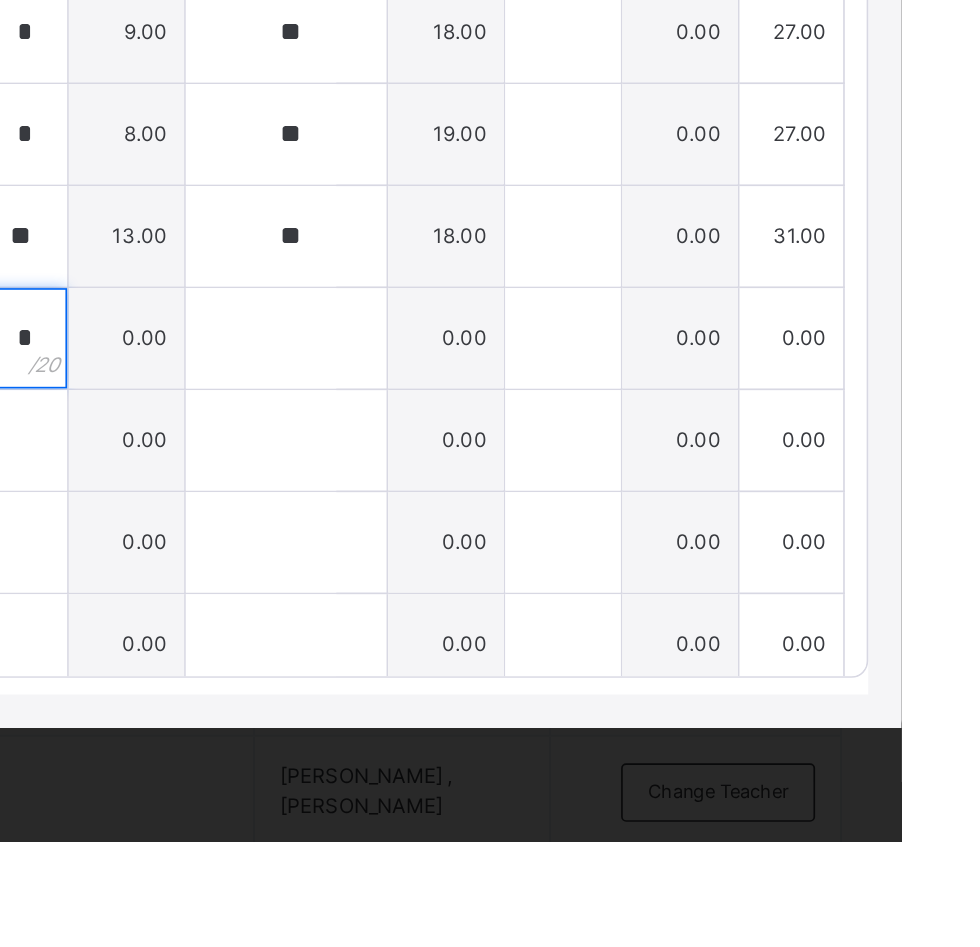 type on "**" 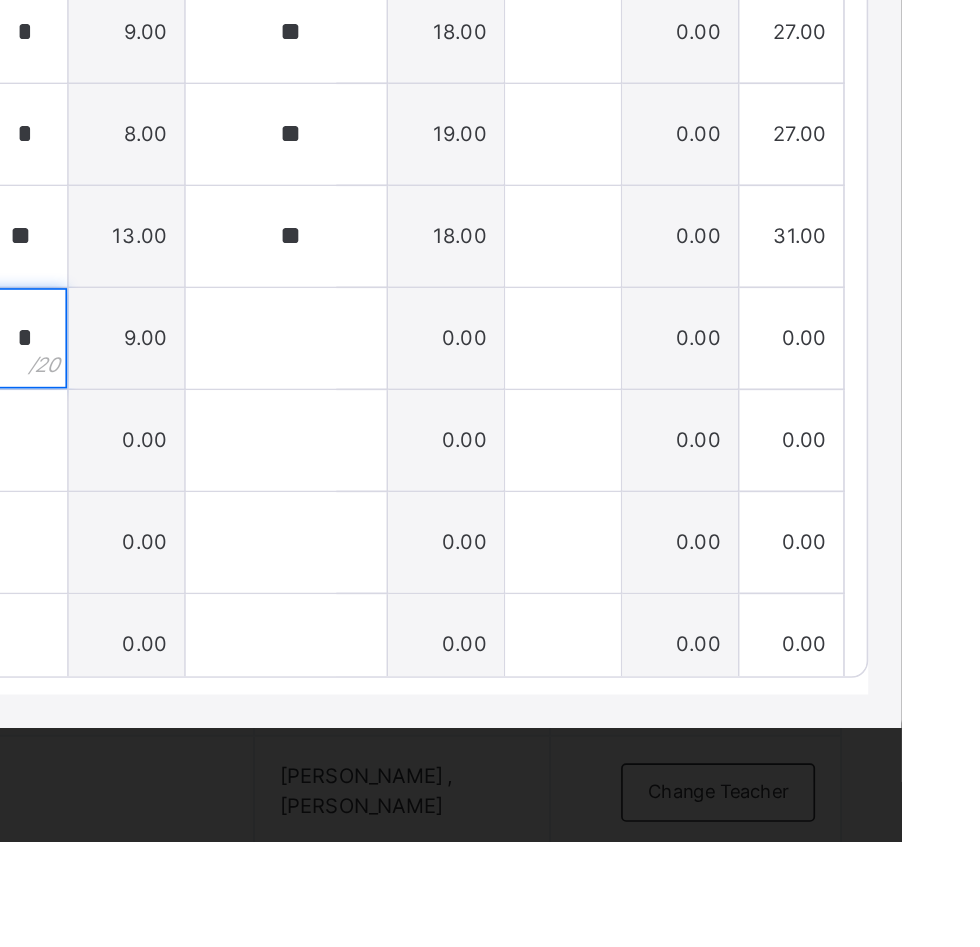 type on "*" 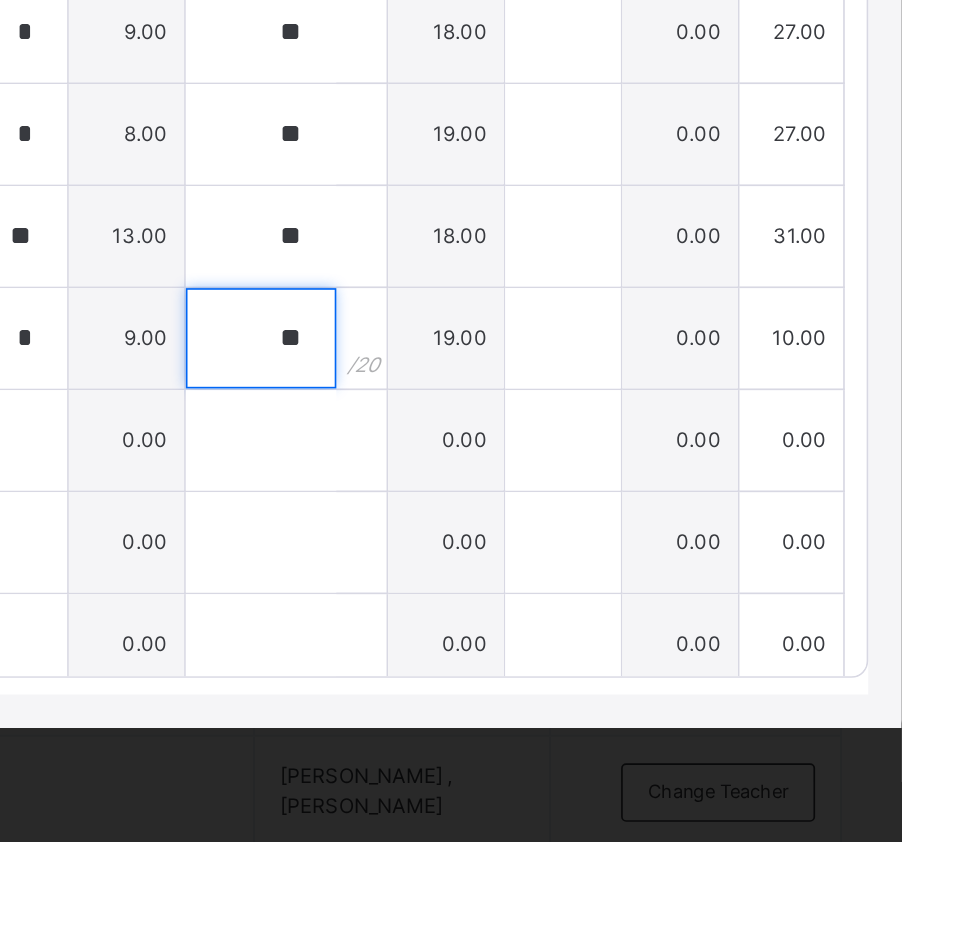 type on "**" 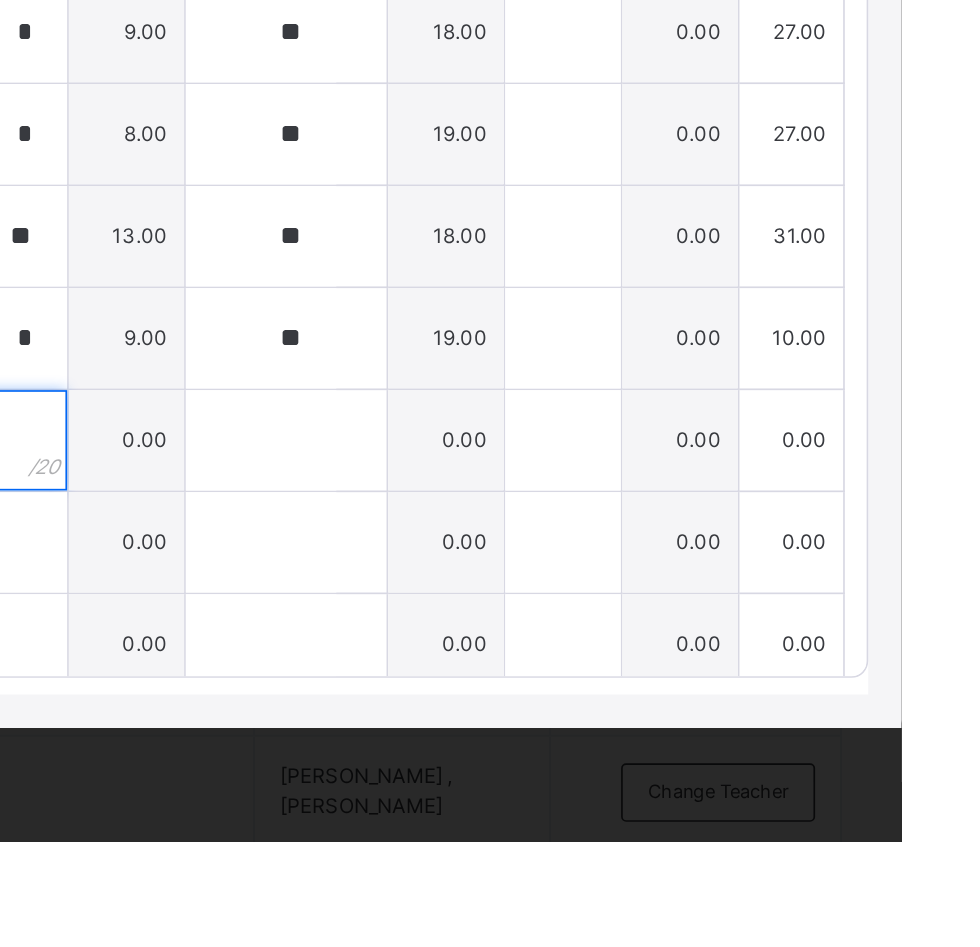 click at bounding box center (446, 707) 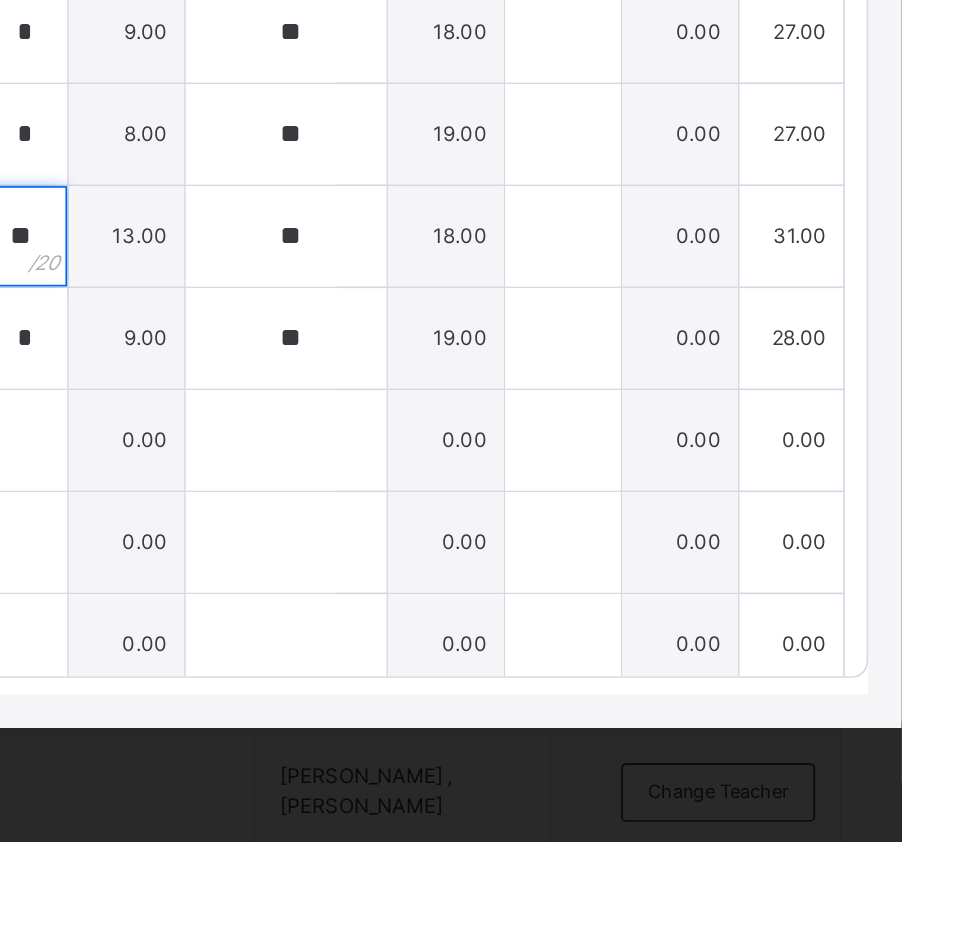 click on "**" at bounding box center (446, 585) 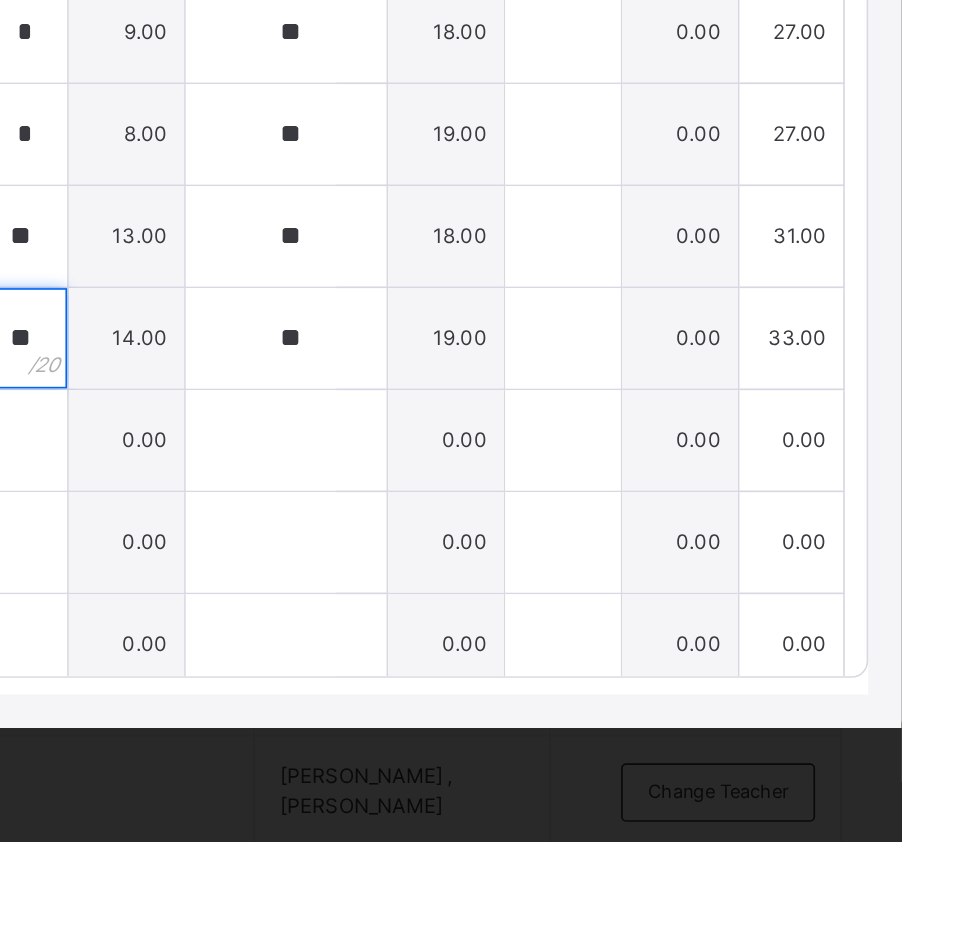 type on "**" 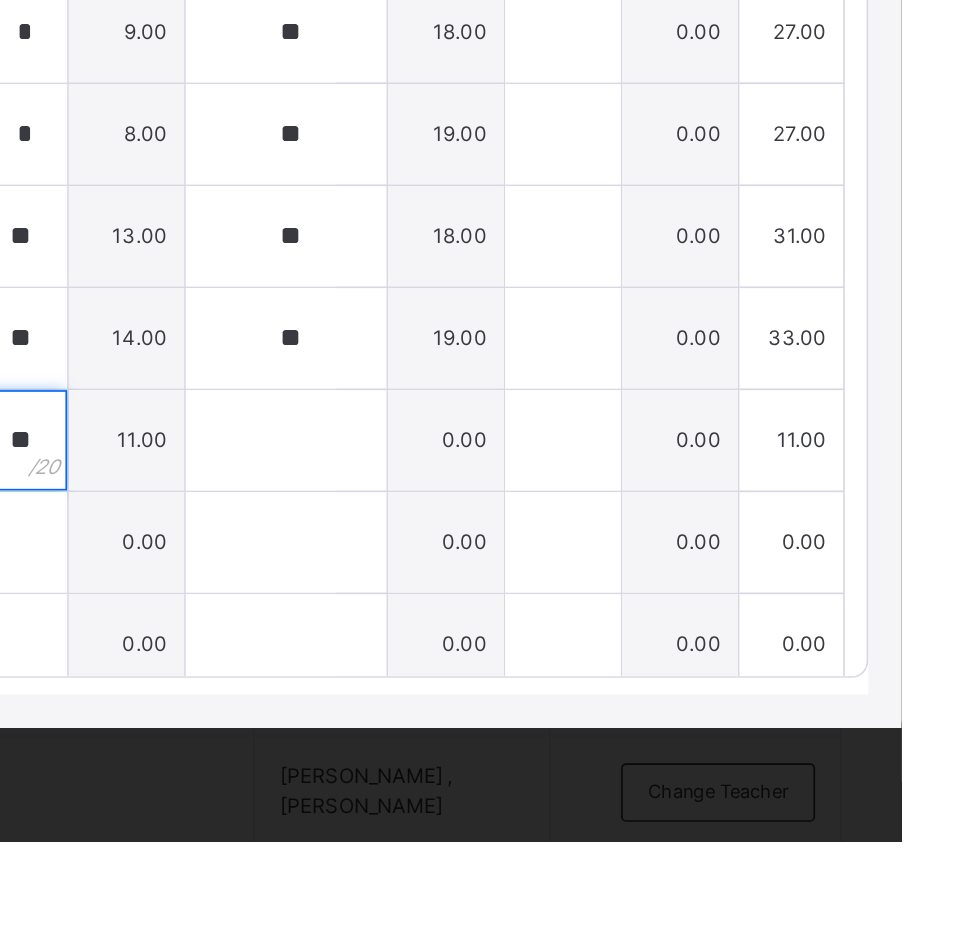 type on "**" 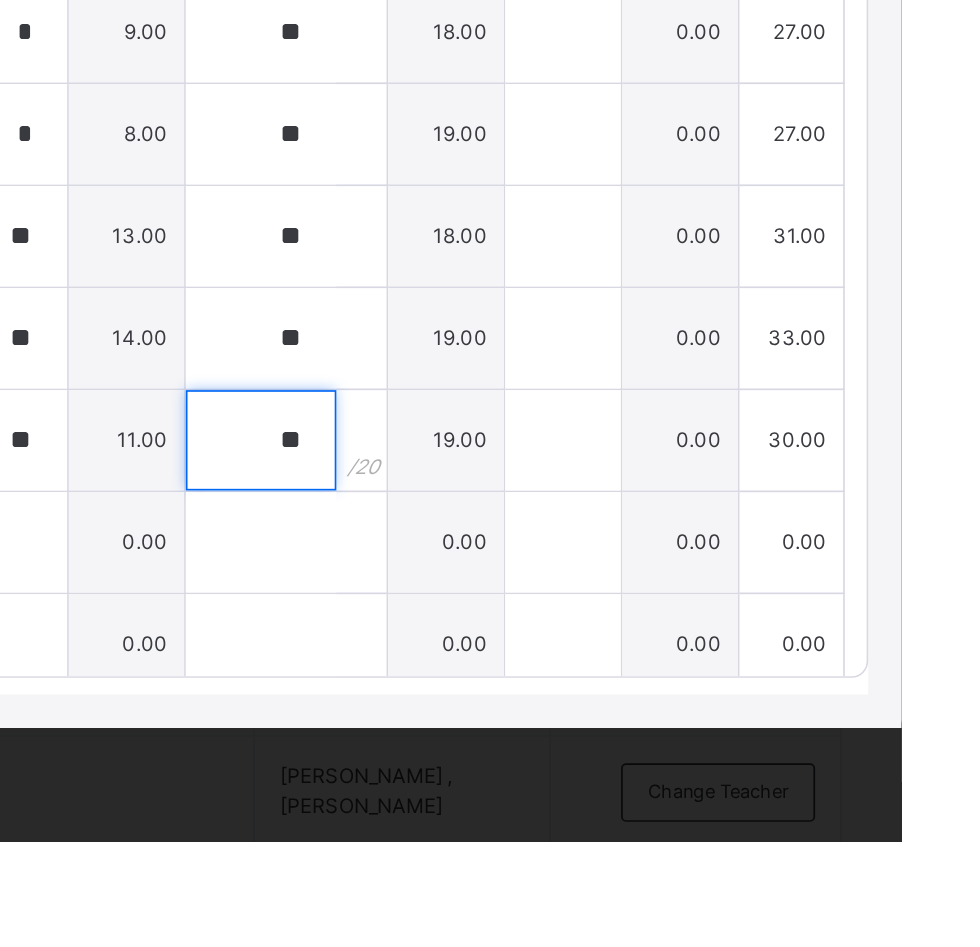 type on "**" 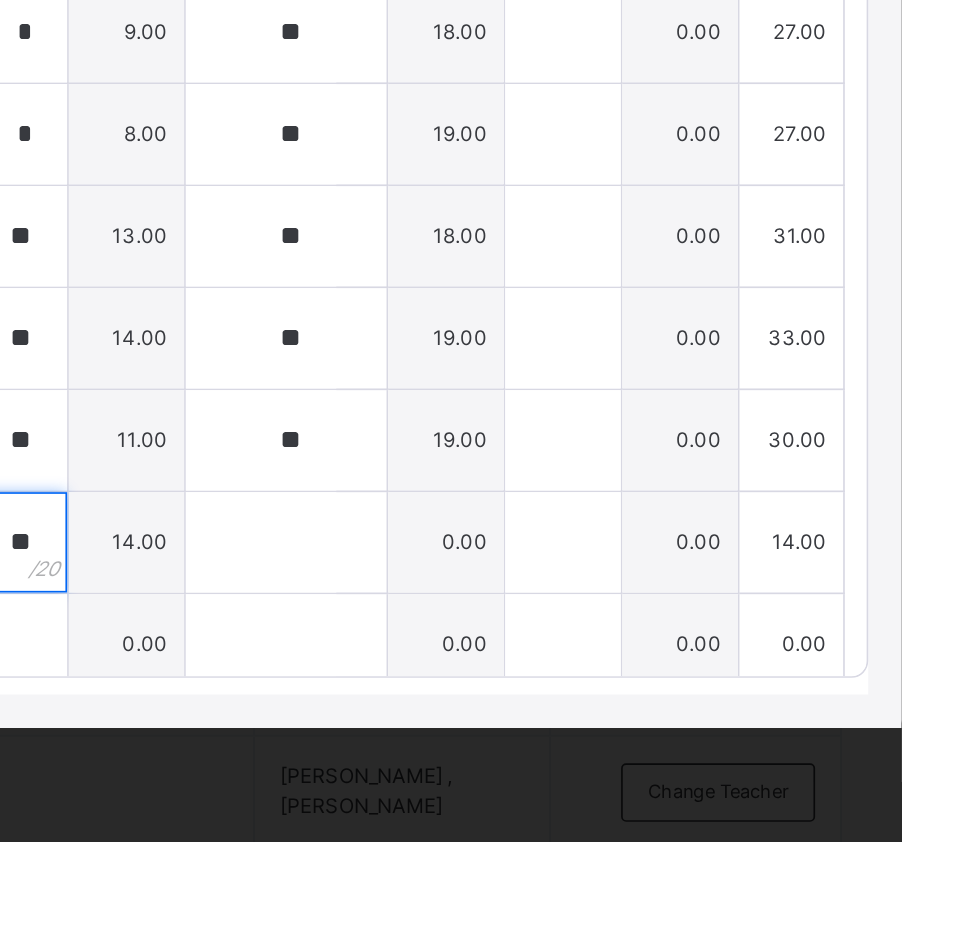 type on "**" 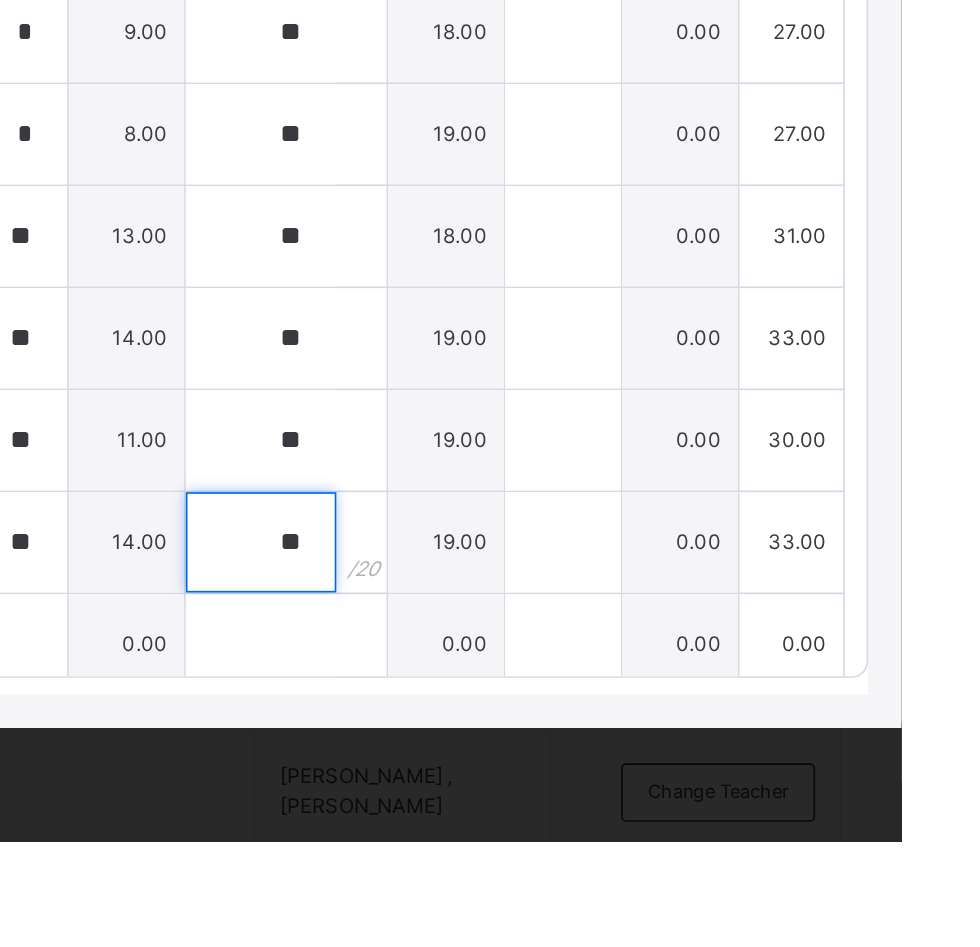type on "**" 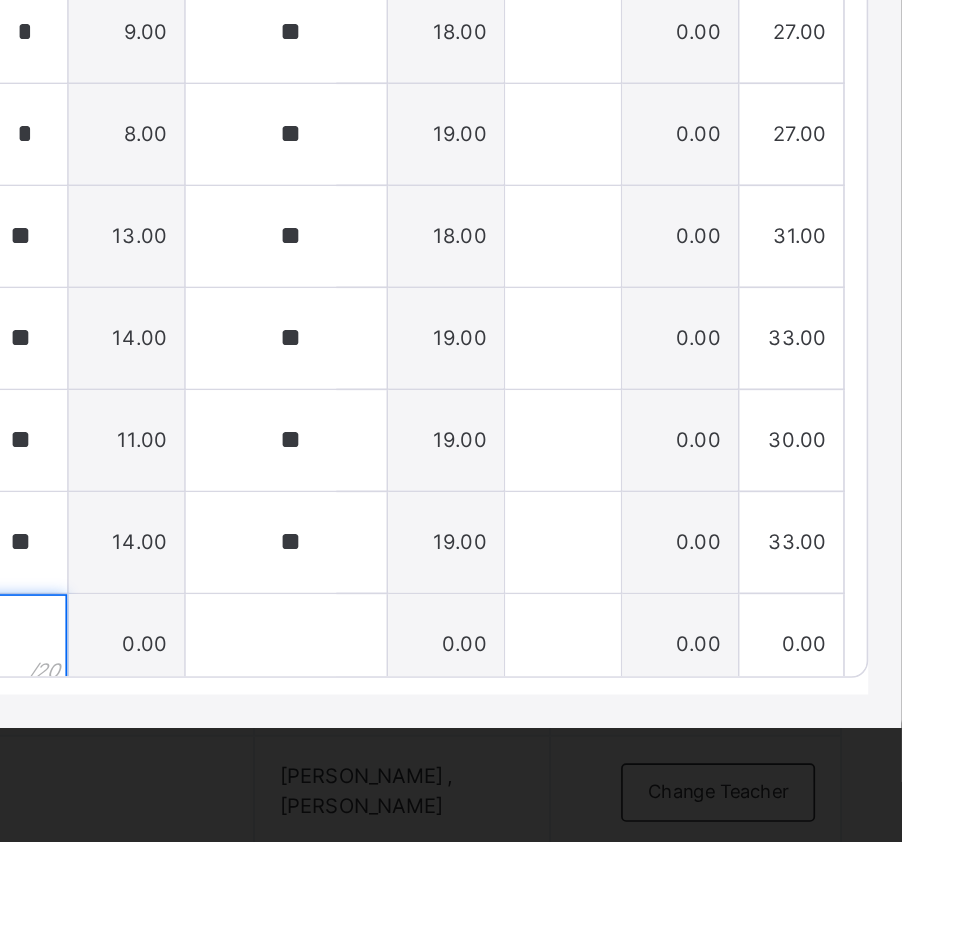scroll, scrollTop: 629, scrollLeft: 0, axis: vertical 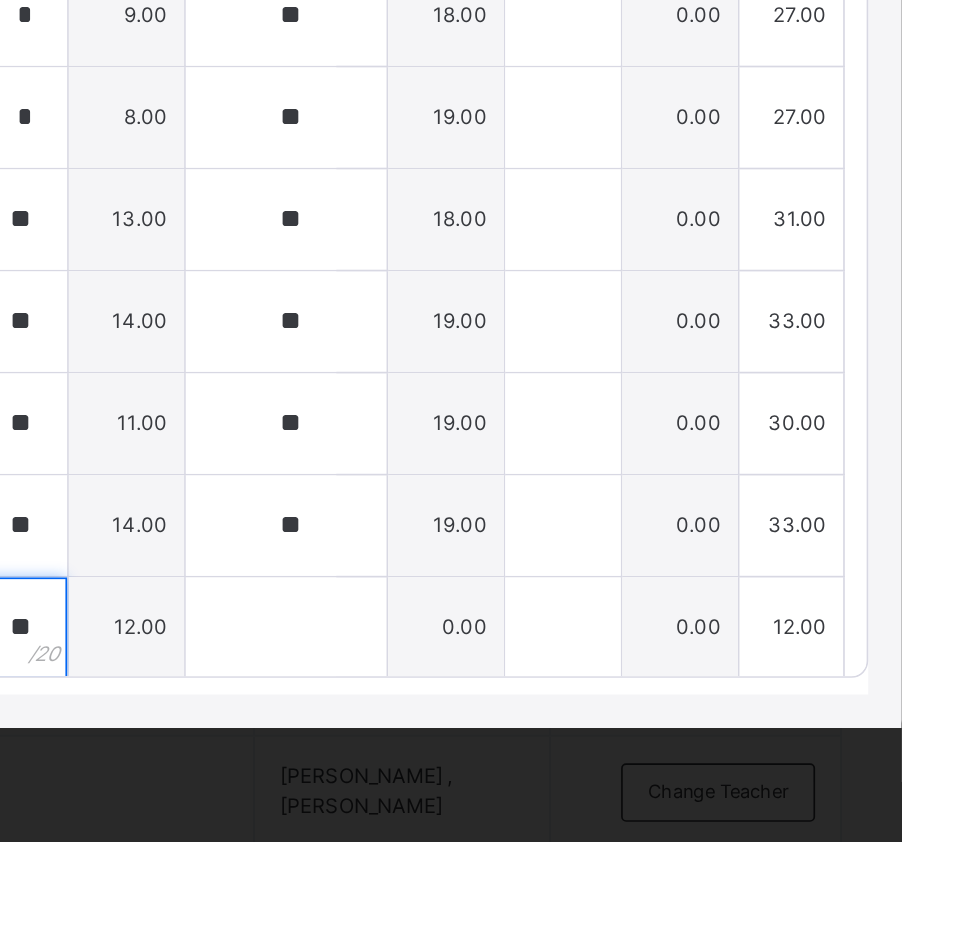 type on "**" 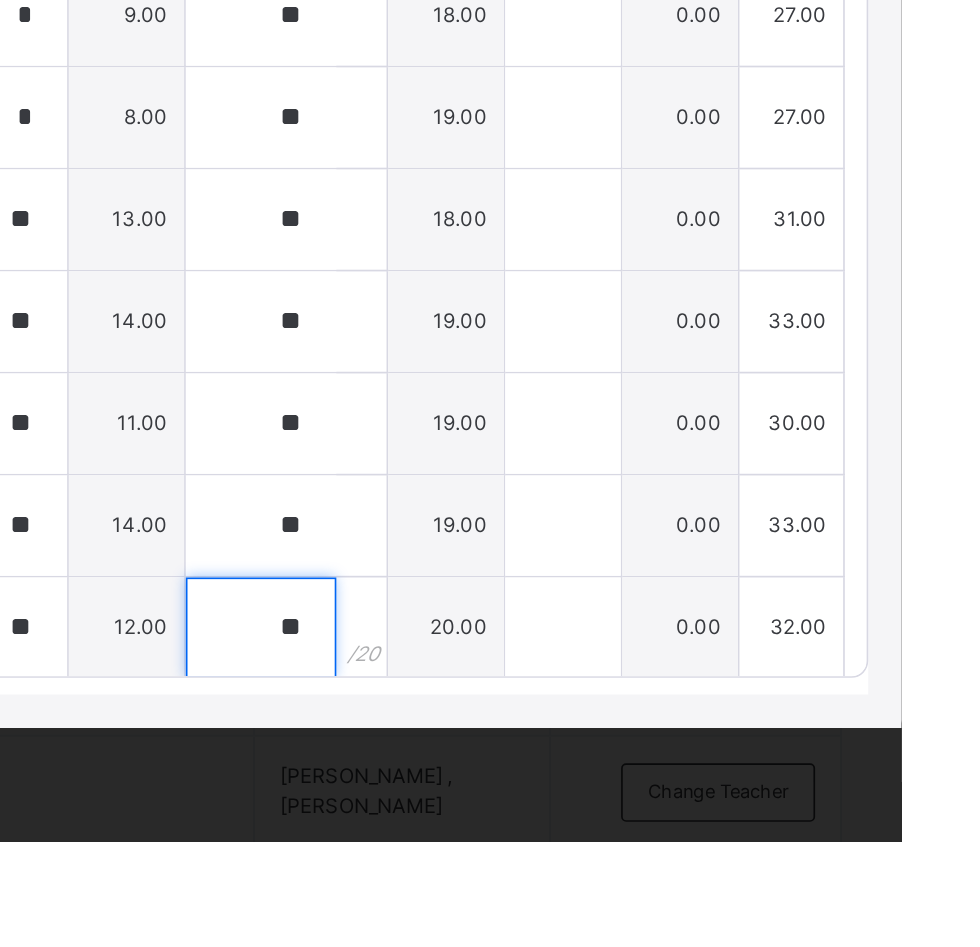 type on "**" 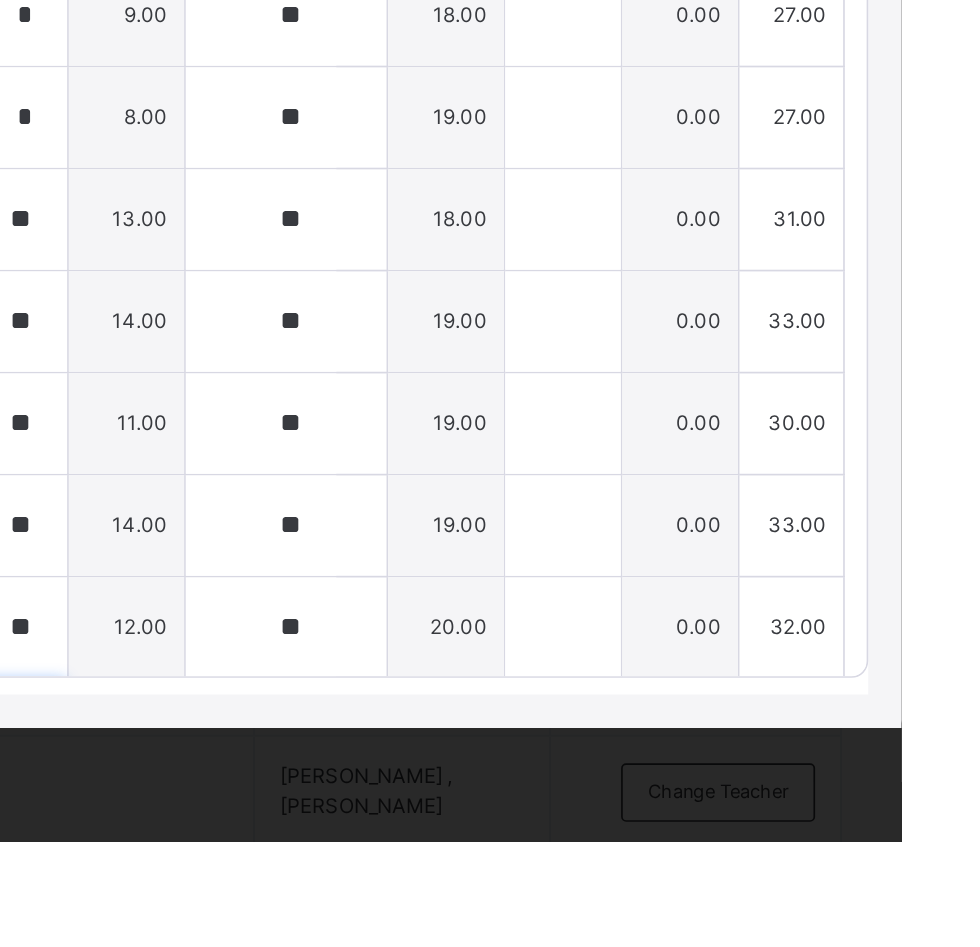 scroll, scrollTop: 910, scrollLeft: 0, axis: vertical 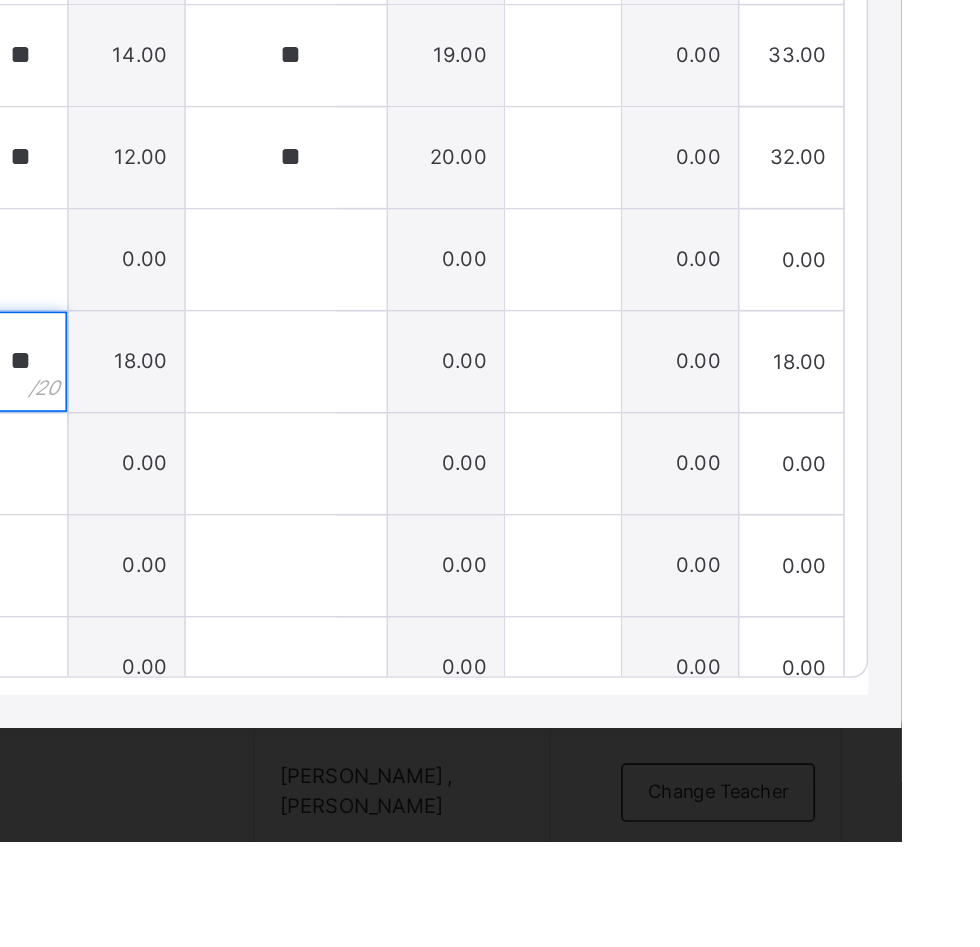 type on "**" 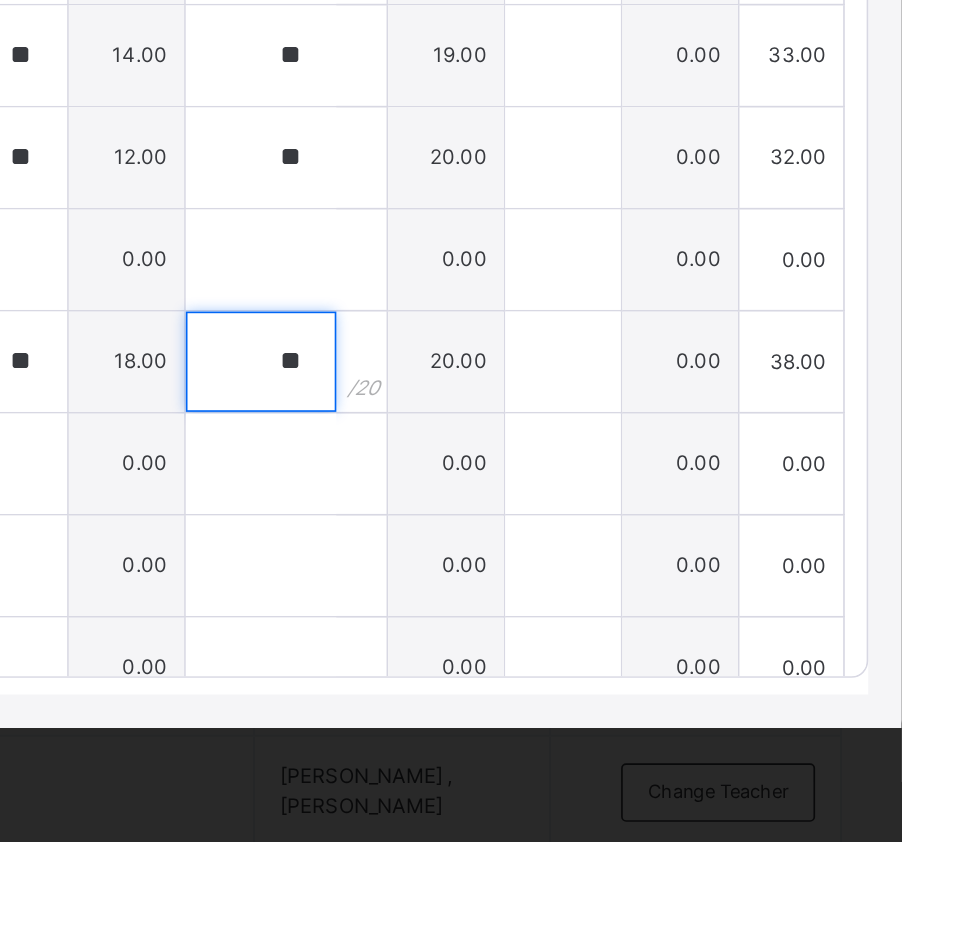 type on "**" 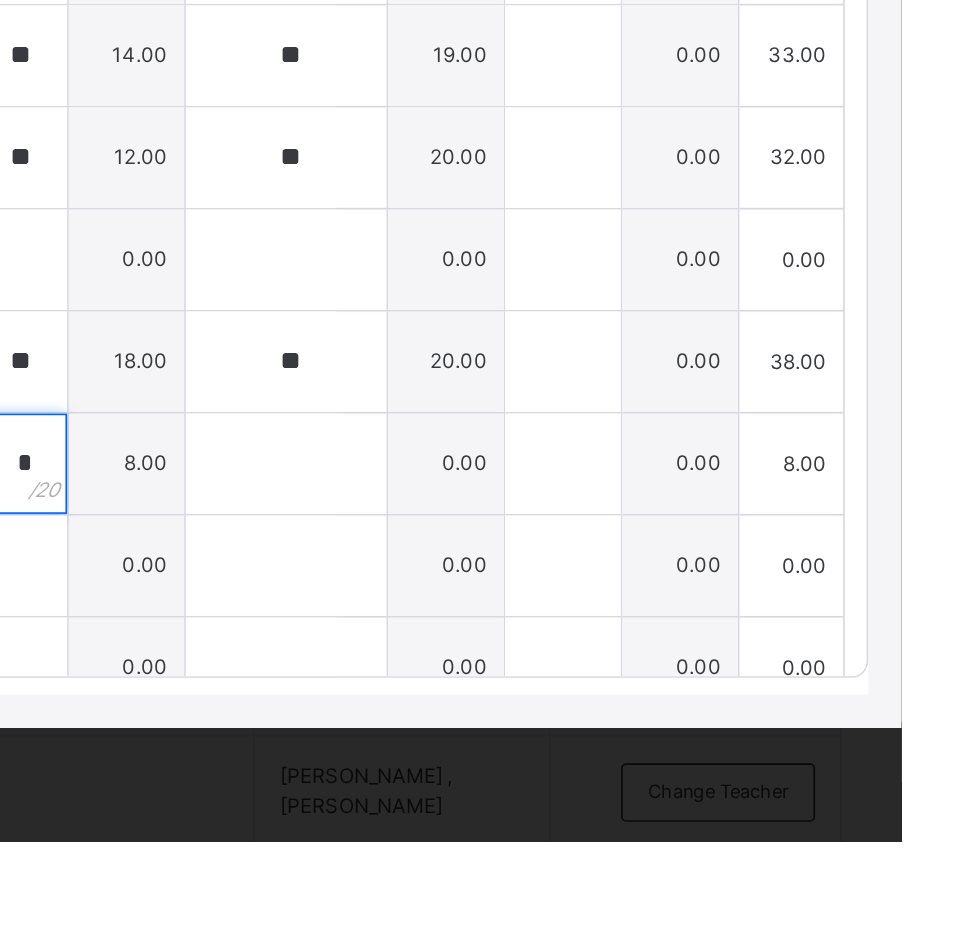 type on "*" 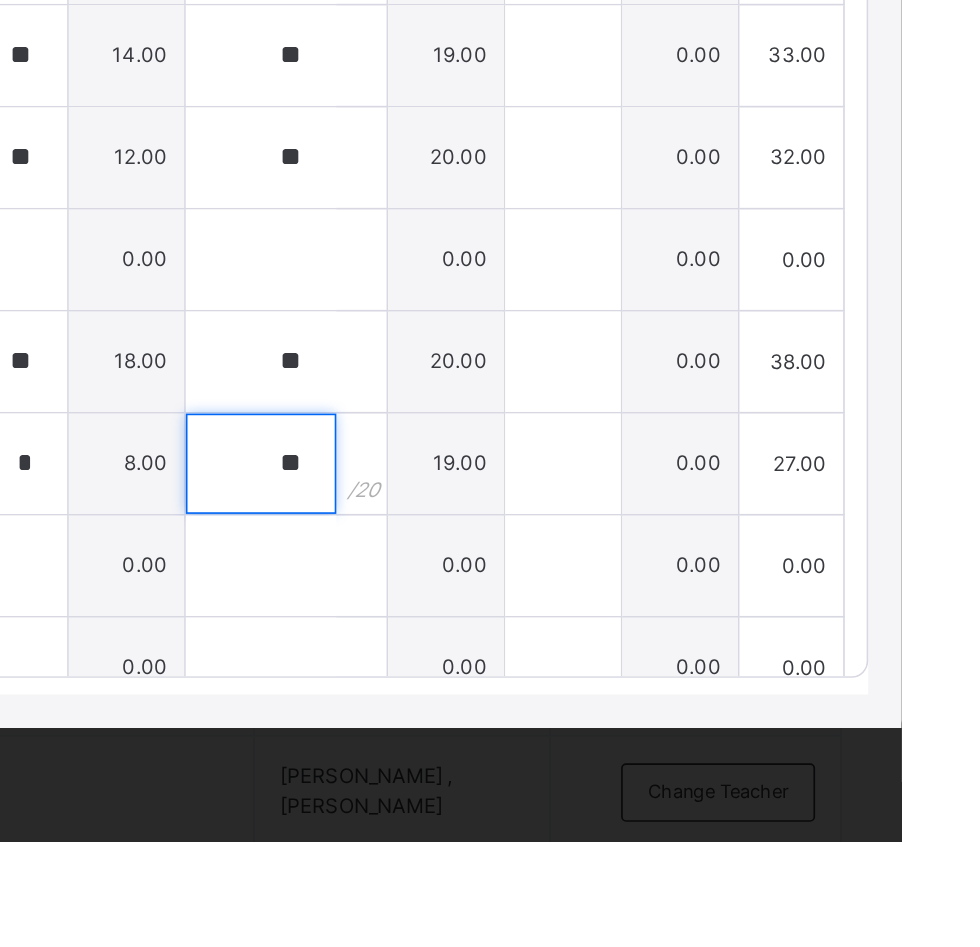 type on "**" 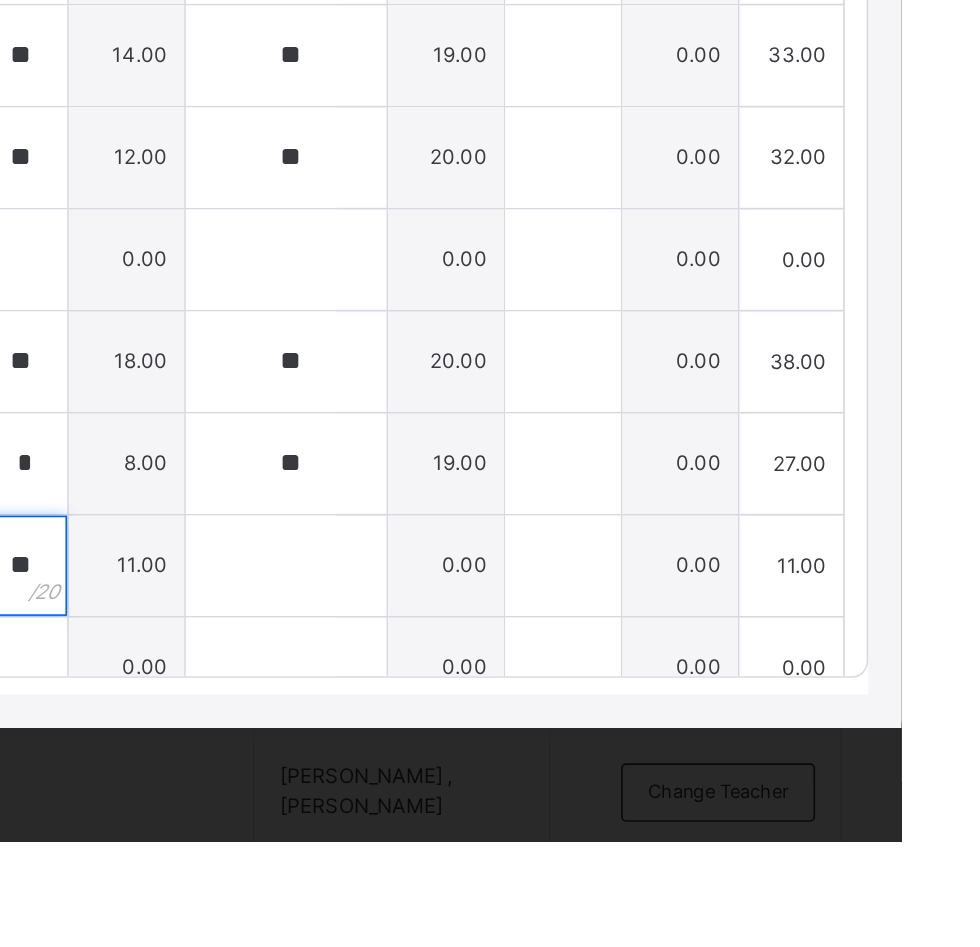 type on "**" 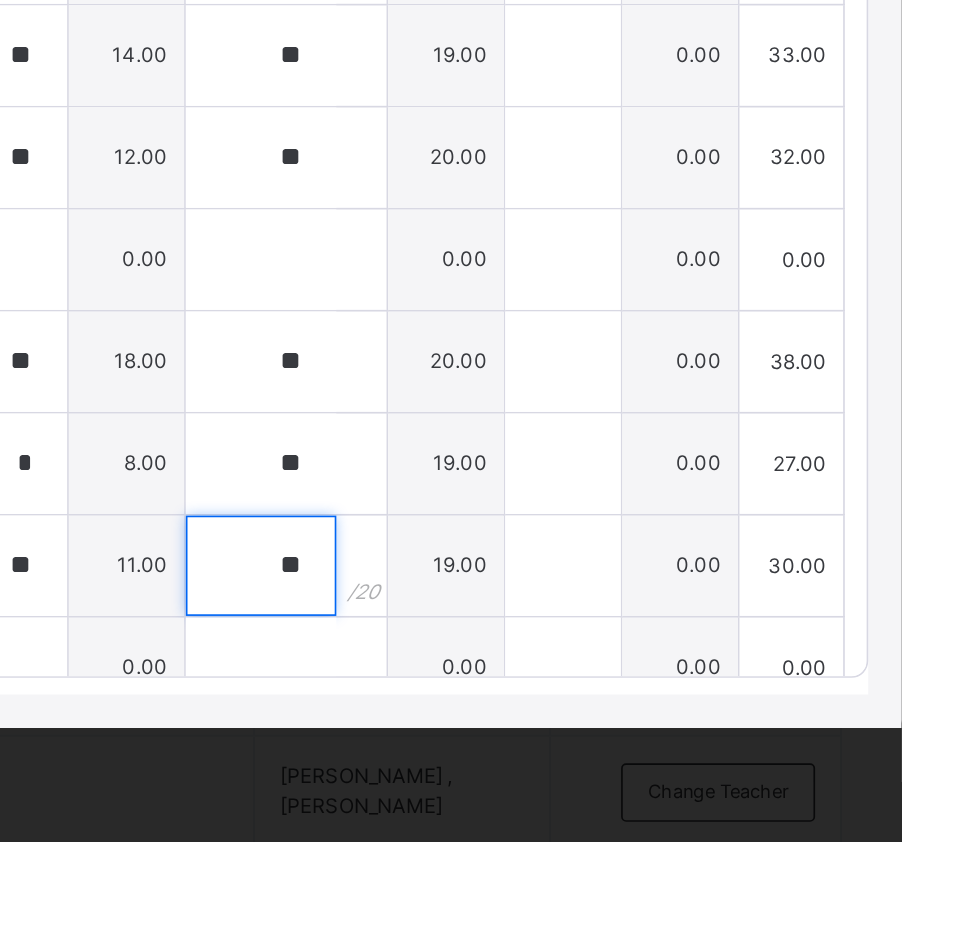 type on "**" 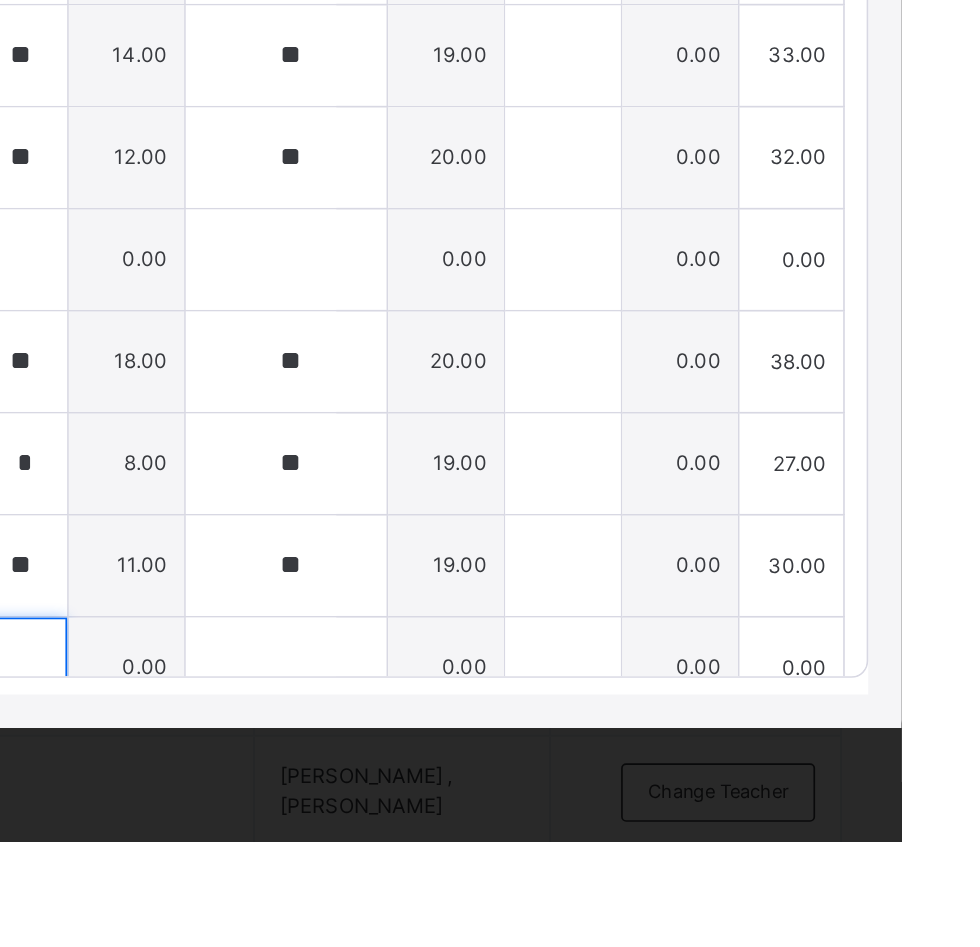 scroll, scrollTop: 934, scrollLeft: 0, axis: vertical 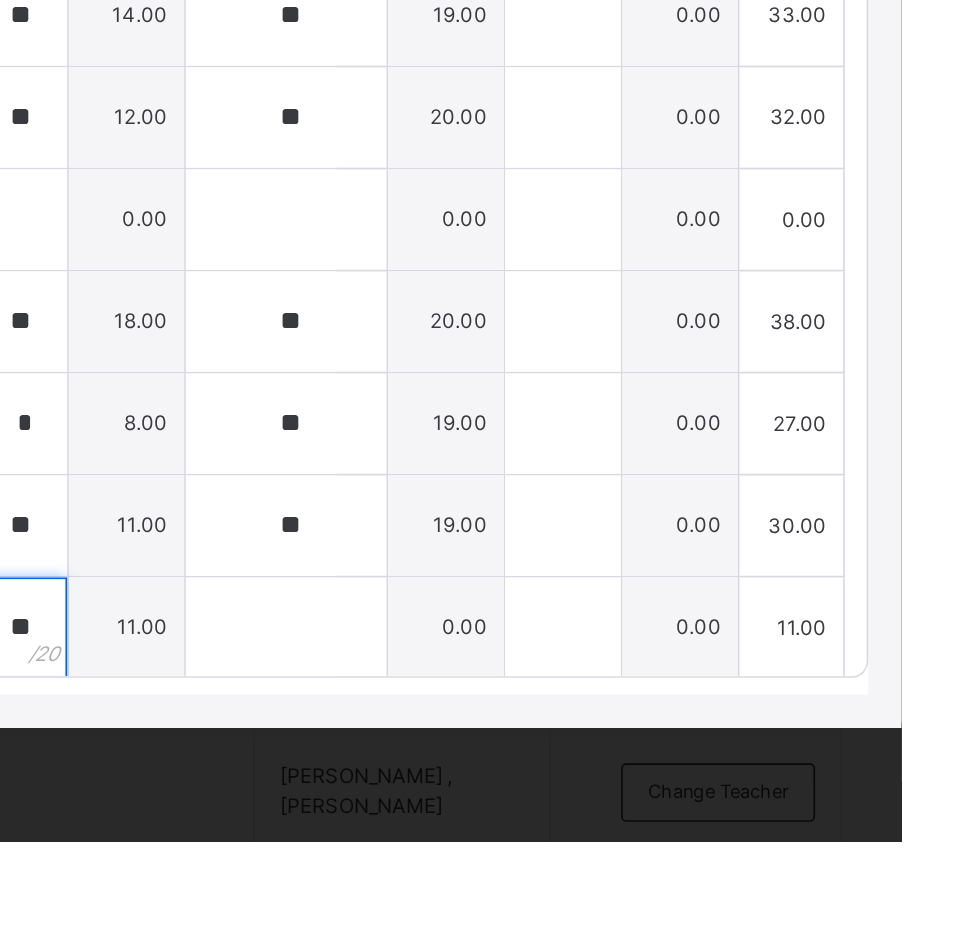 type on "**" 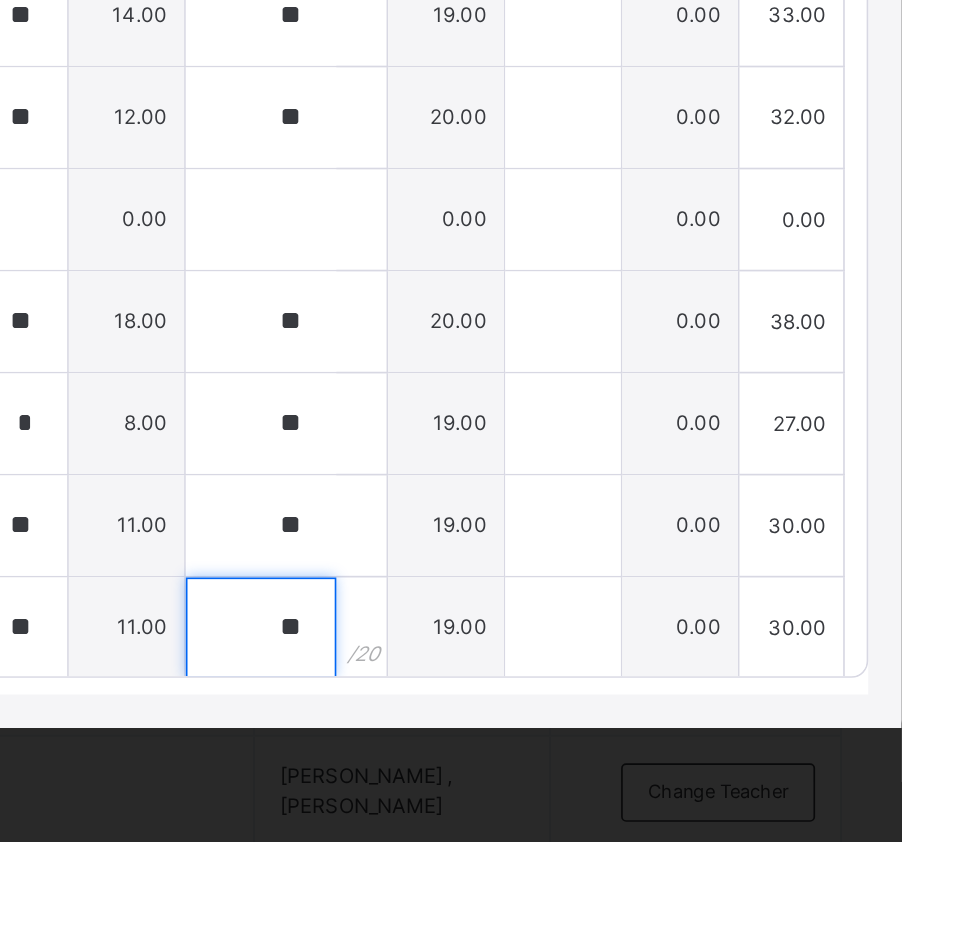 type on "**" 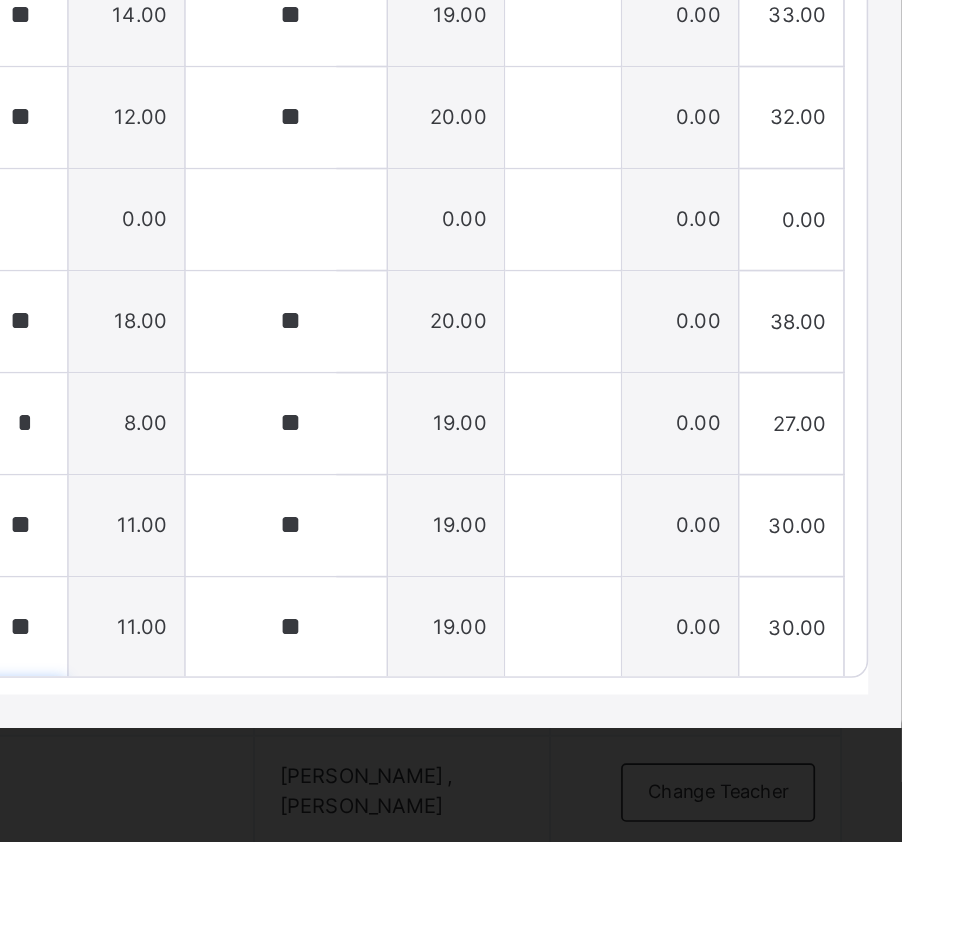 scroll, scrollTop: 1215, scrollLeft: 0, axis: vertical 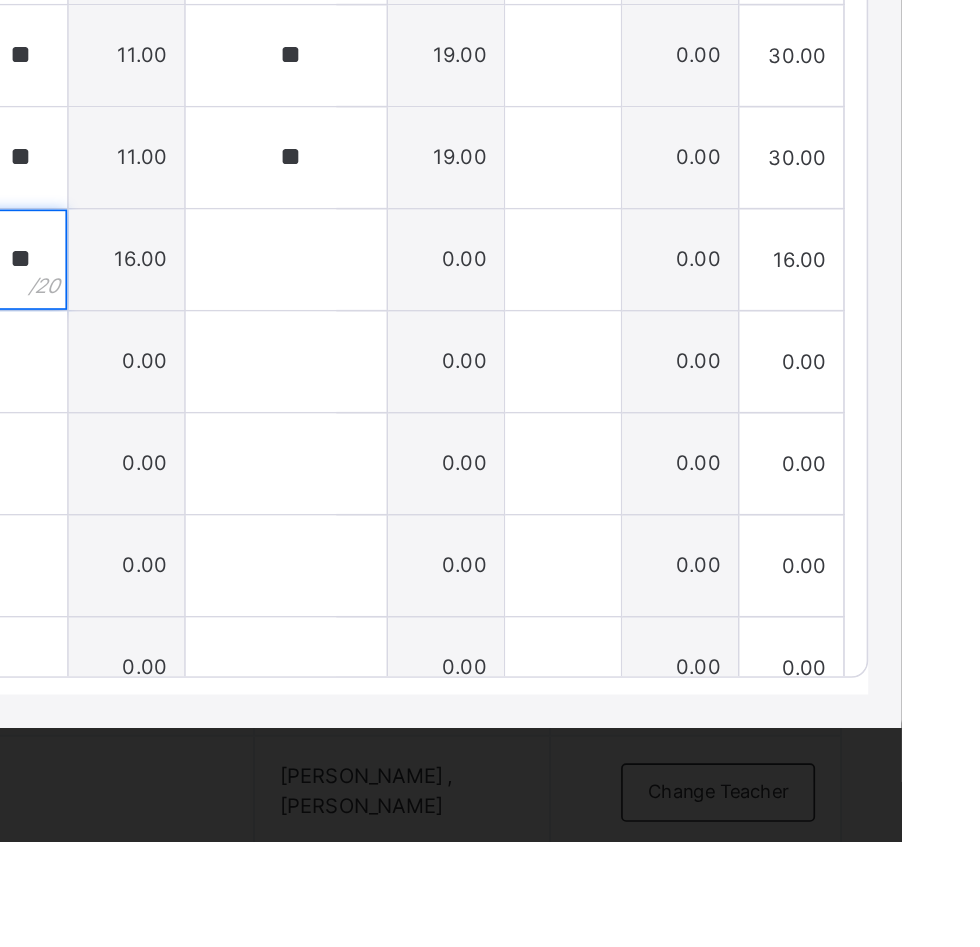 type on "**" 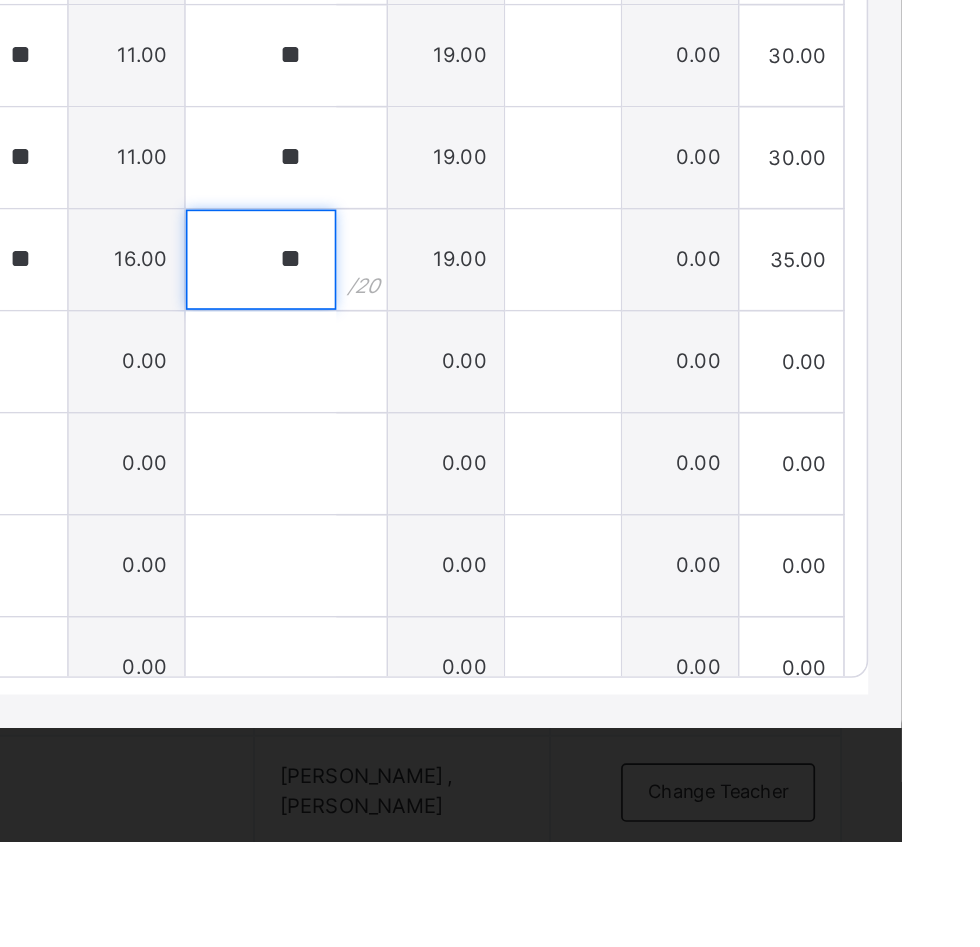 type on "**" 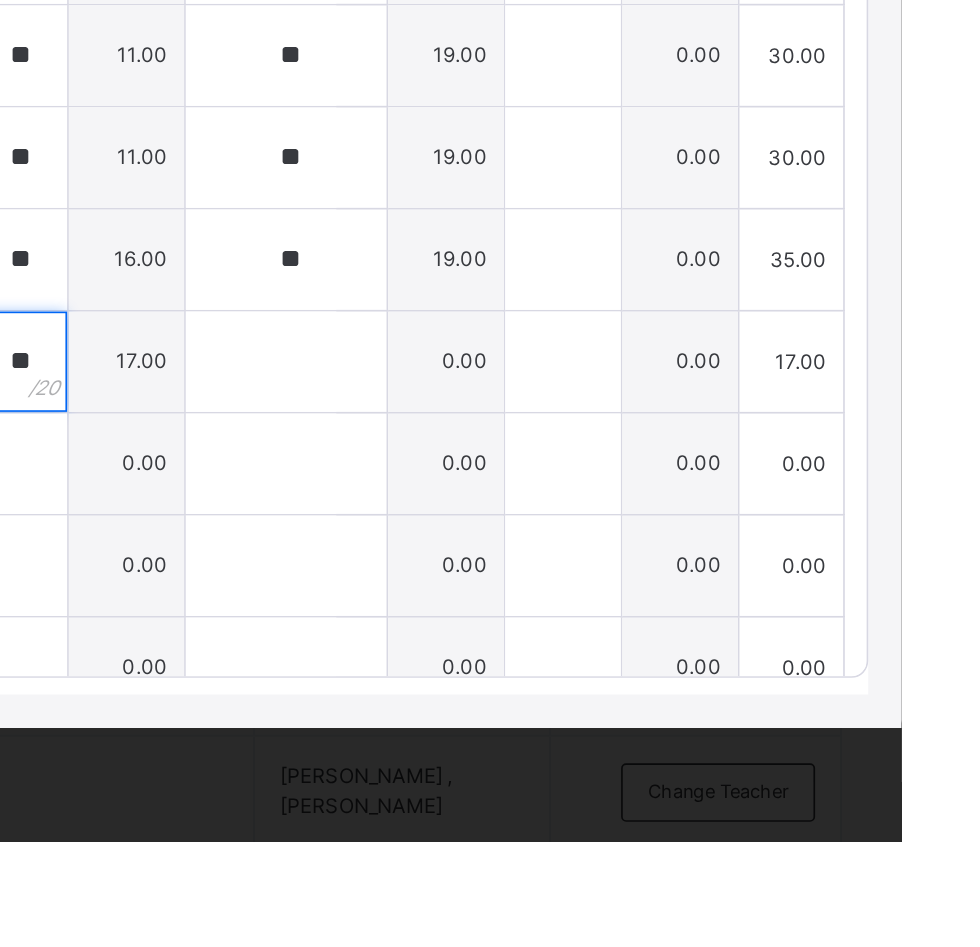 type on "**" 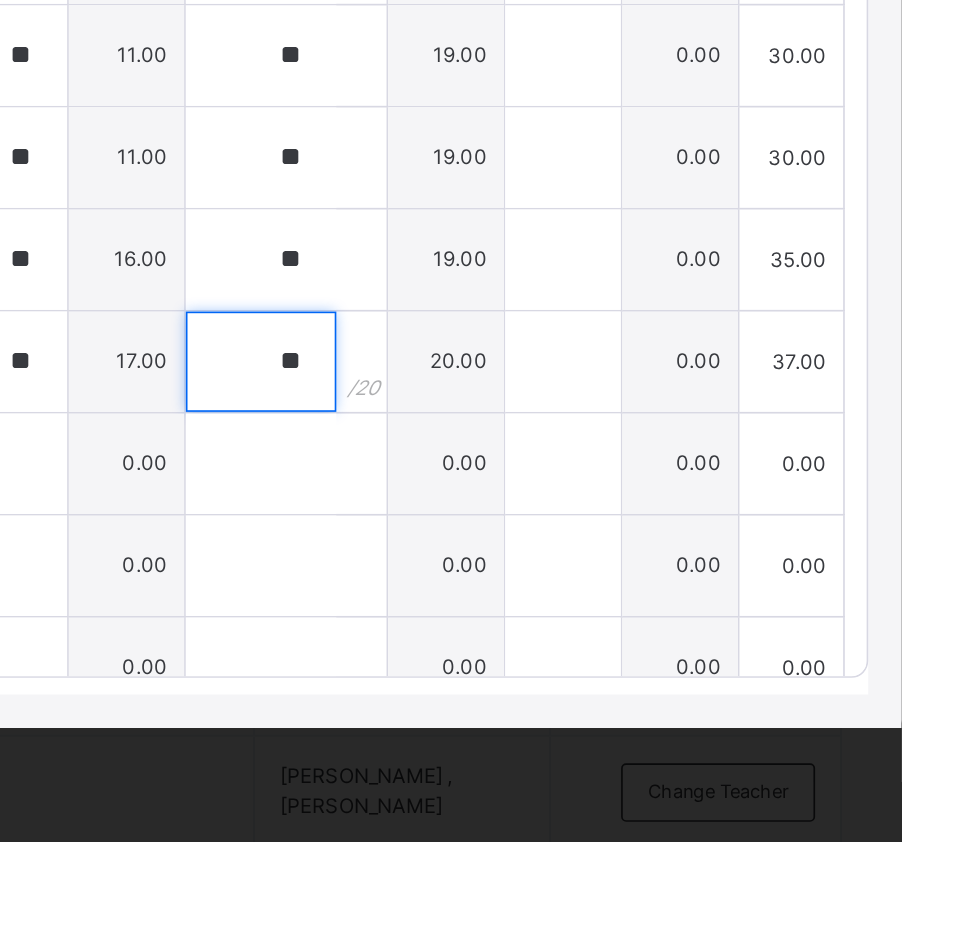 type on "**" 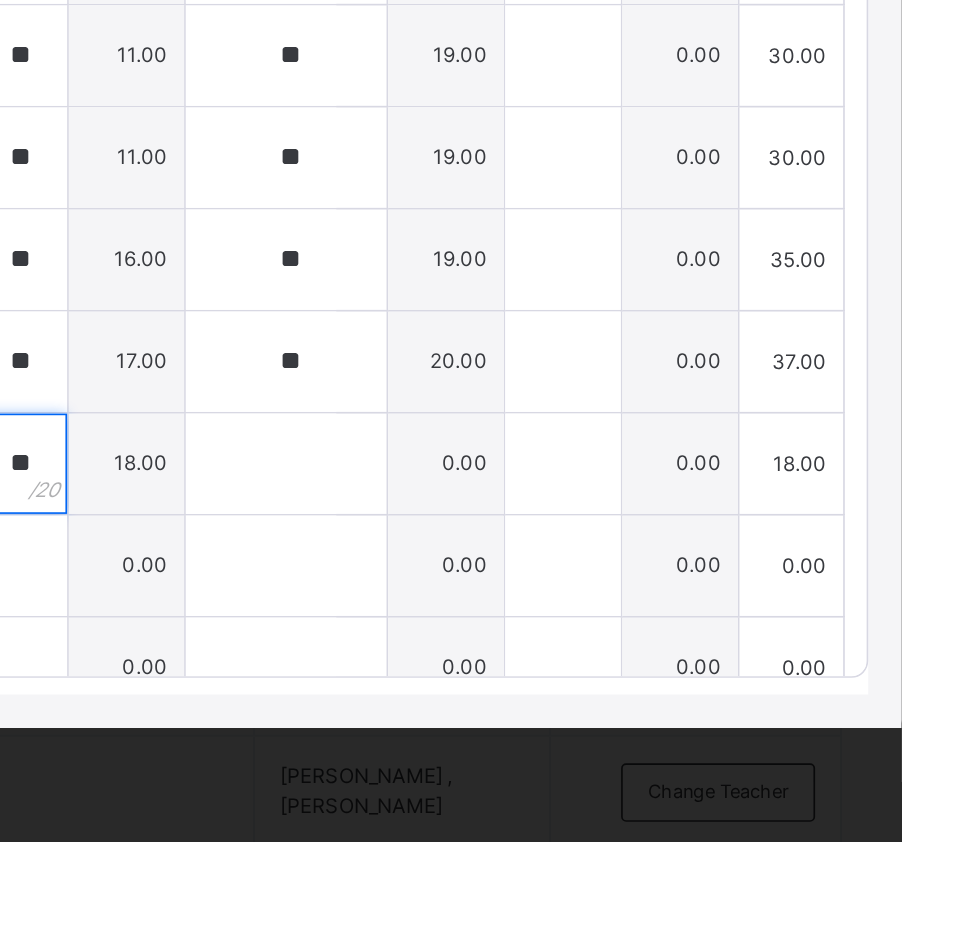type on "**" 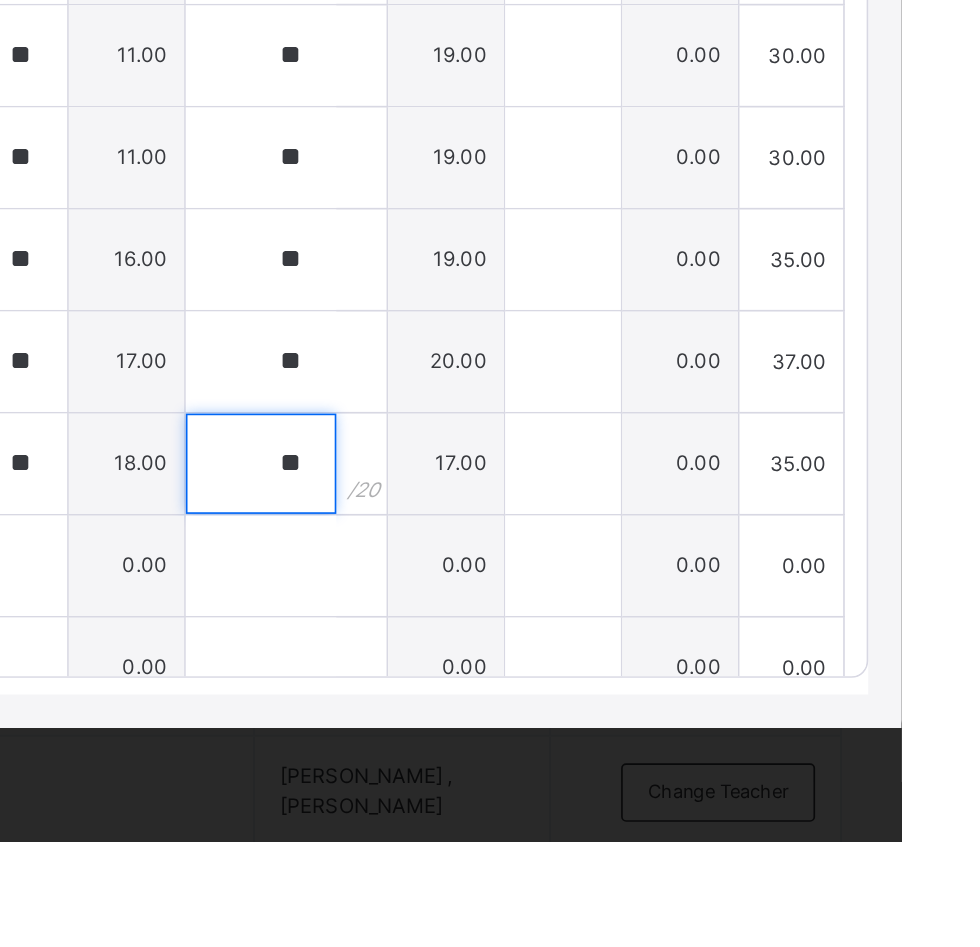 type on "**" 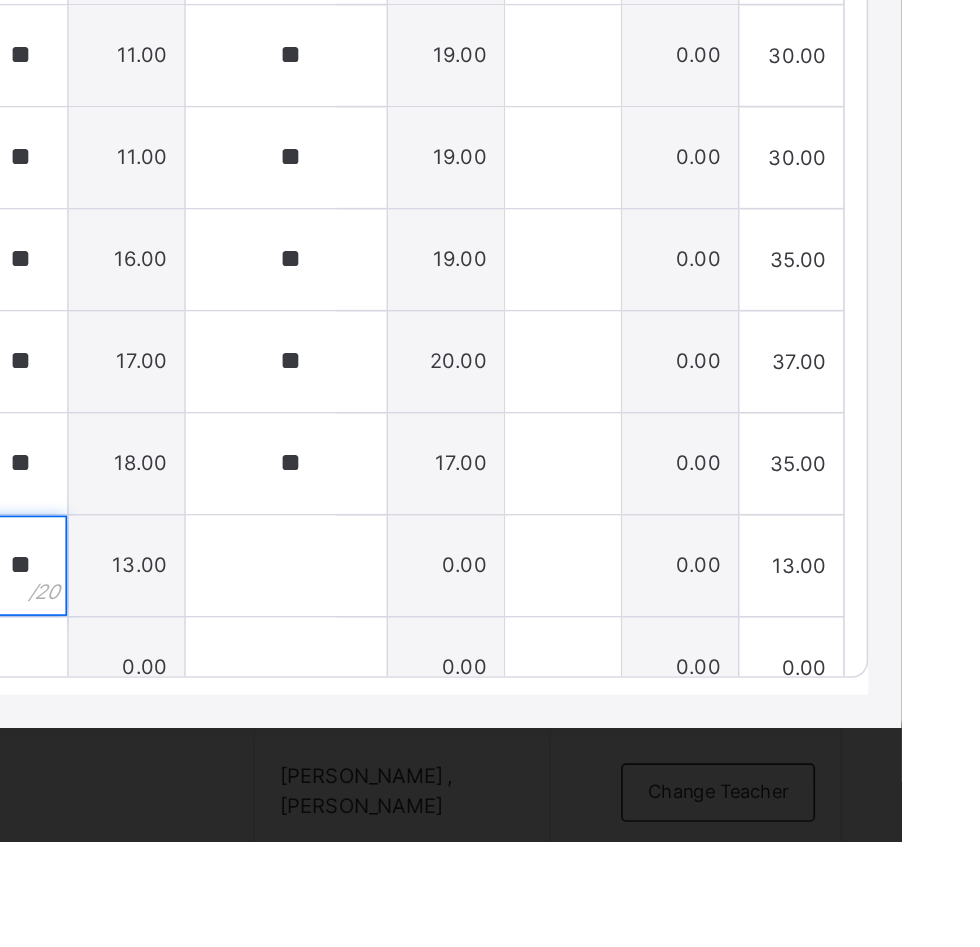 type on "**" 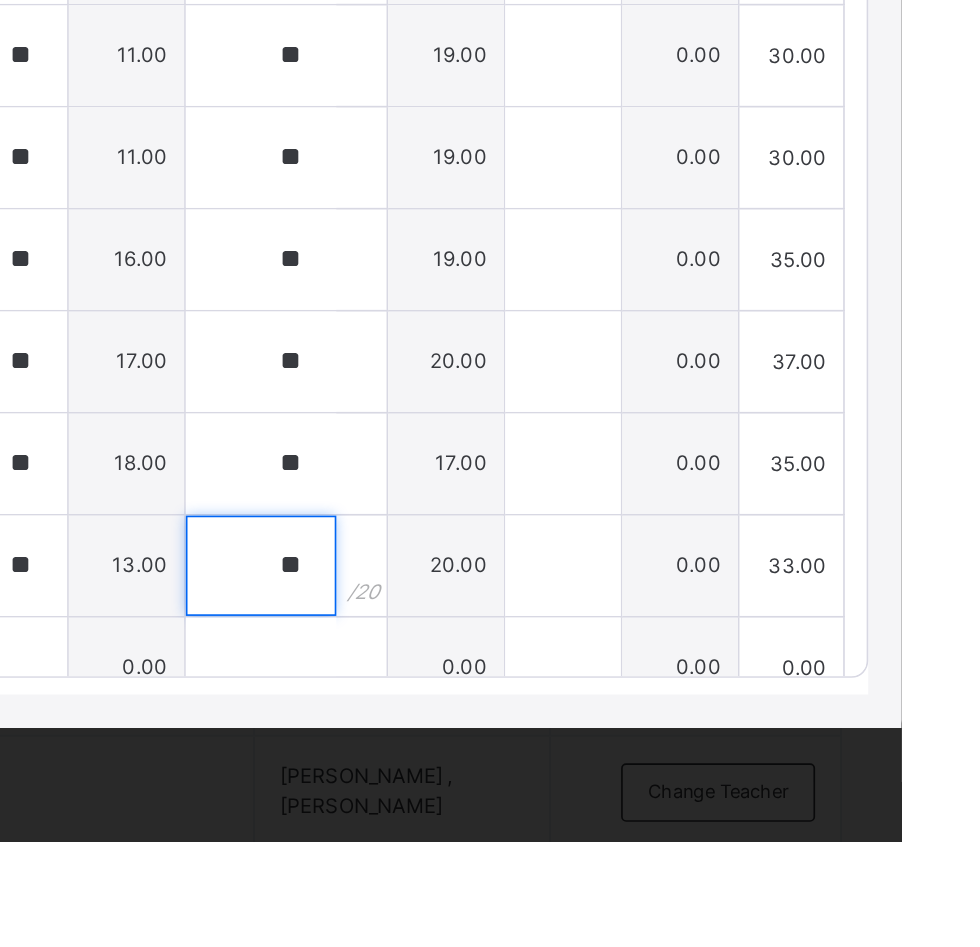 type on "**" 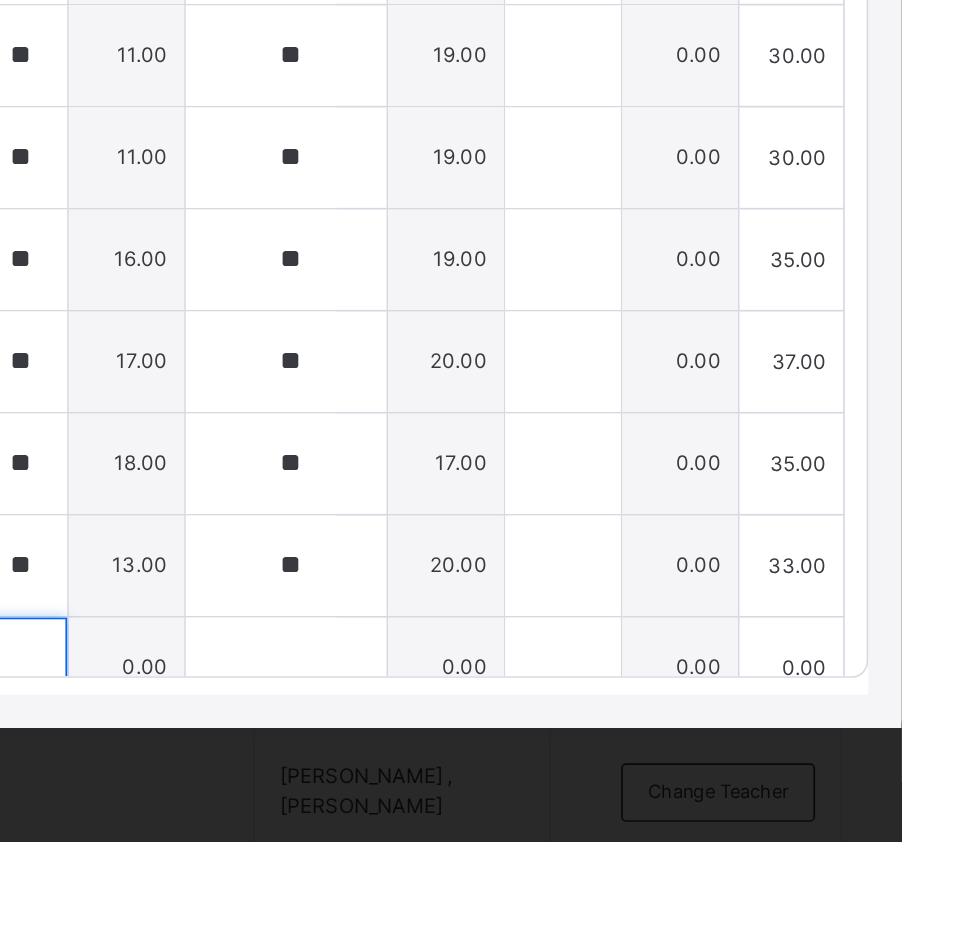 scroll, scrollTop: 1239, scrollLeft: 0, axis: vertical 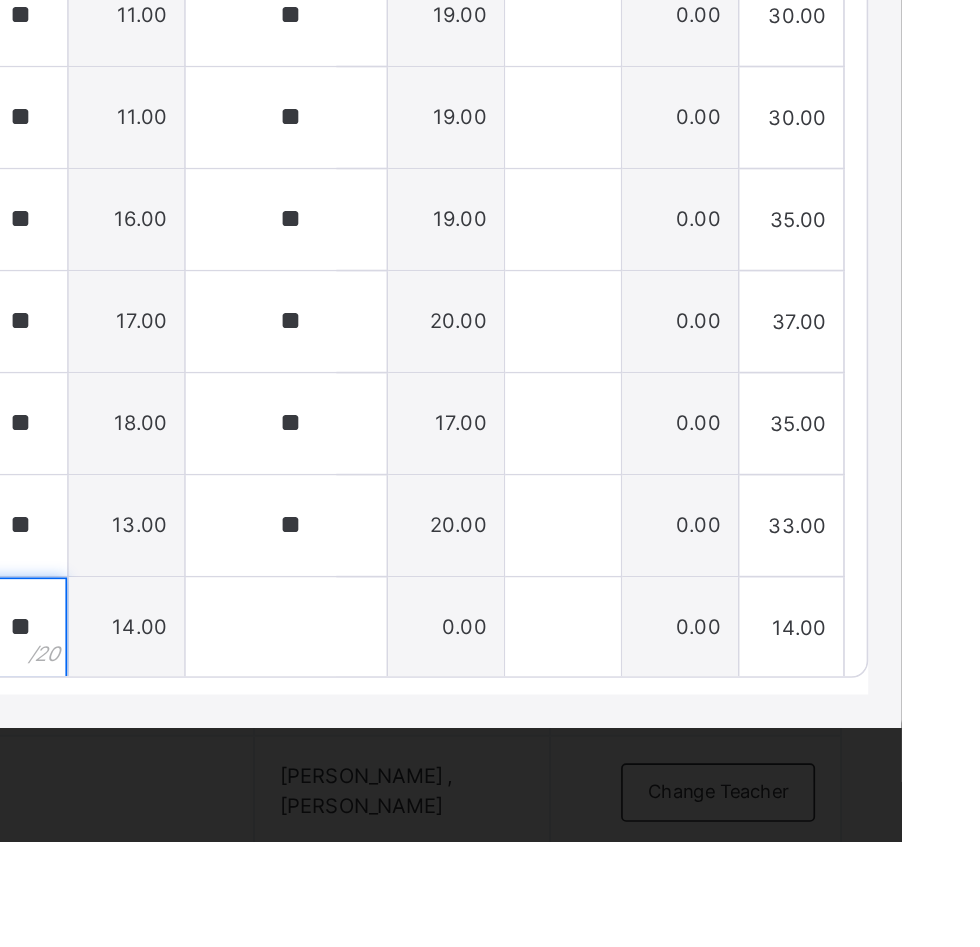 type on "**" 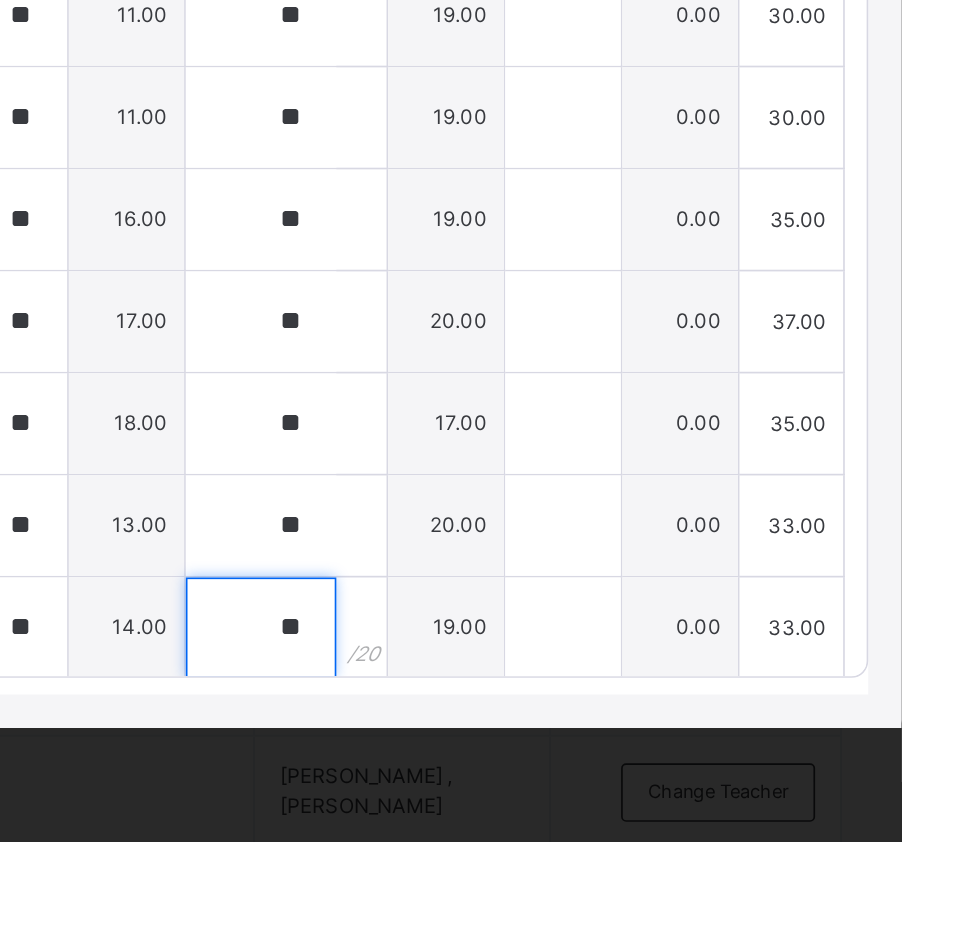 type on "**" 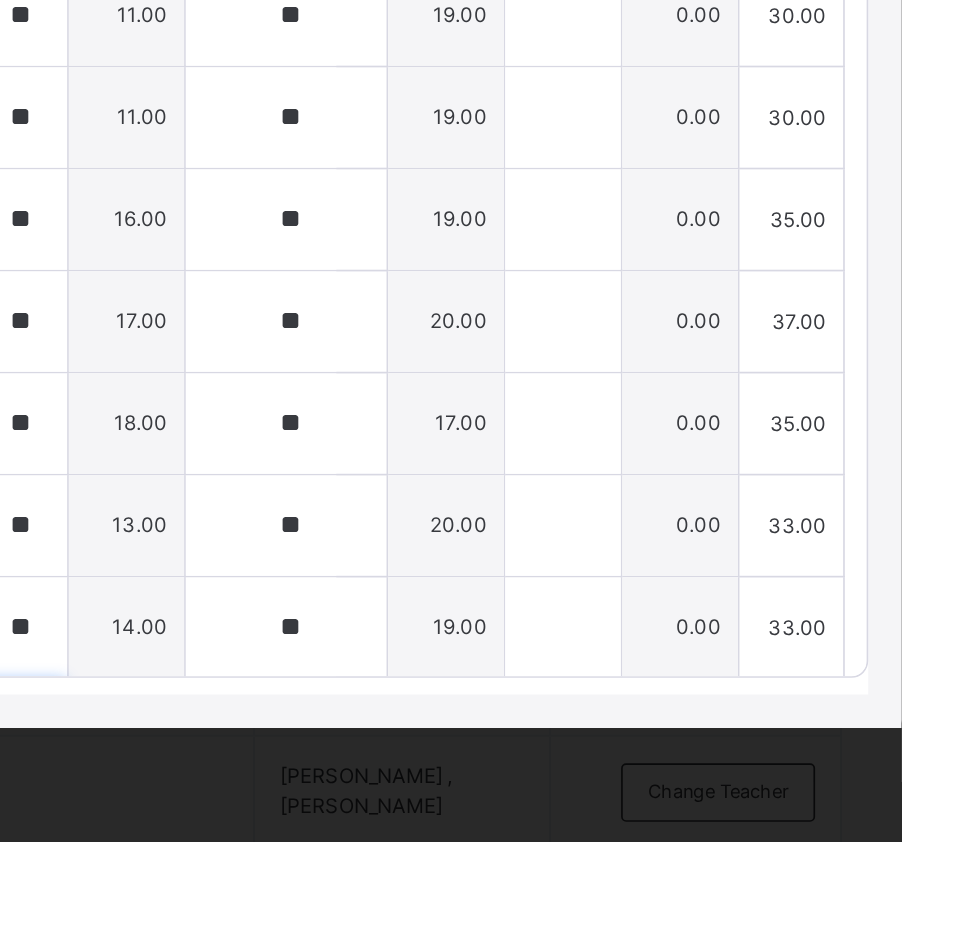scroll, scrollTop: 1520, scrollLeft: 0, axis: vertical 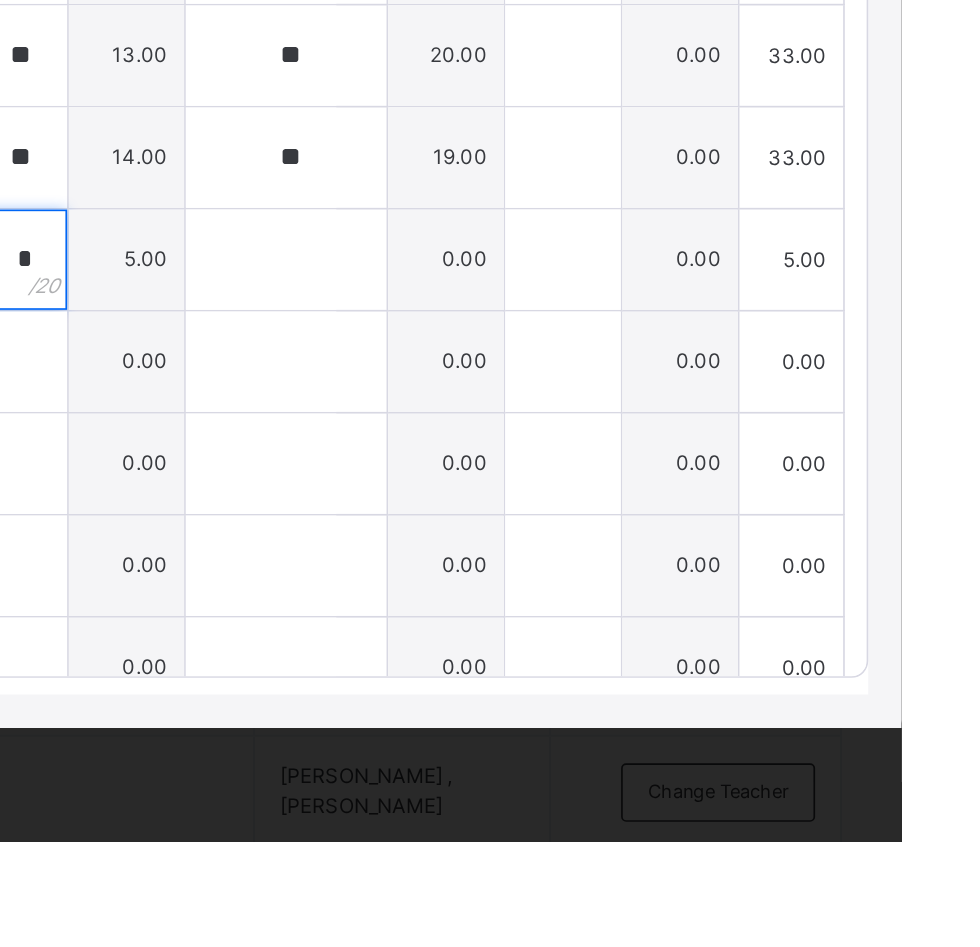 type on "*" 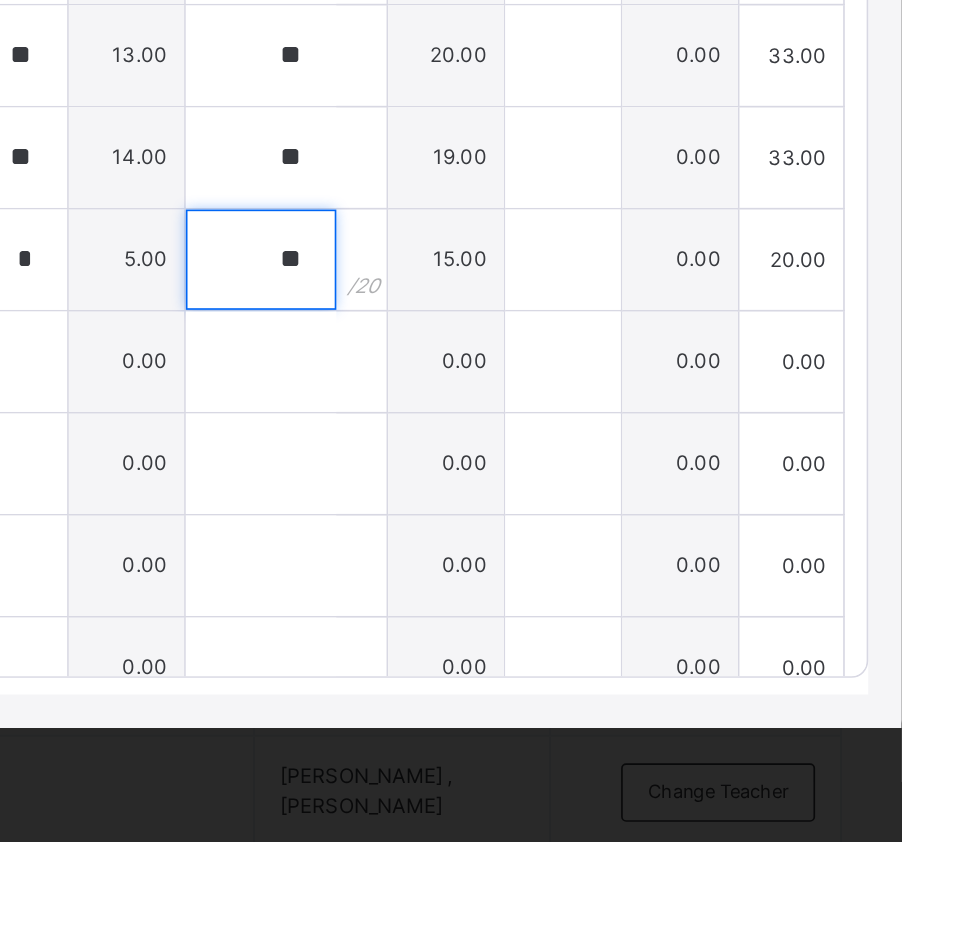 type on "**" 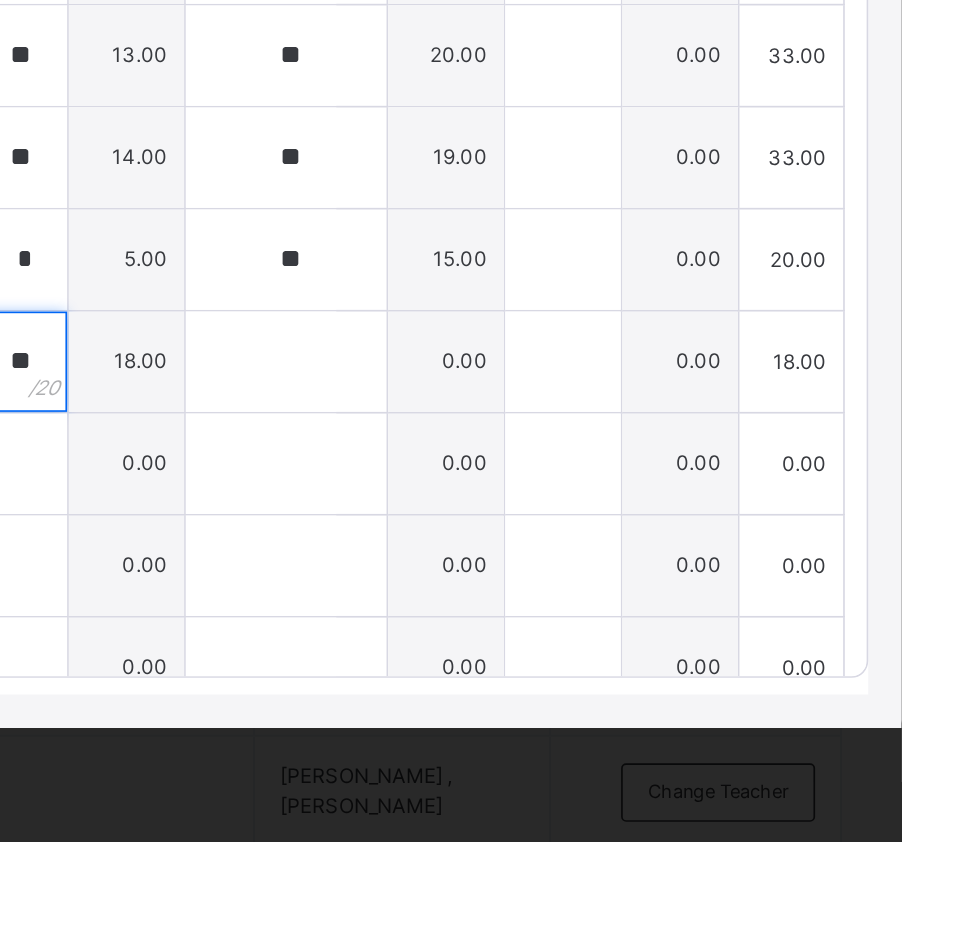 type on "**" 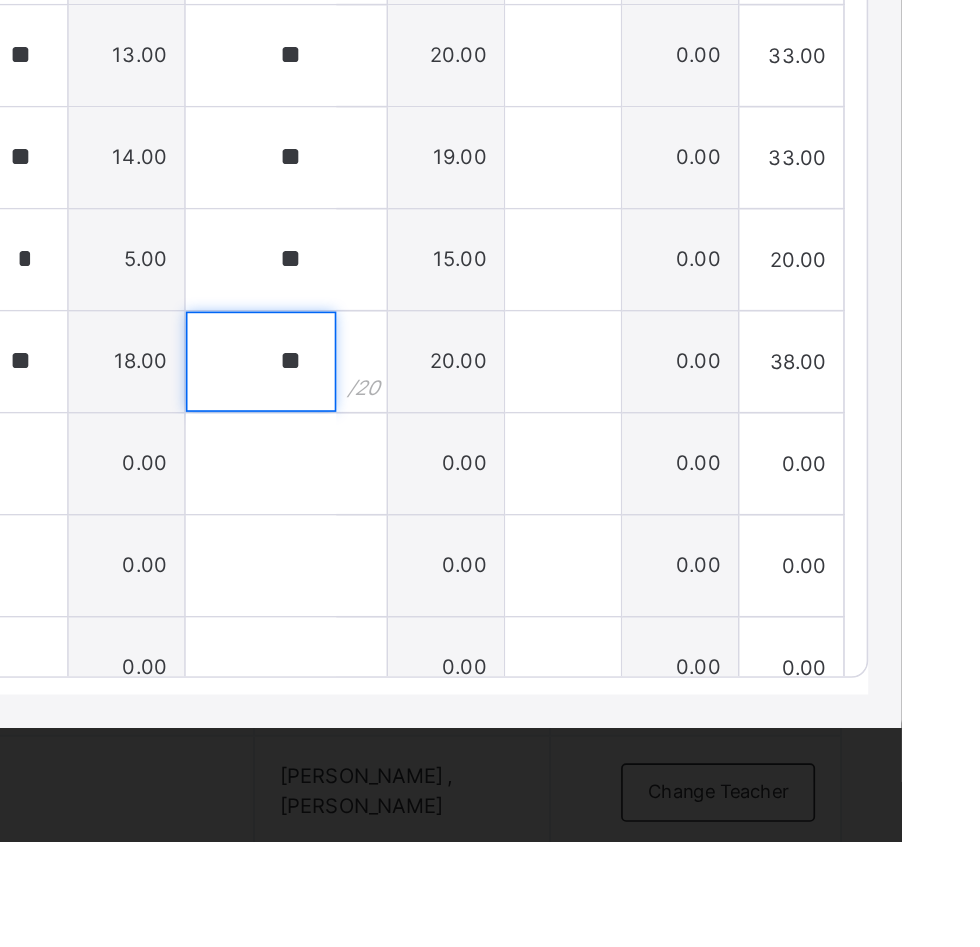 type on "**" 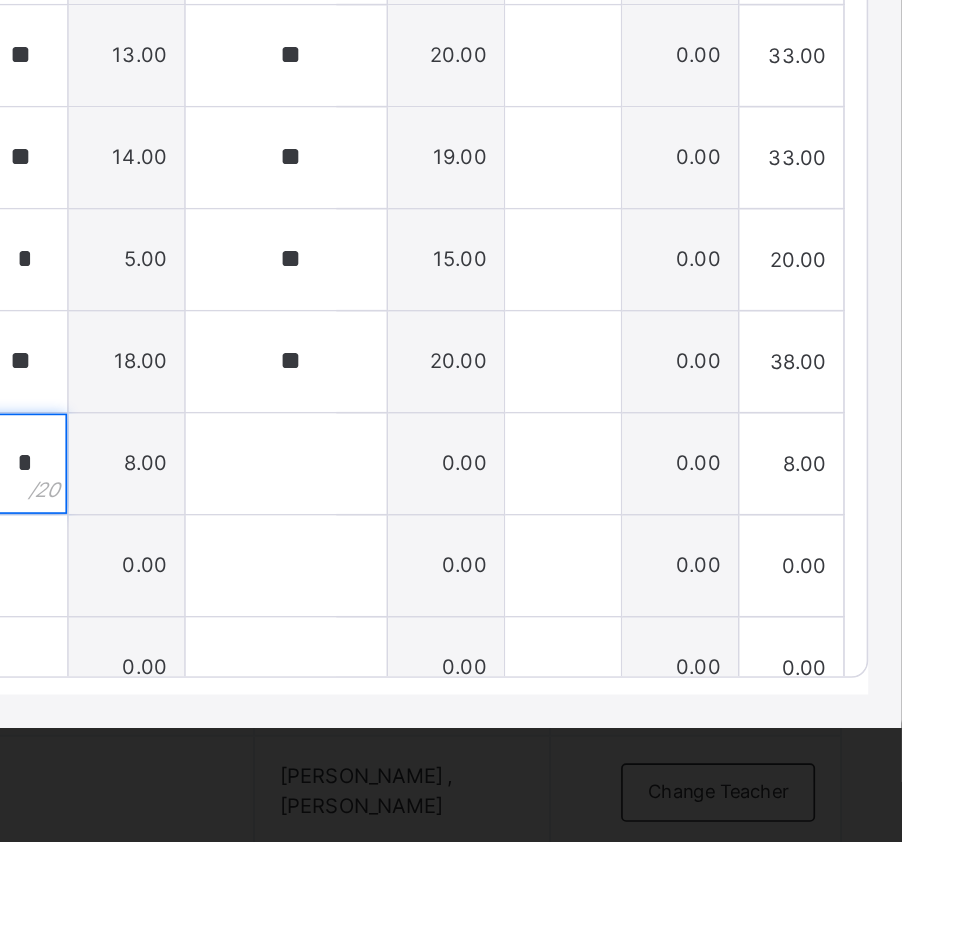 type on "*" 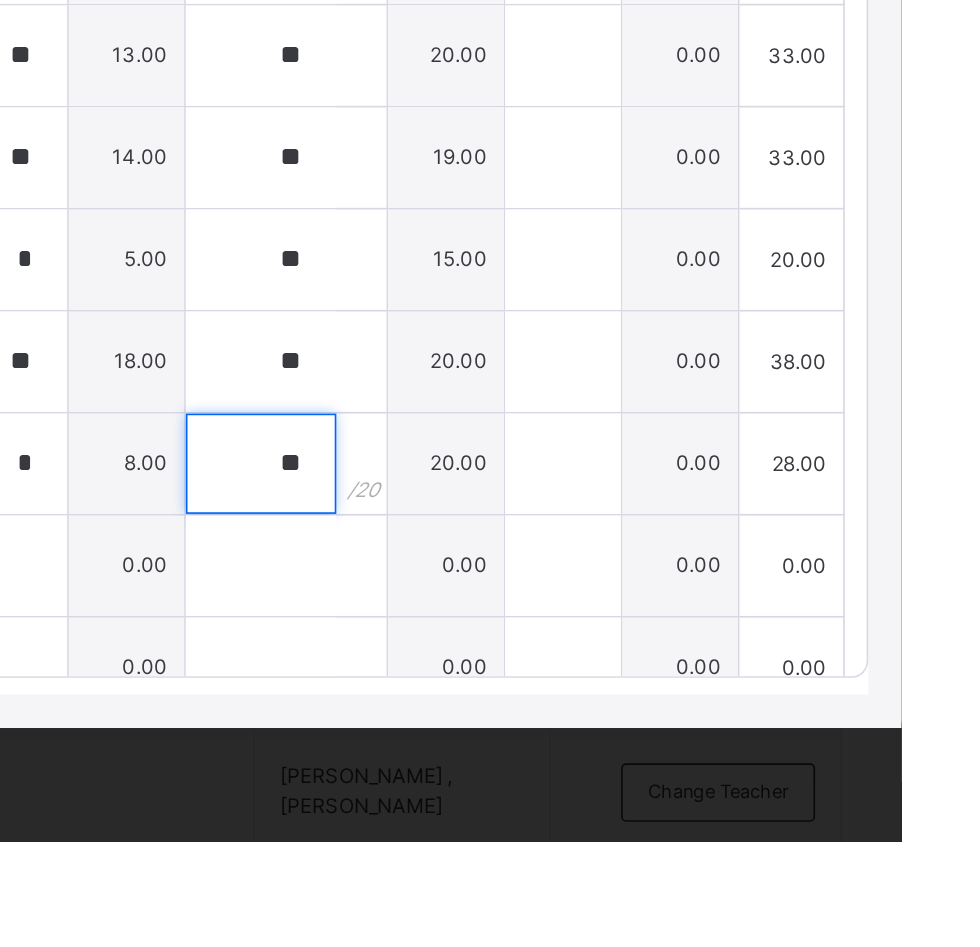 type on "**" 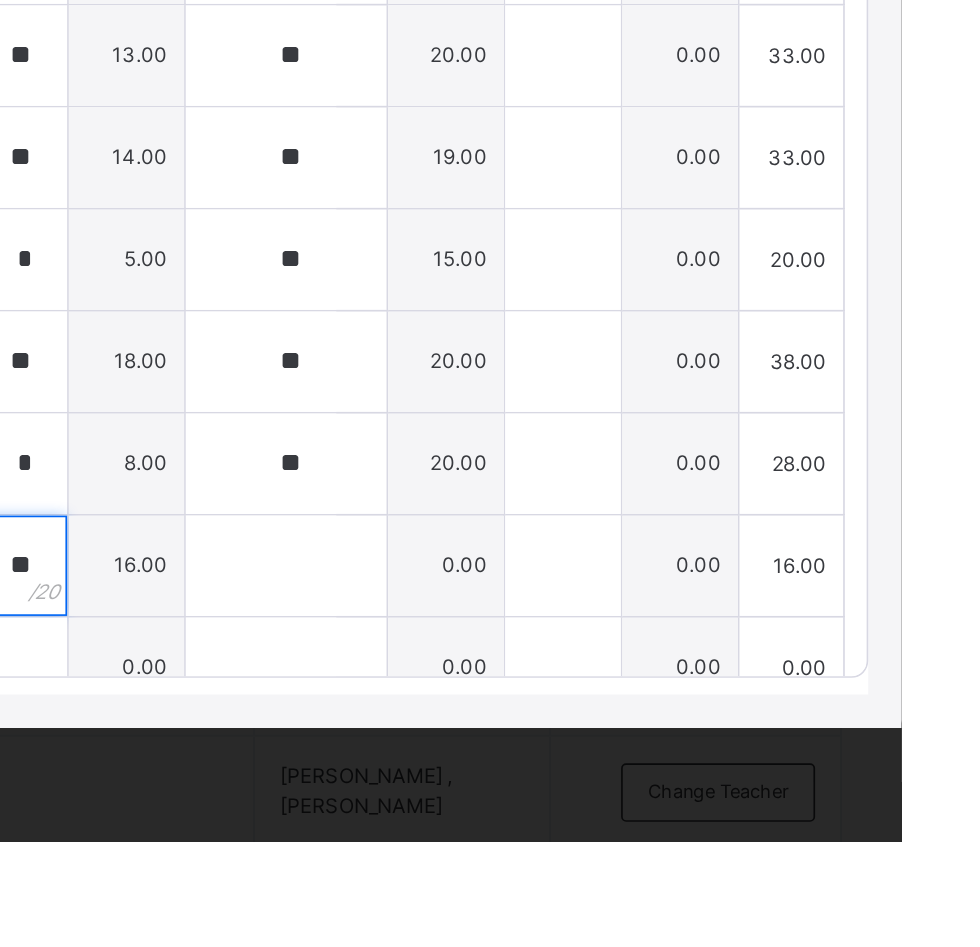 type on "**" 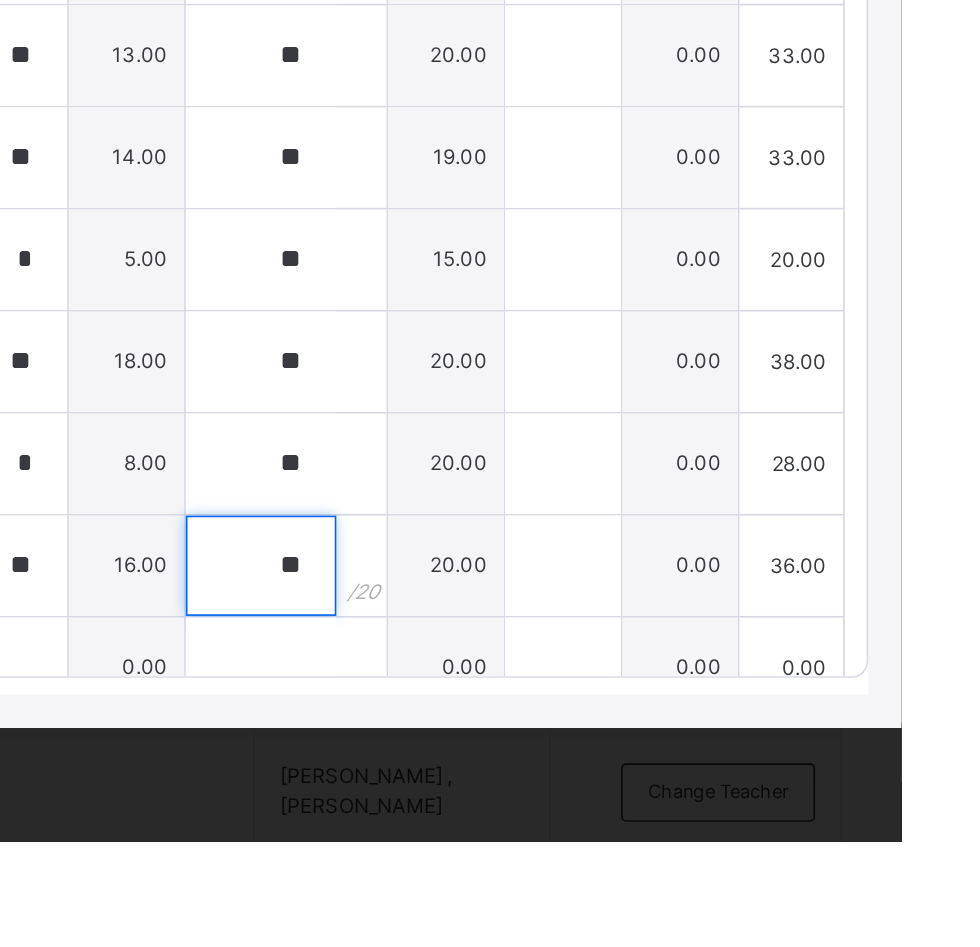 type on "**" 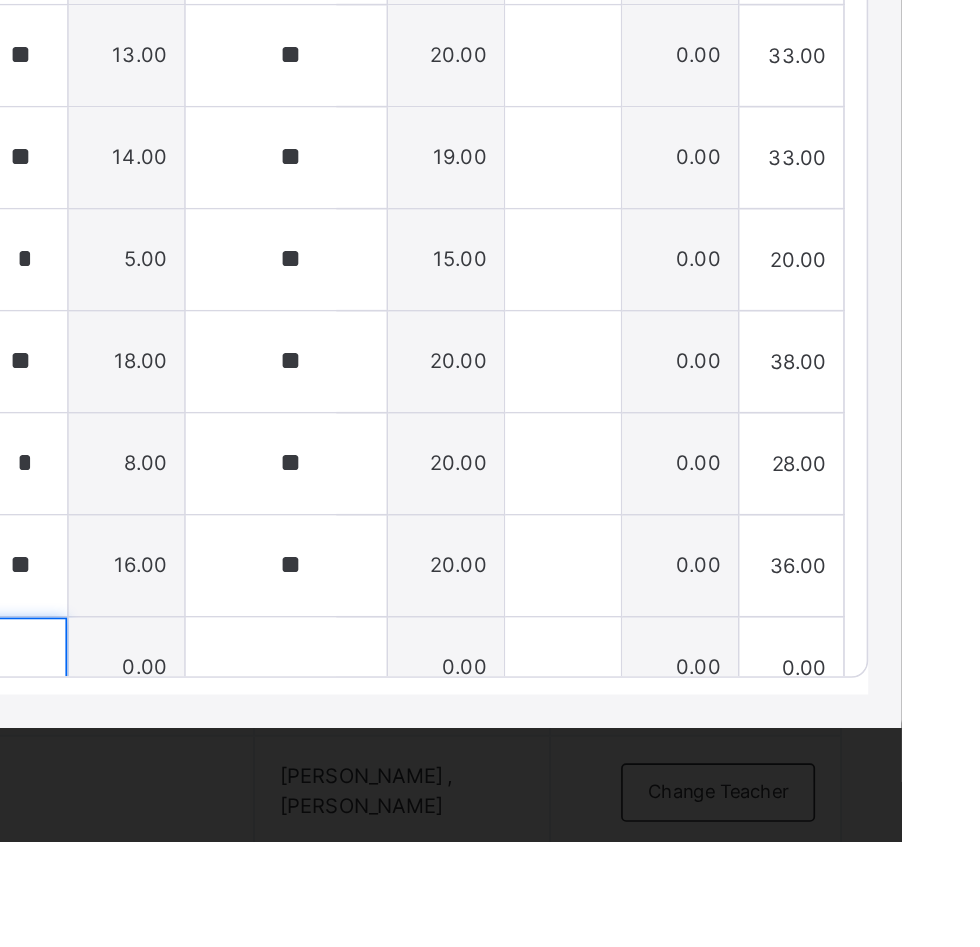 scroll, scrollTop: 1544, scrollLeft: 0, axis: vertical 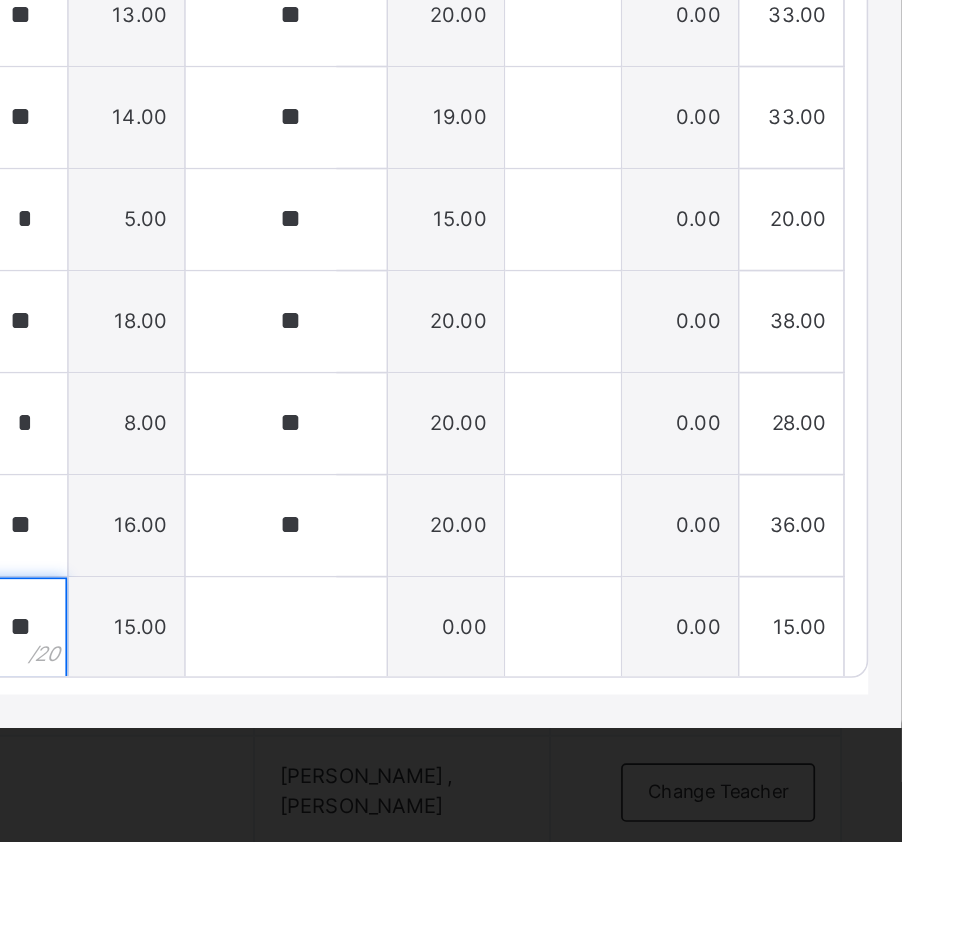 type on "**" 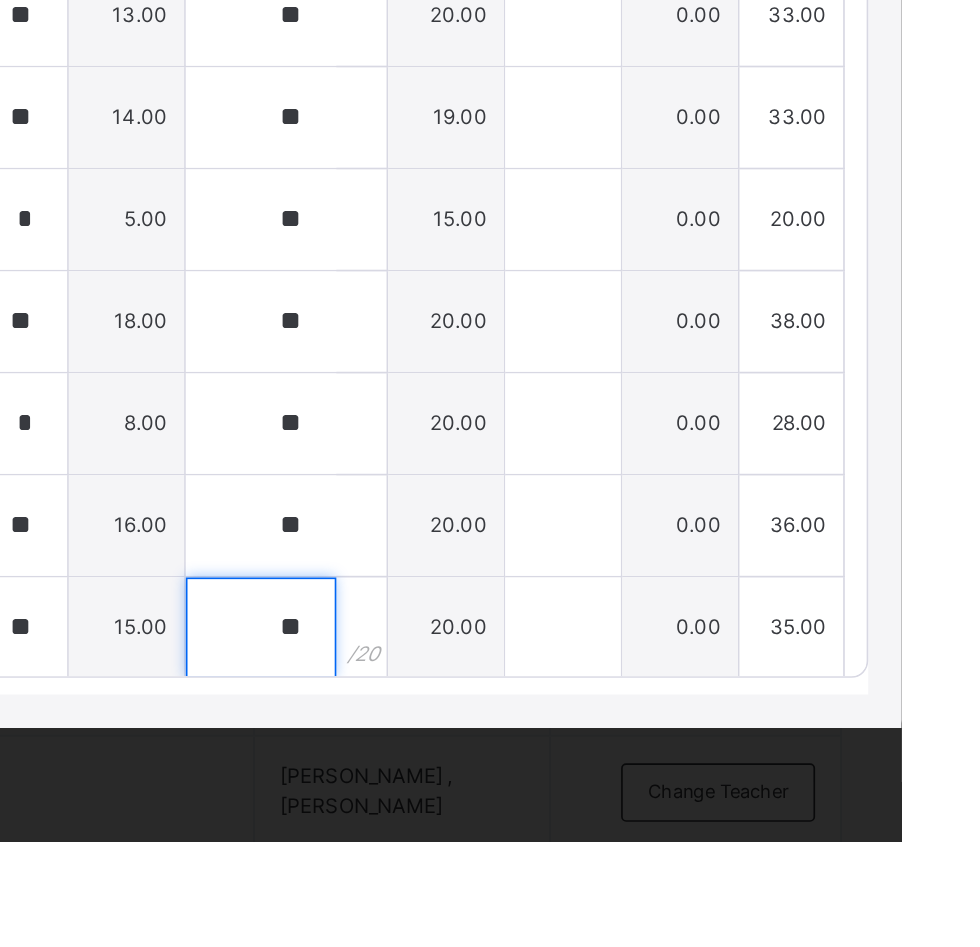 type on "**" 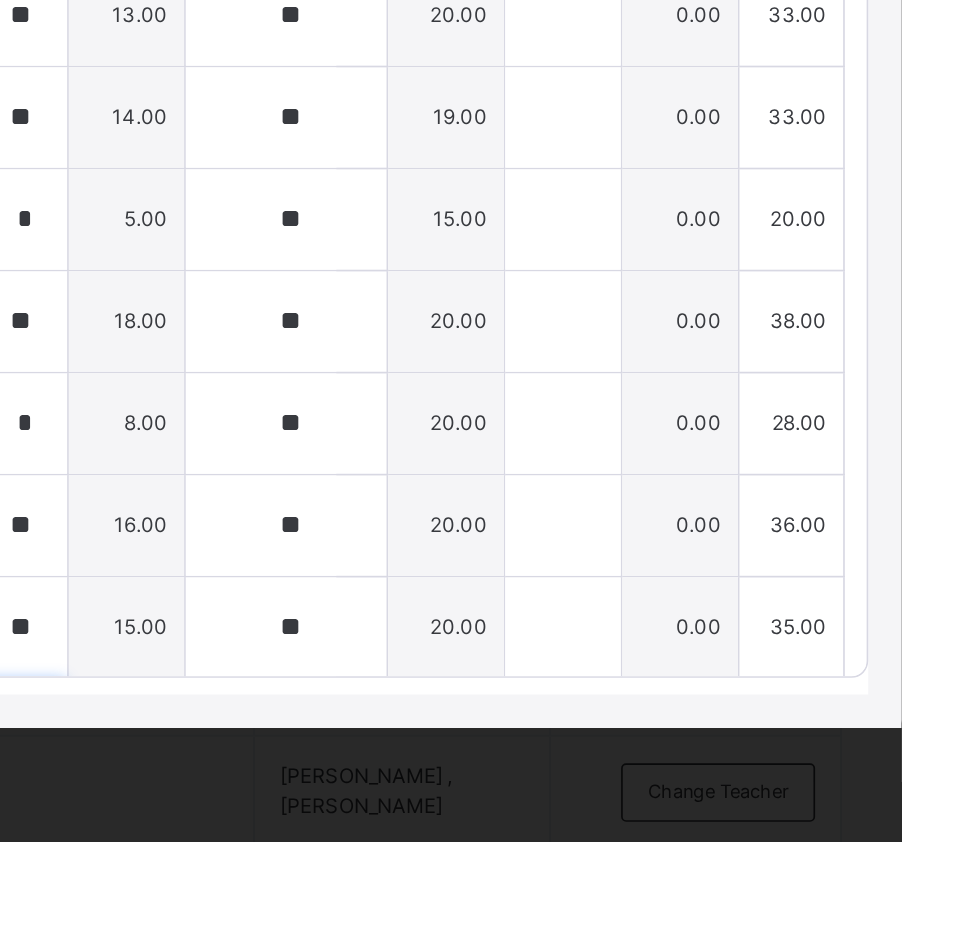 scroll, scrollTop: 1825, scrollLeft: 0, axis: vertical 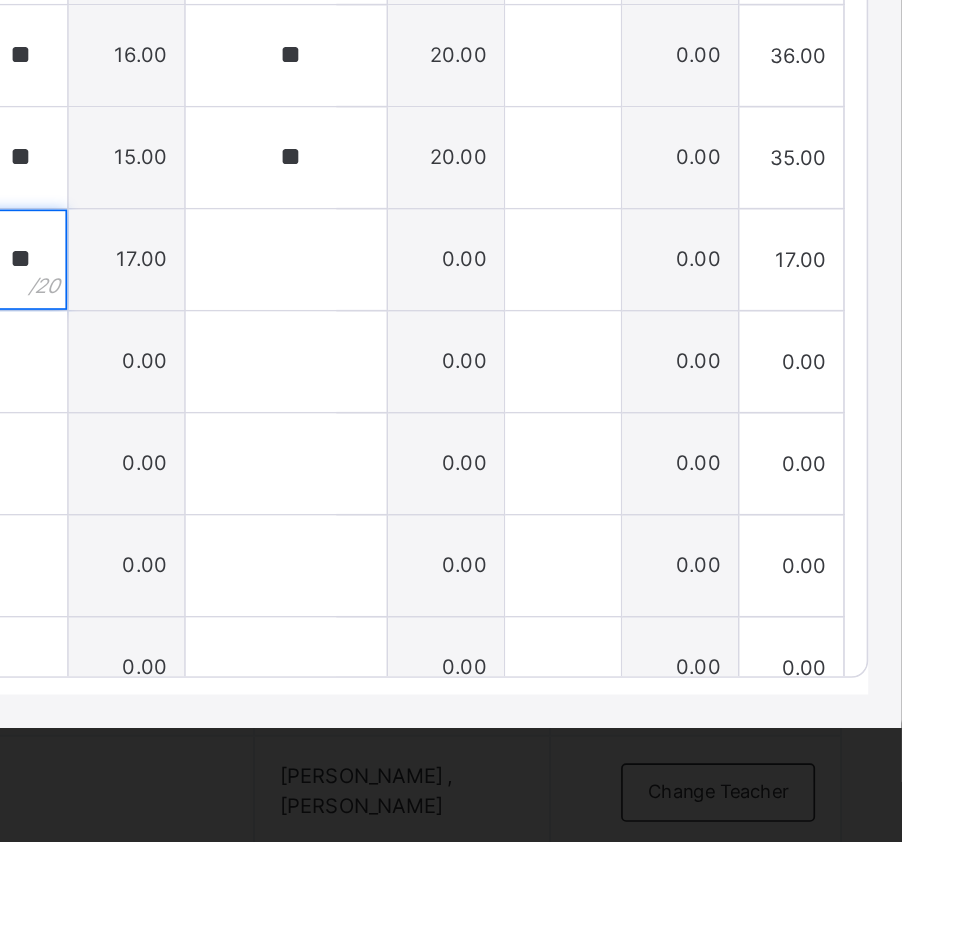 type on "**" 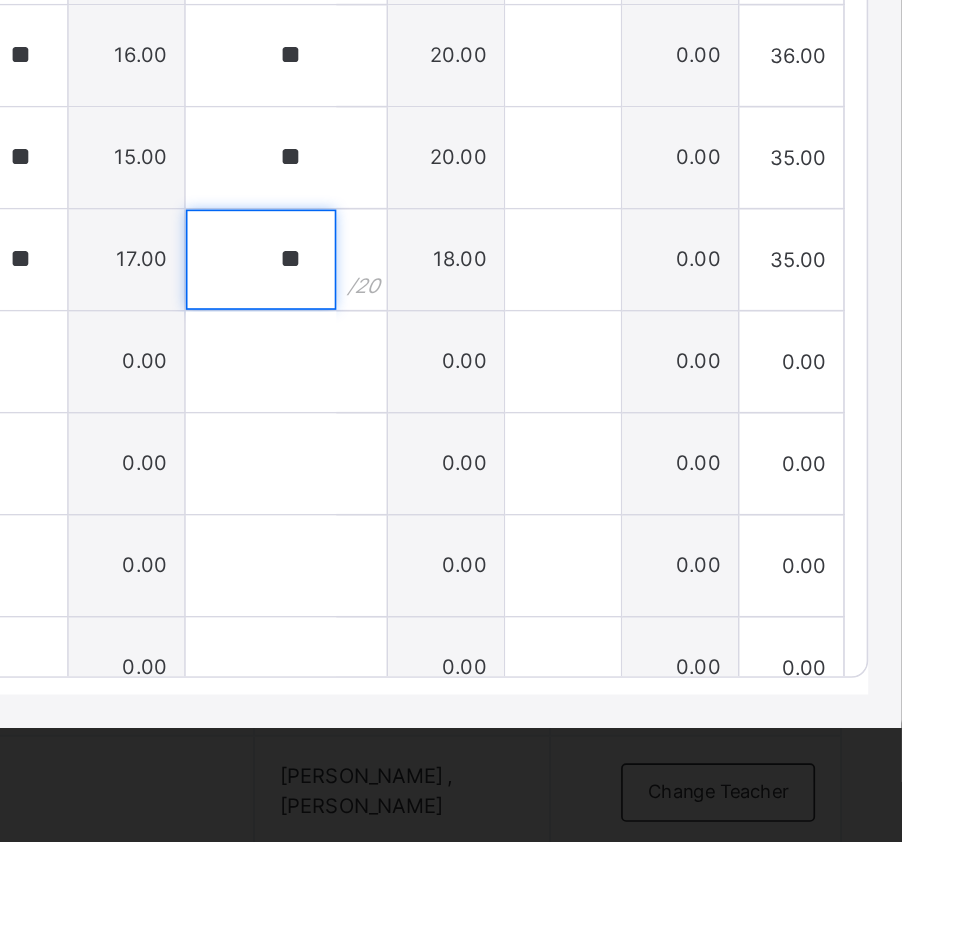 type on "**" 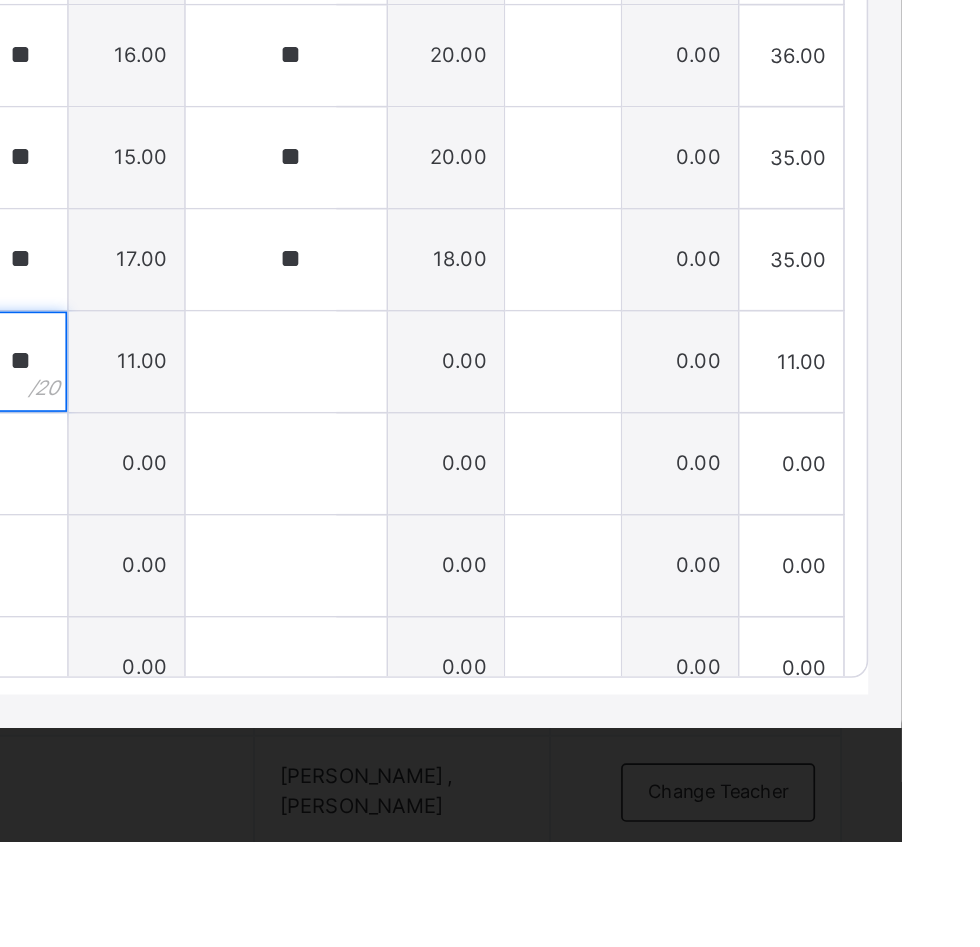 type on "**" 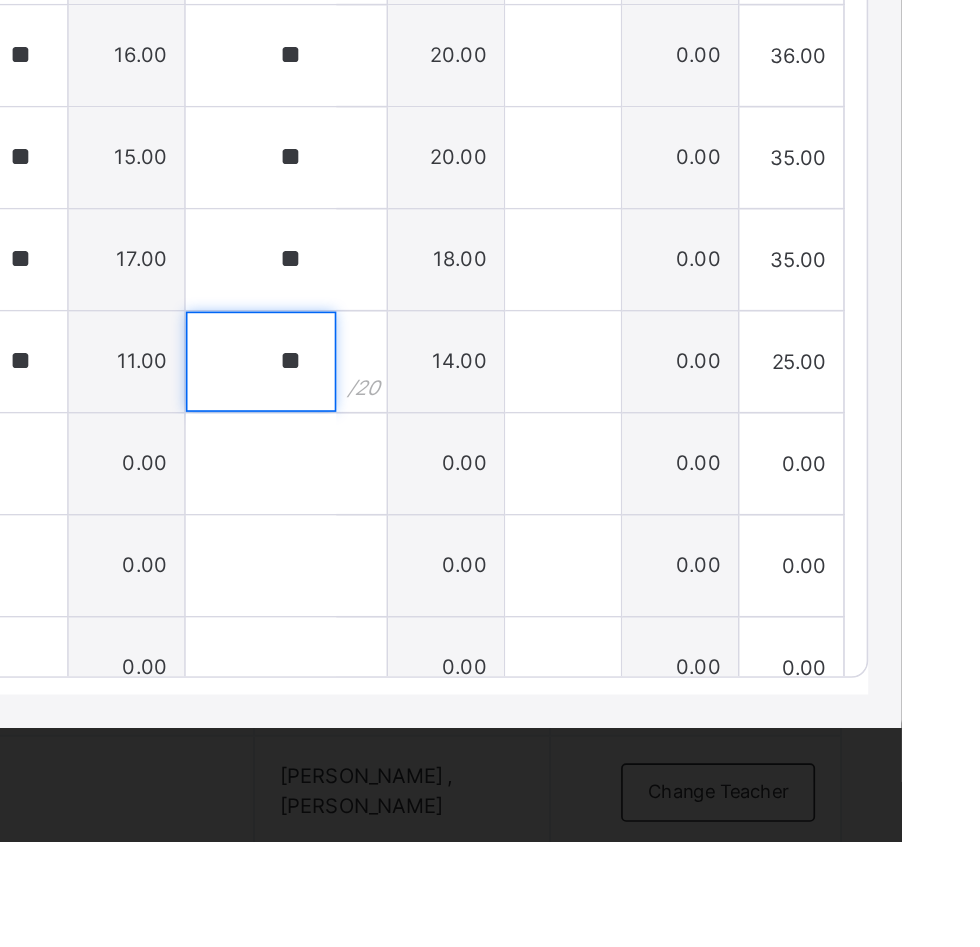 type on "**" 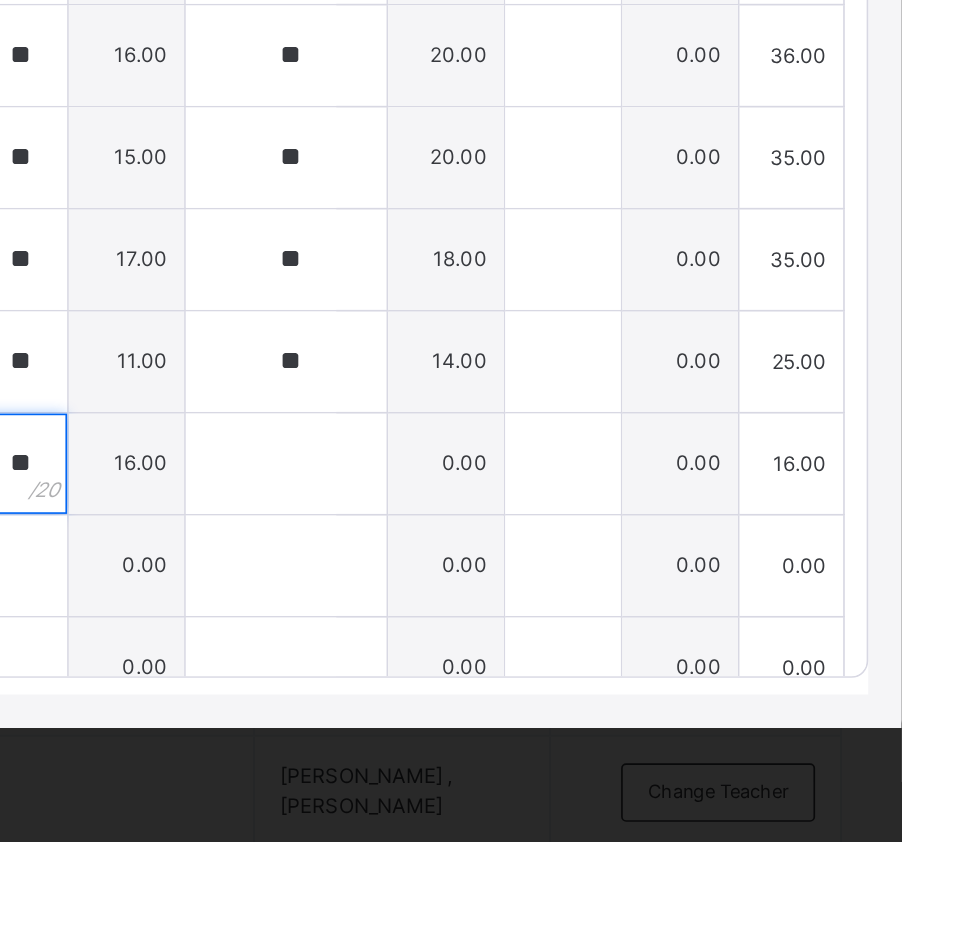 type on "**" 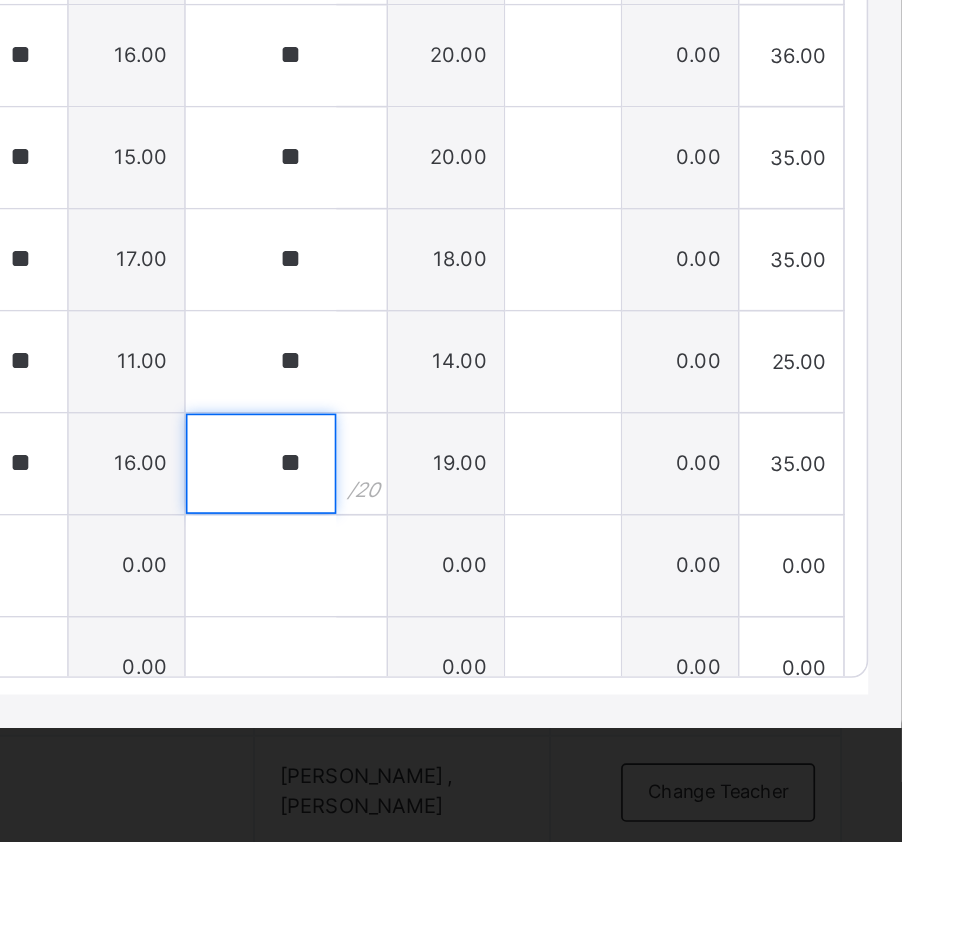 type on "**" 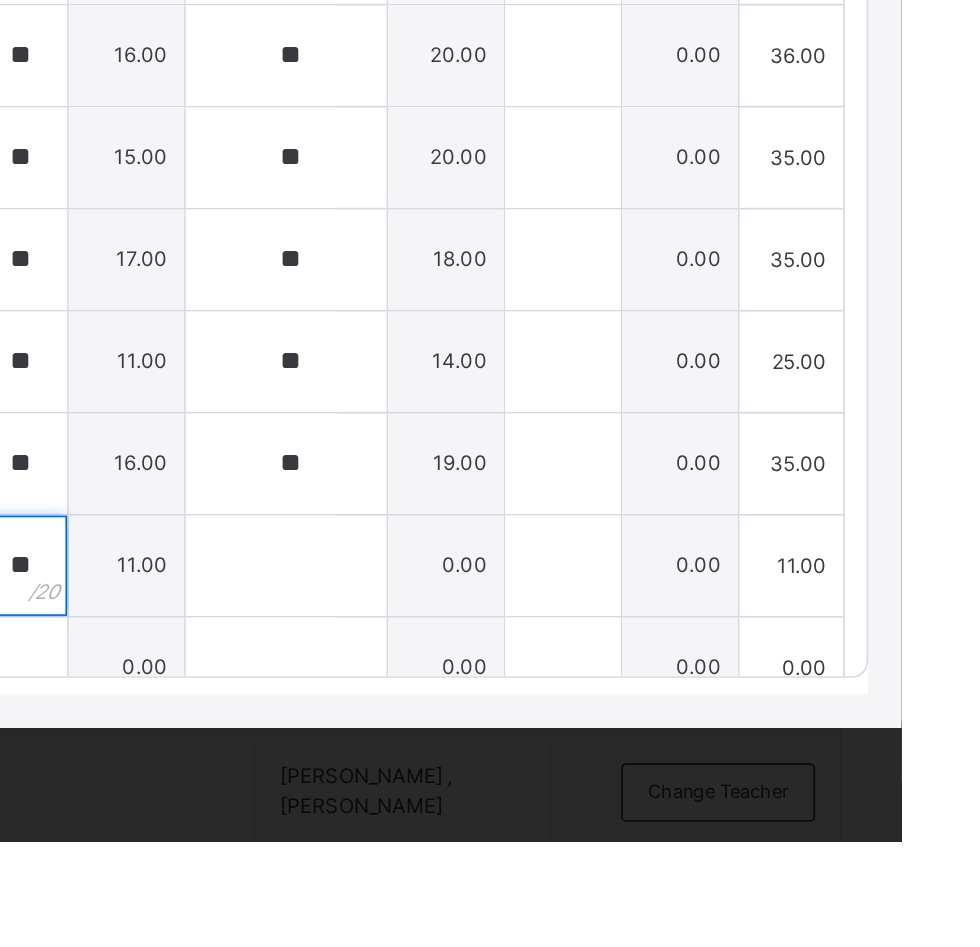 type on "**" 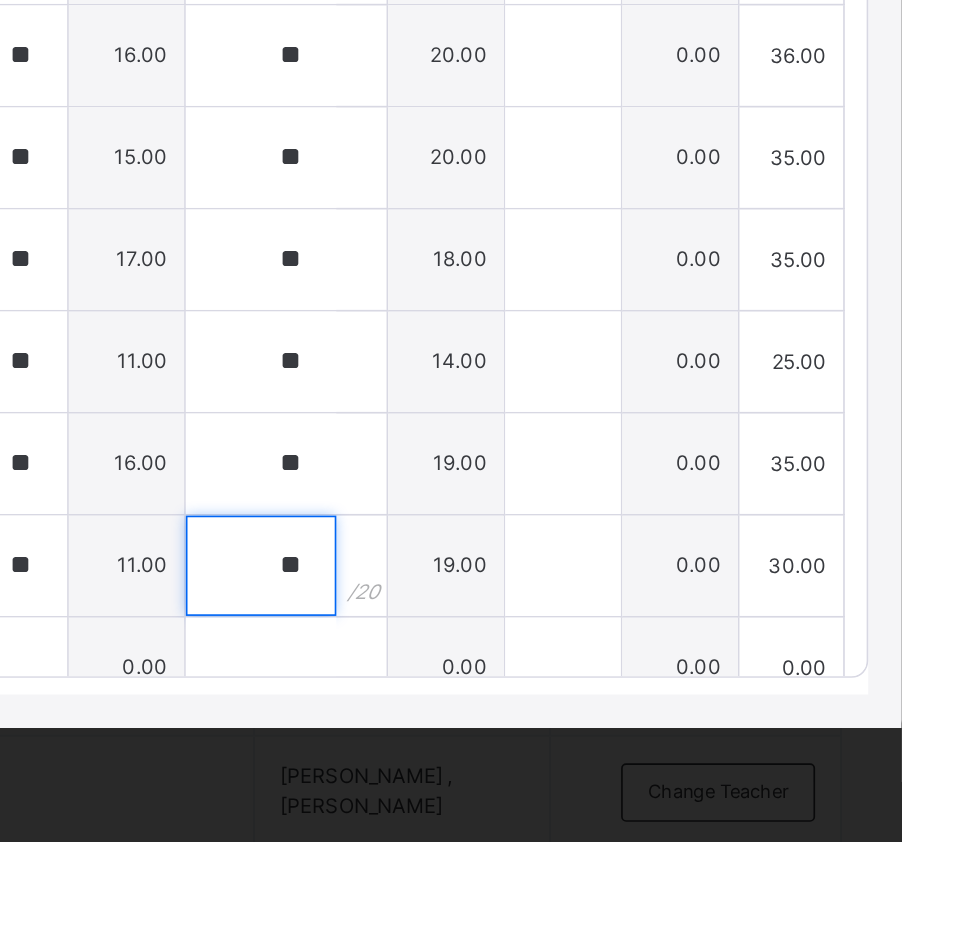 type on "**" 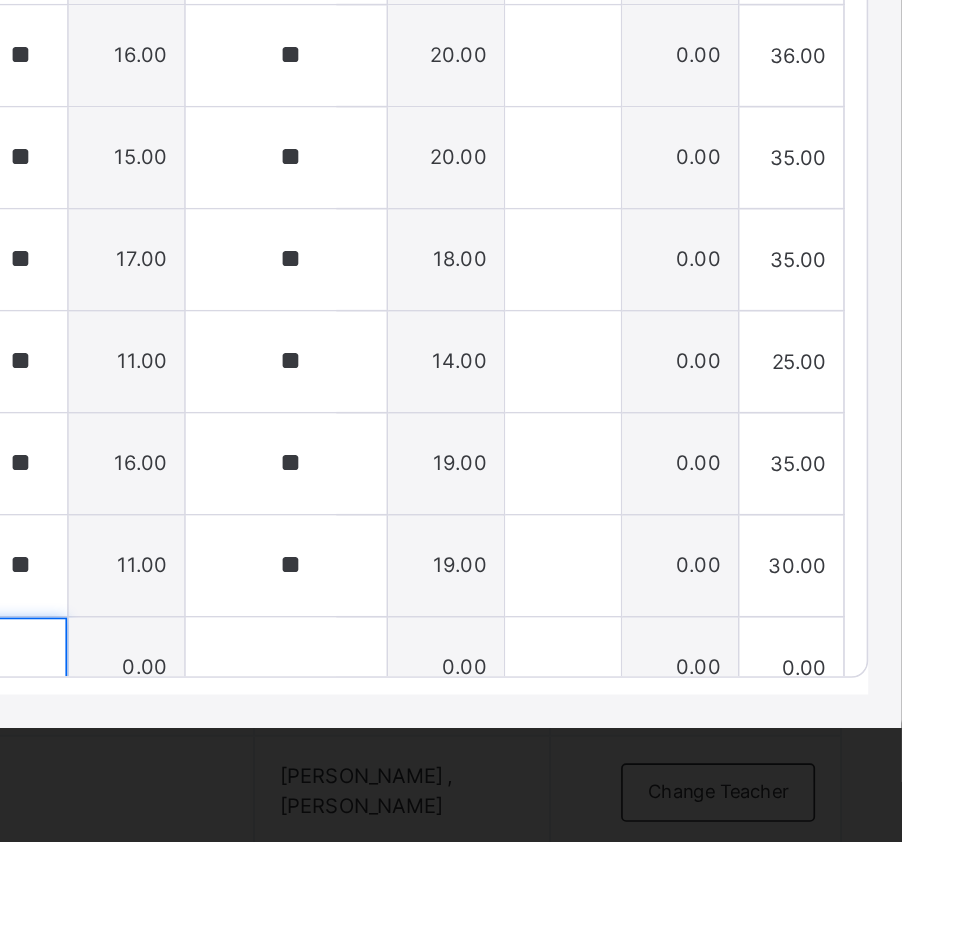scroll, scrollTop: 1849, scrollLeft: 0, axis: vertical 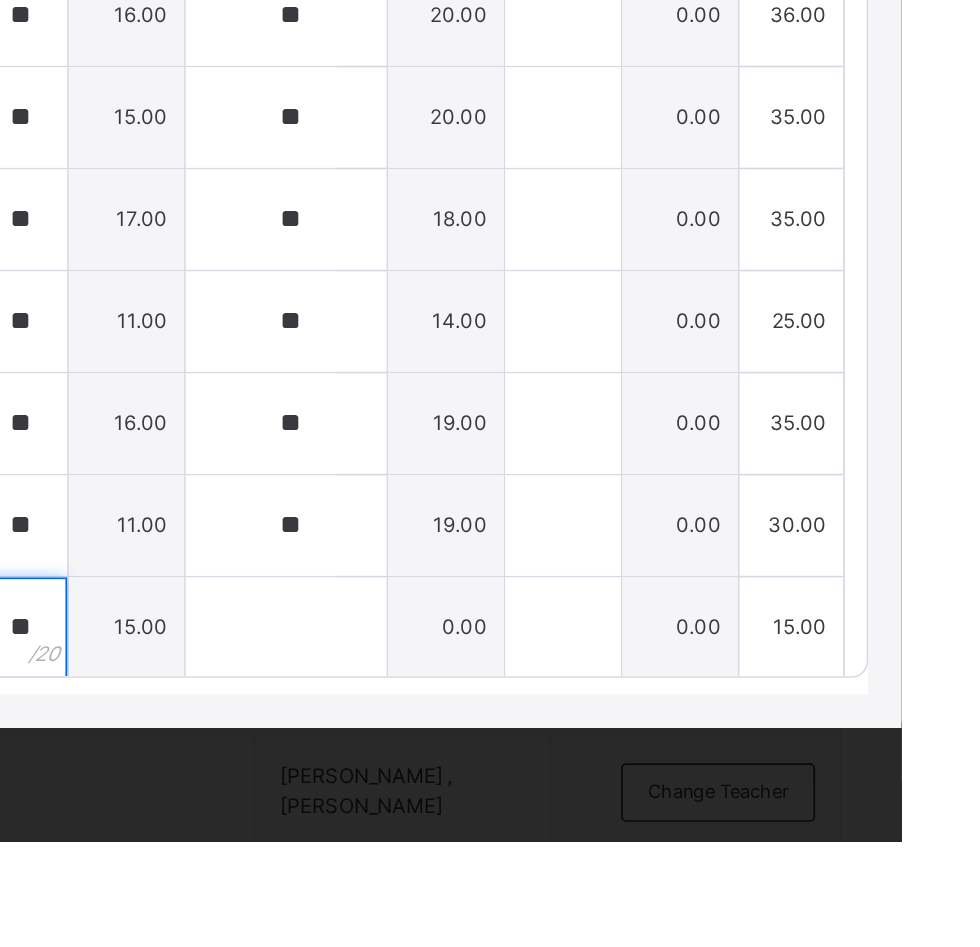 type on "**" 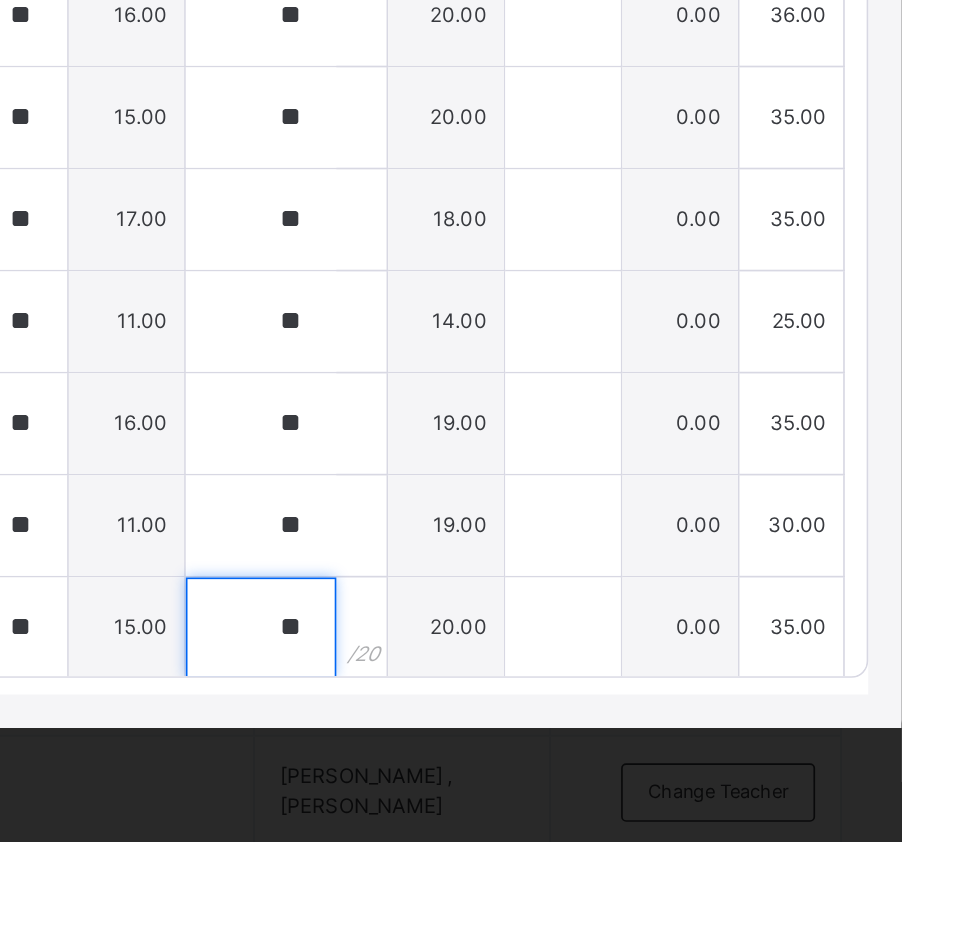 type on "**" 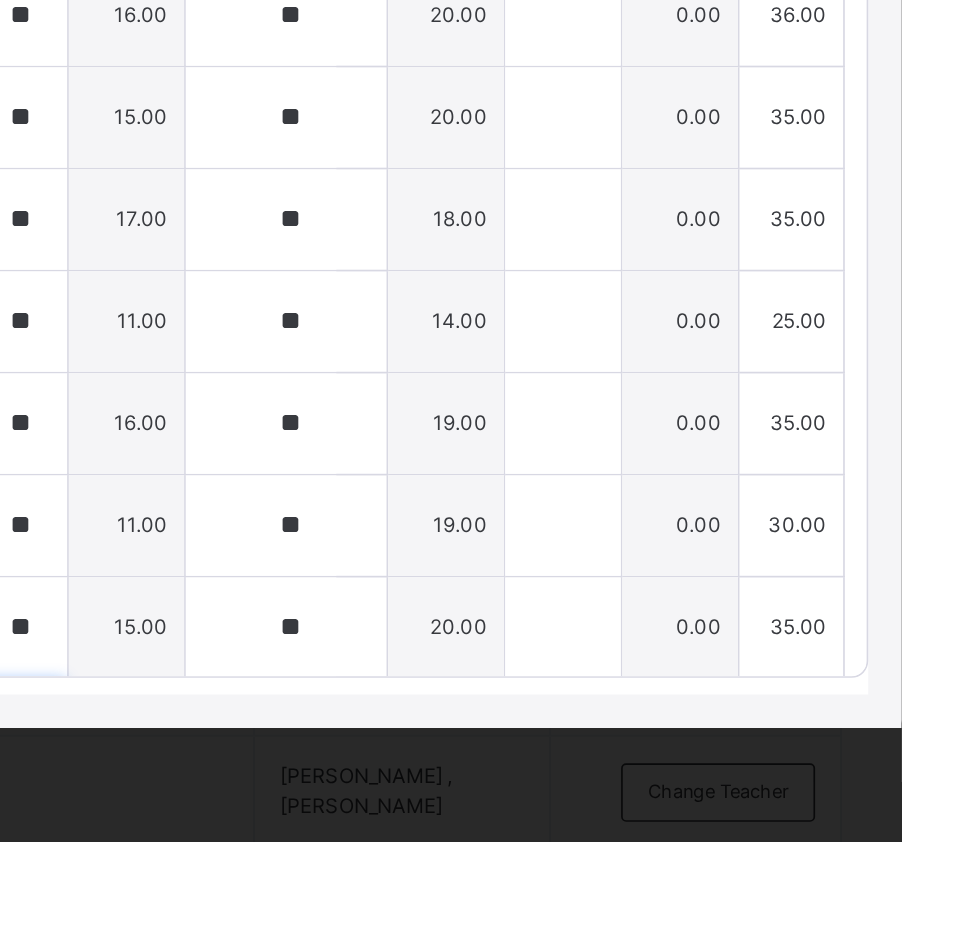 scroll, scrollTop: 2130, scrollLeft: 0, axis: vertical 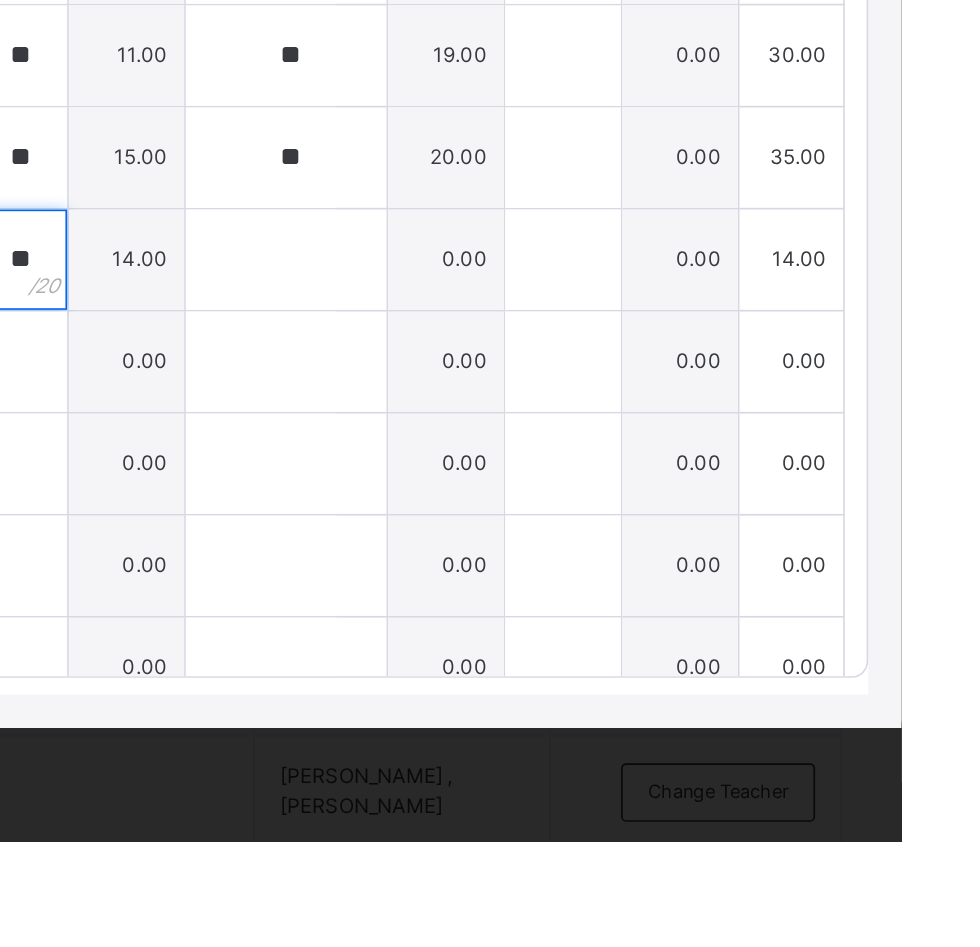 type on "**" 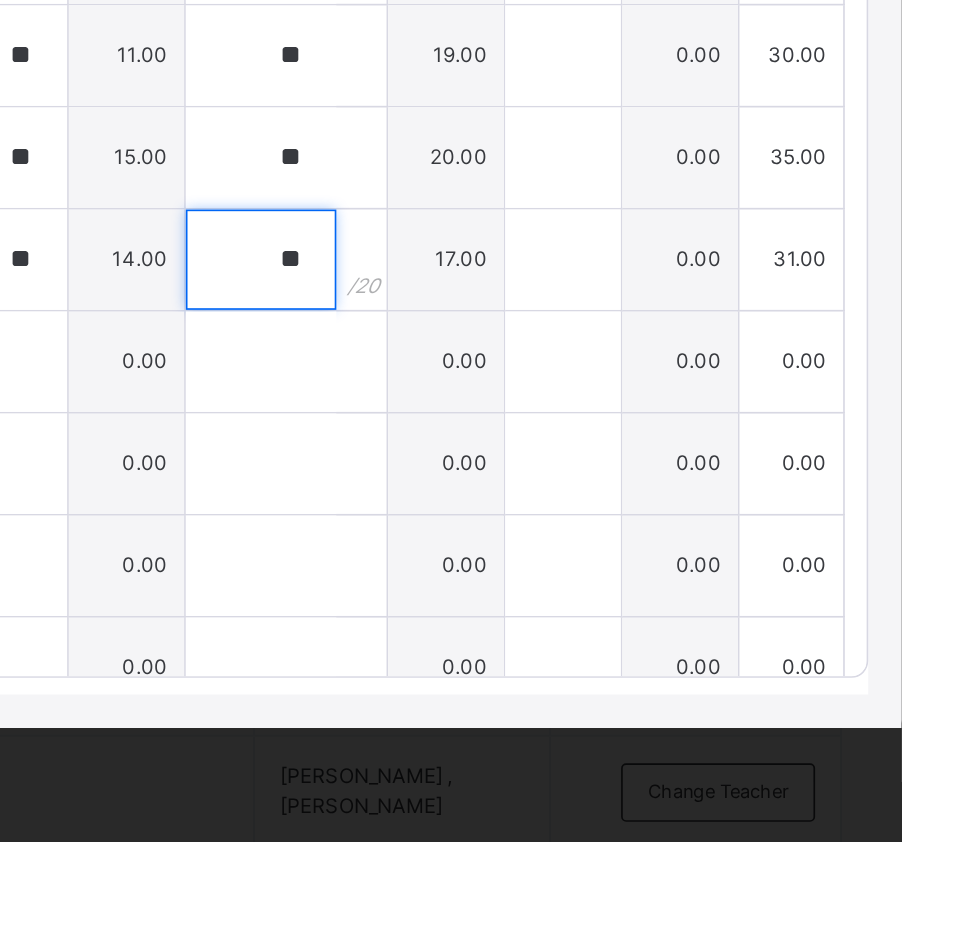 type on "**" 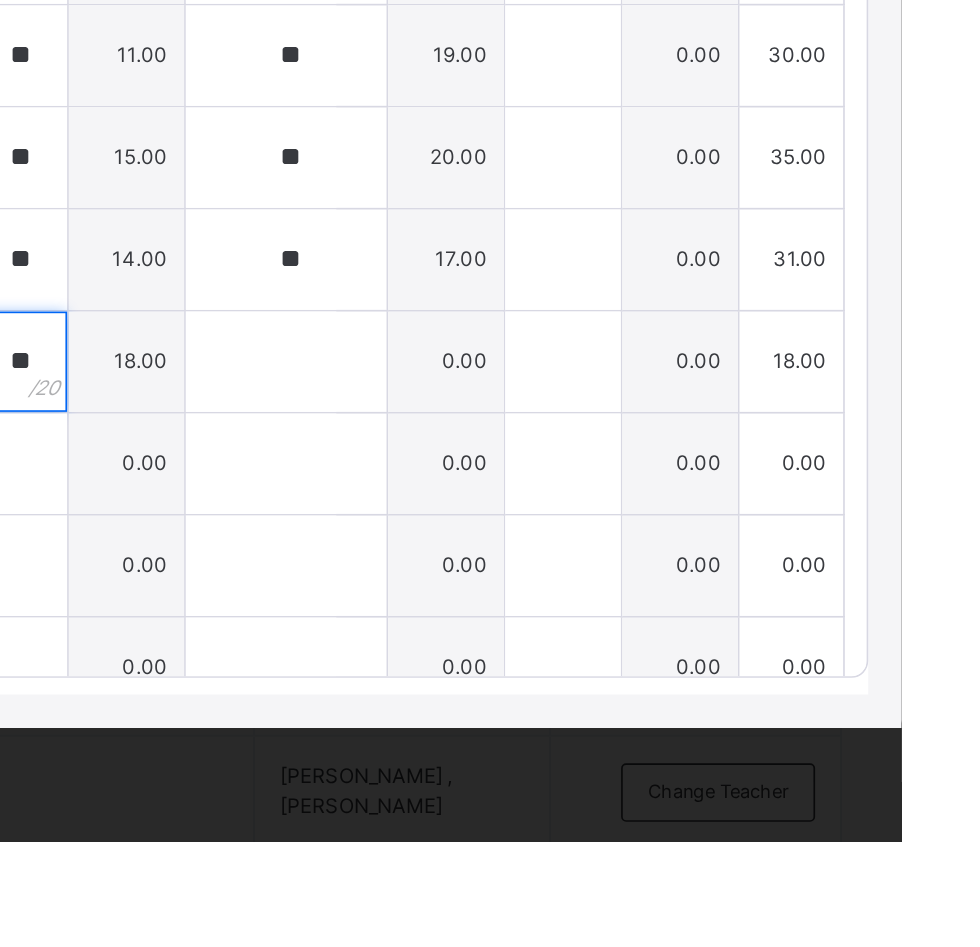 type on "**" 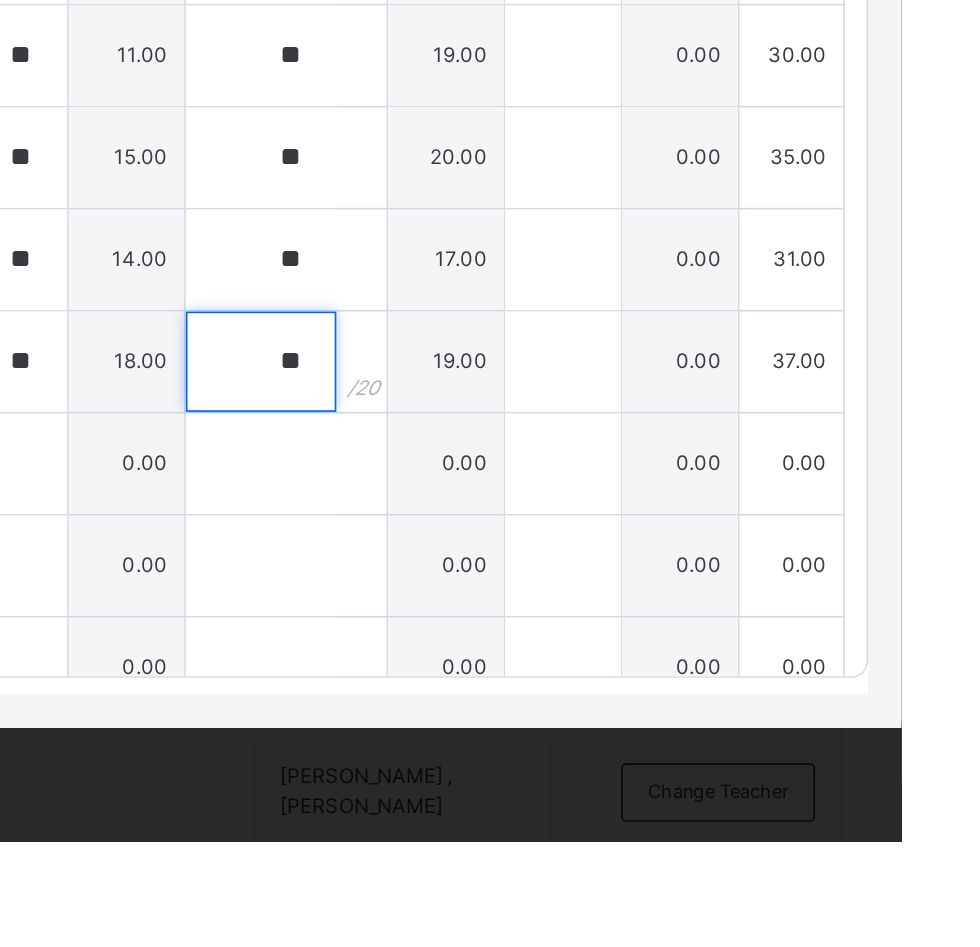 type on "**" 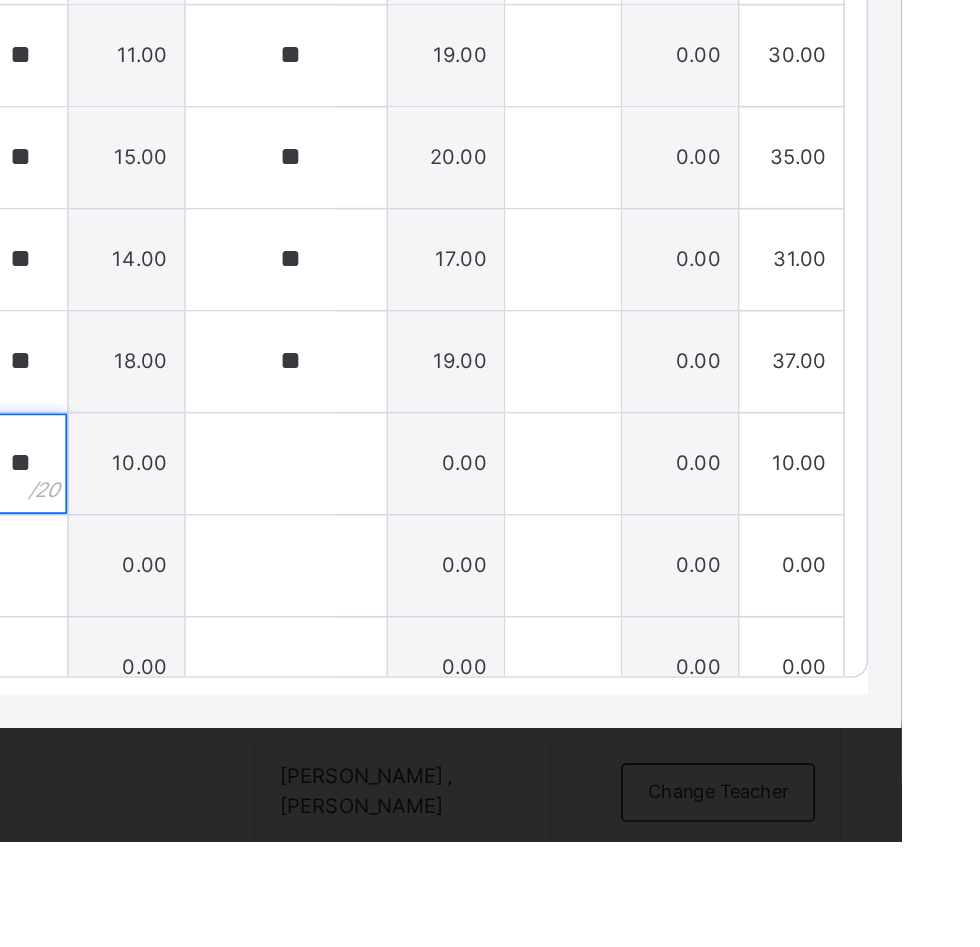 type on "**" 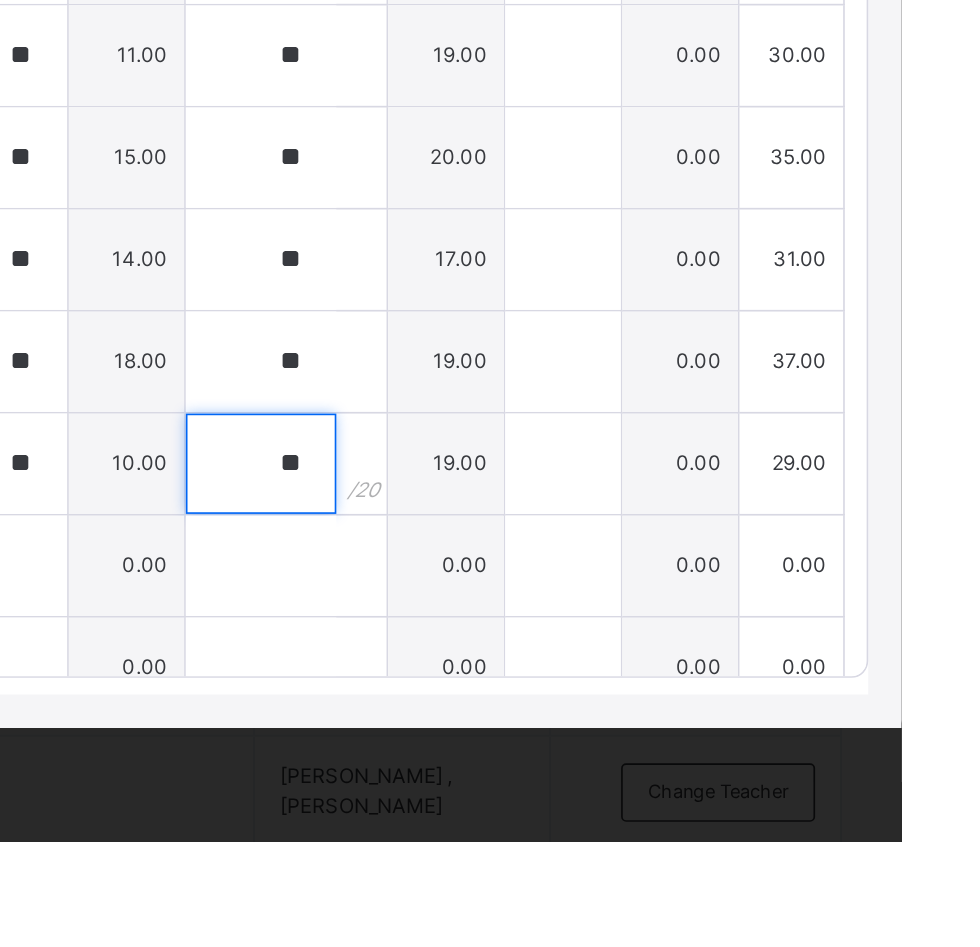 type on "**" 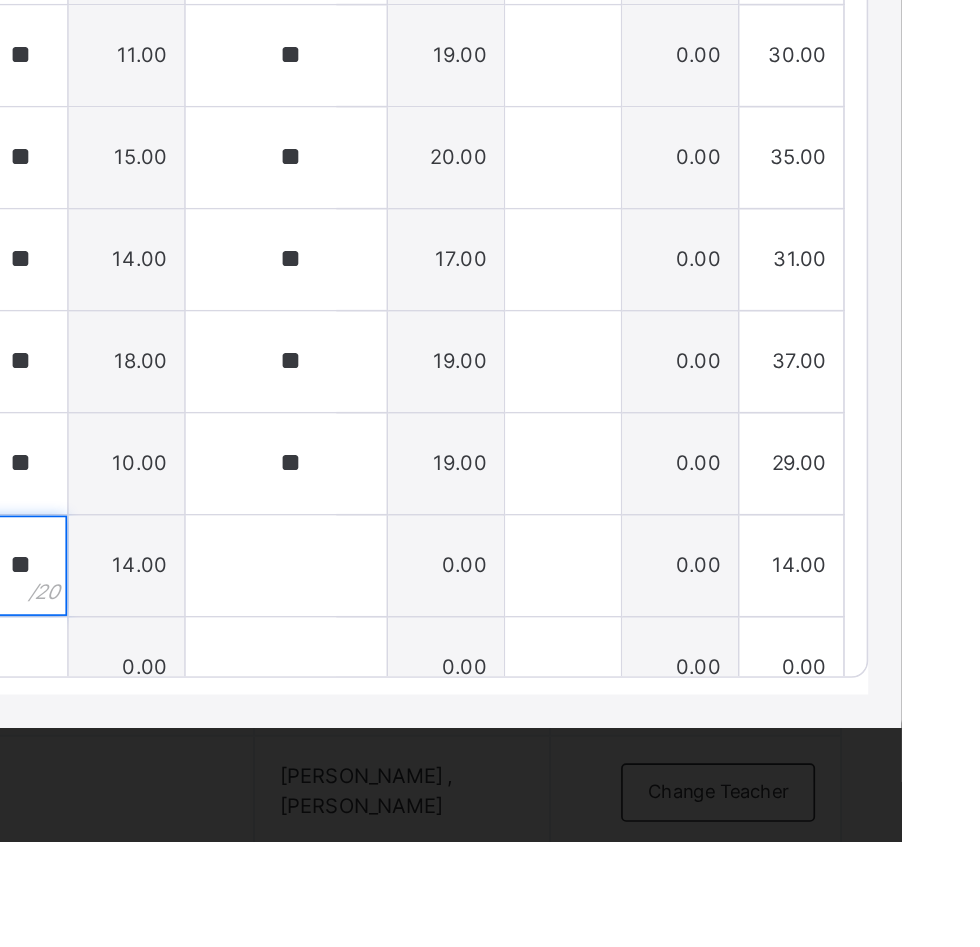 type on "**" 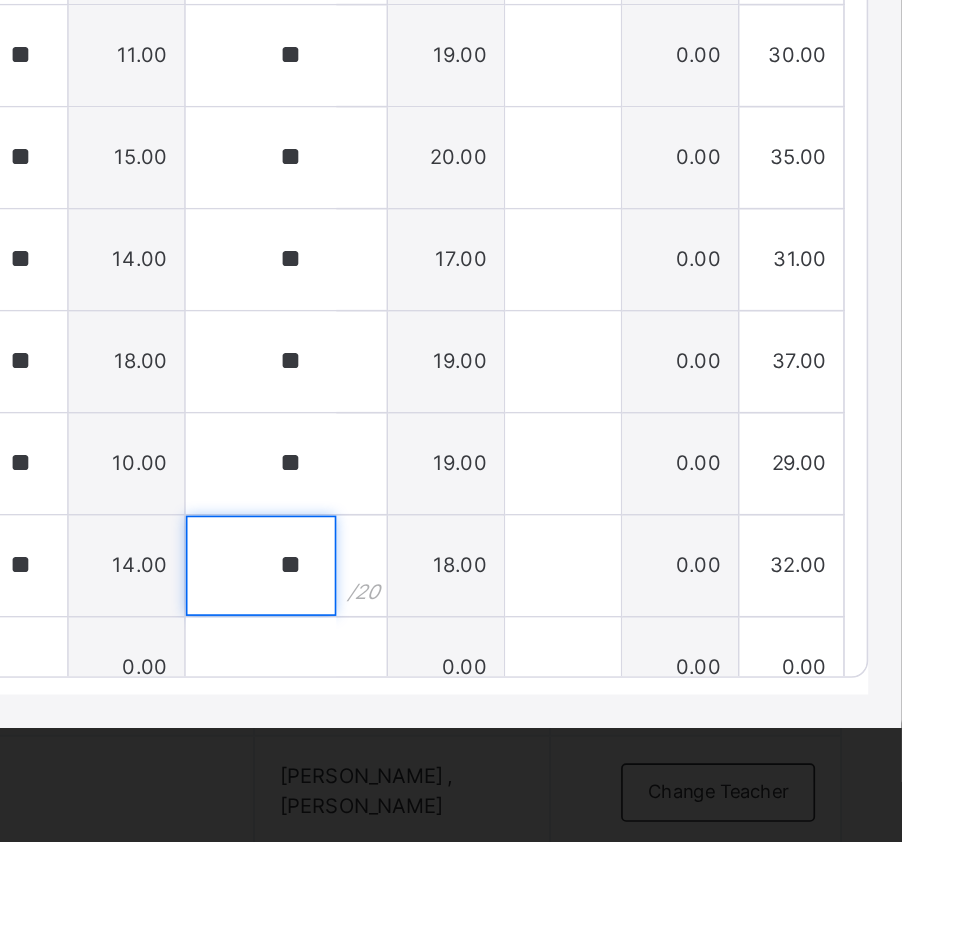 type on "**" 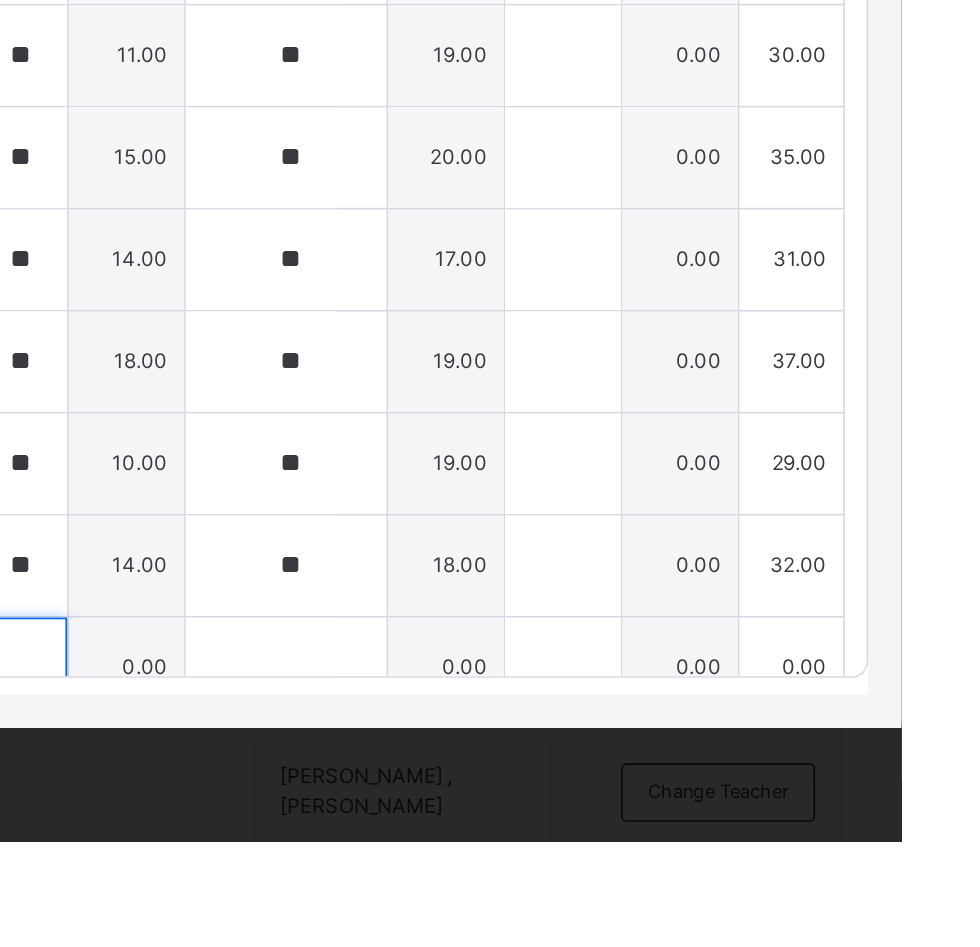 scroll, scrollTop: 2154, scrollLeft: 0, axis: vertical 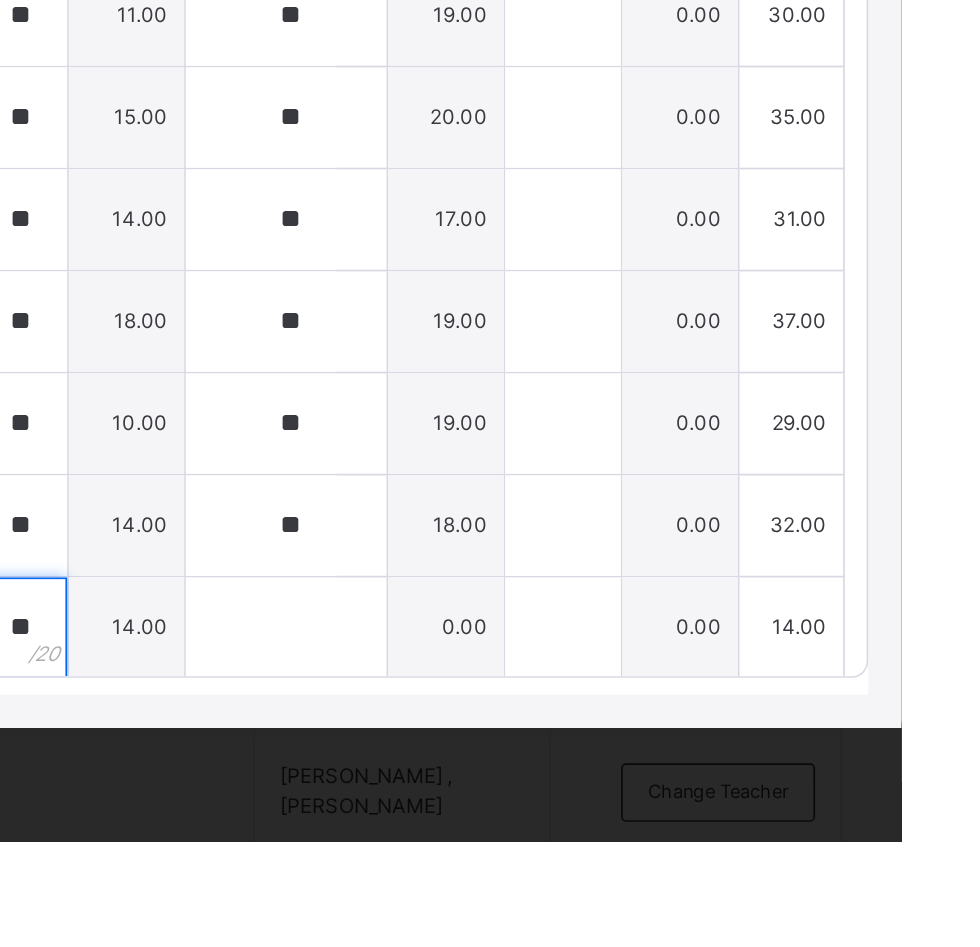 type on "**" 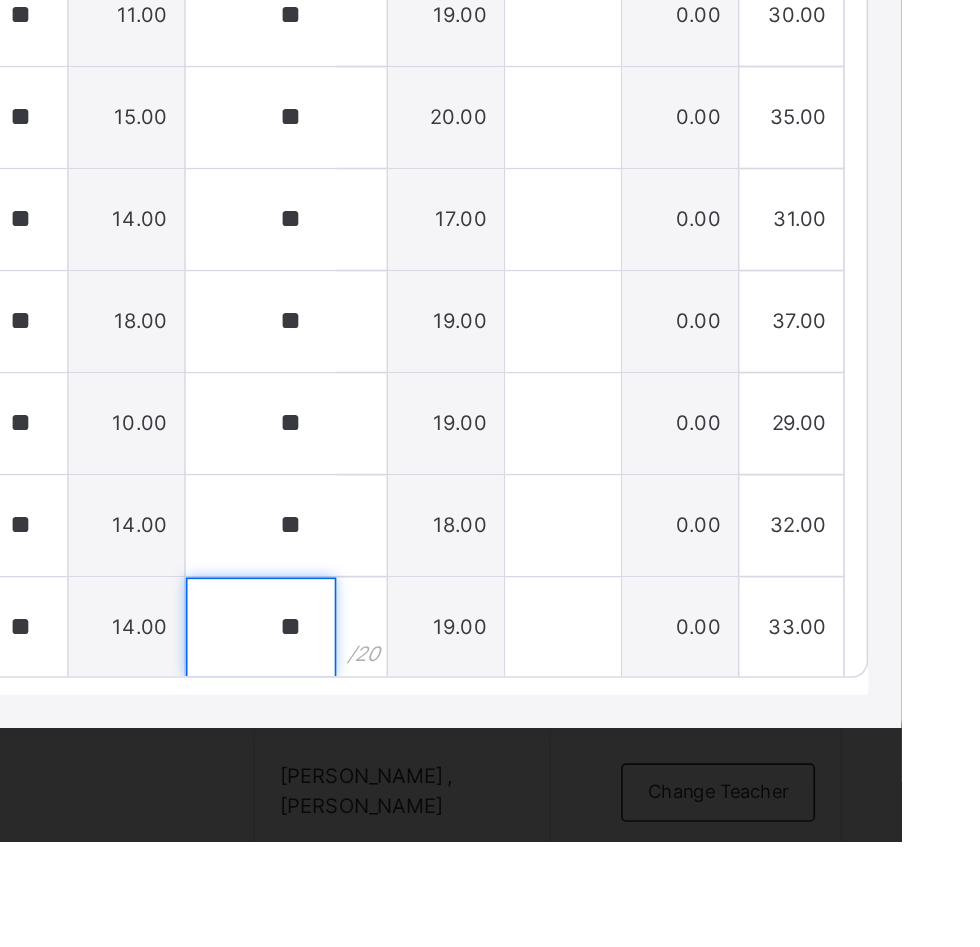 type on "**" 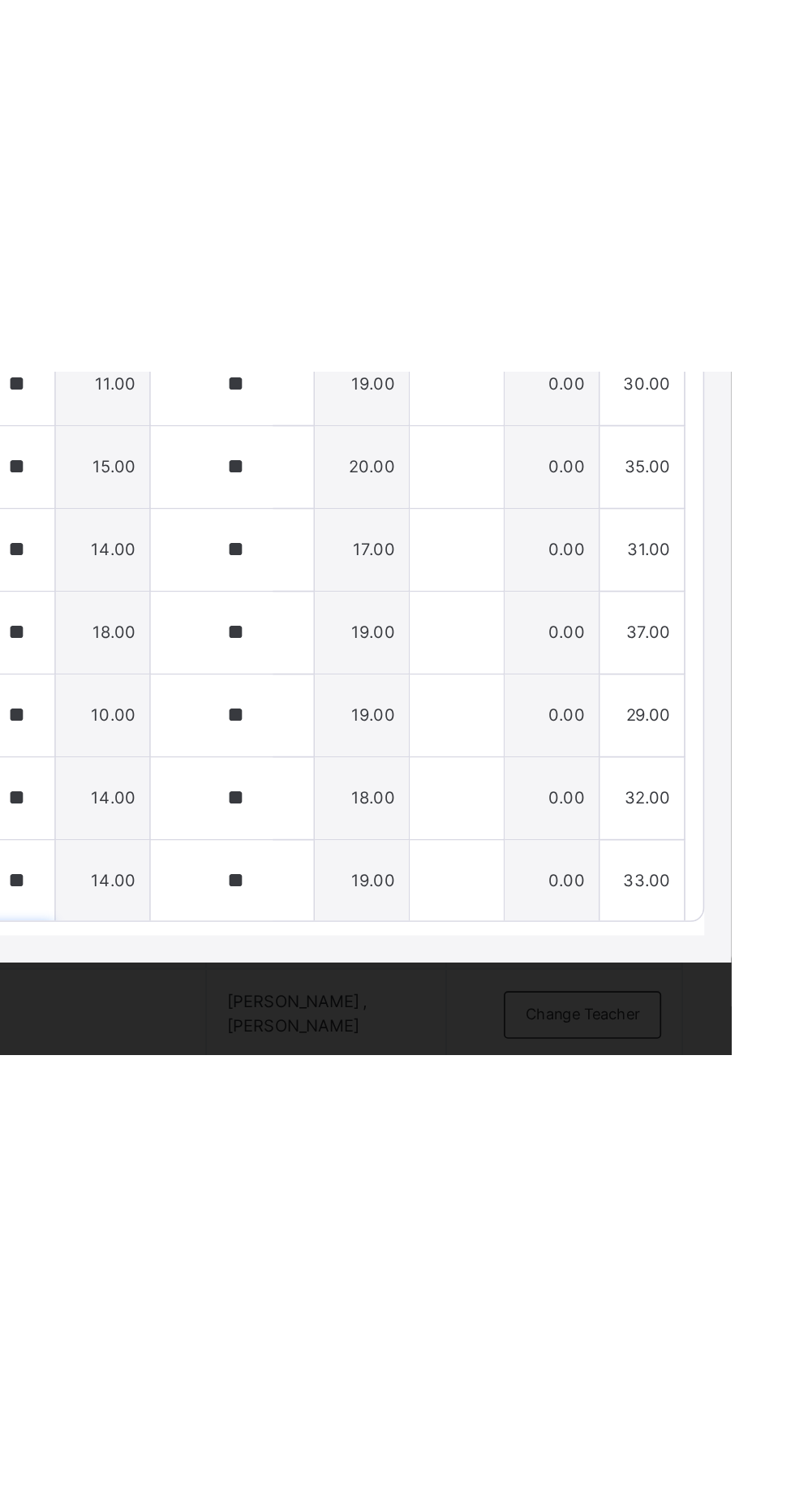 scroll, scrollTop: 1798, scrollLeft: 0, axis: vertical 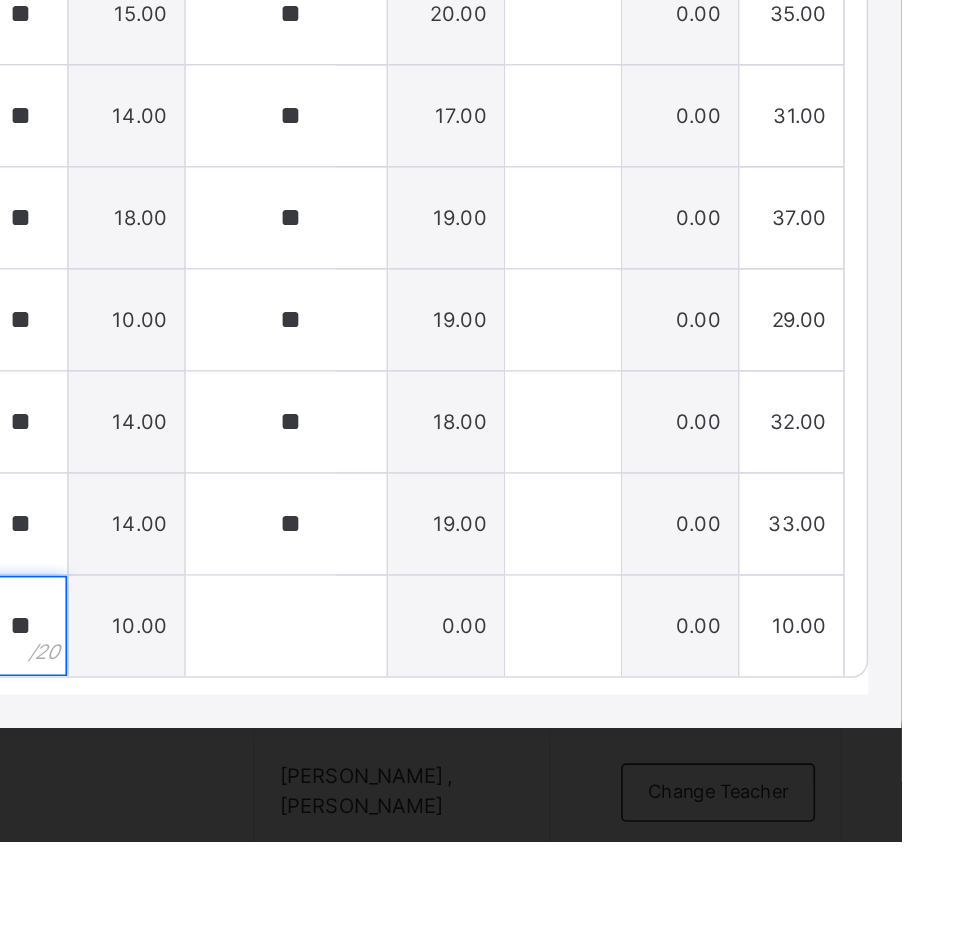 type on "**" 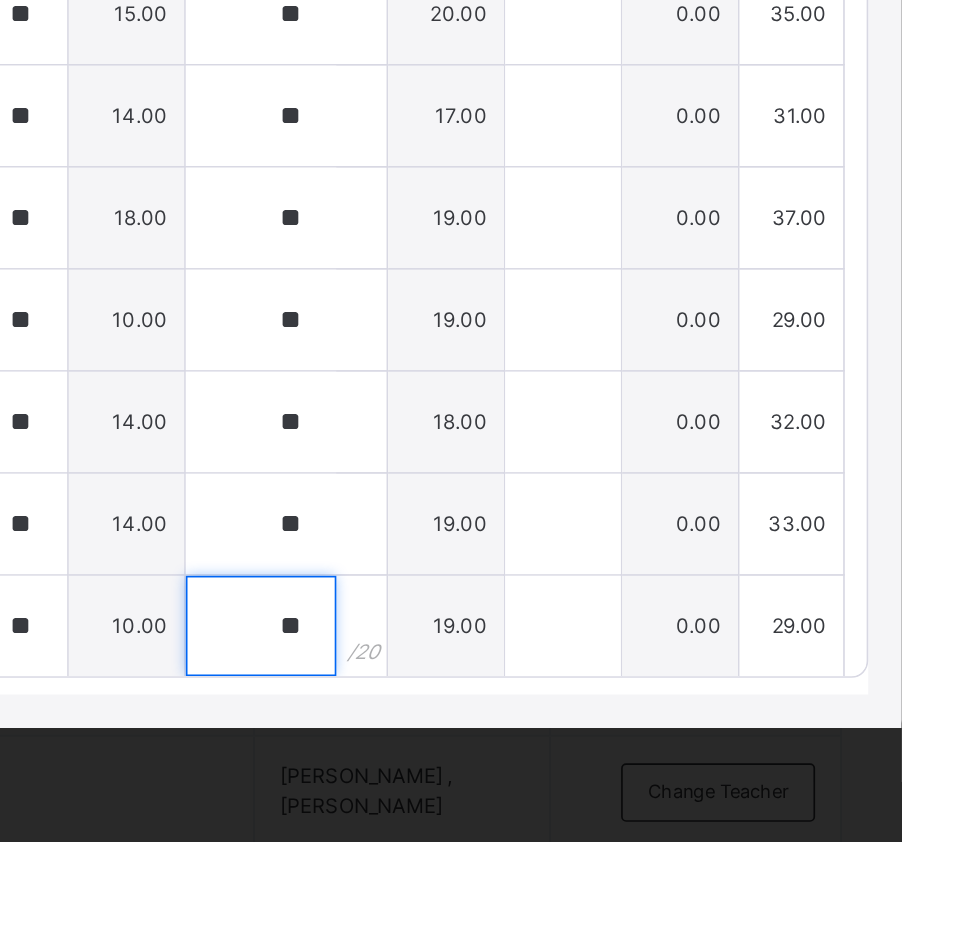 type on "**" 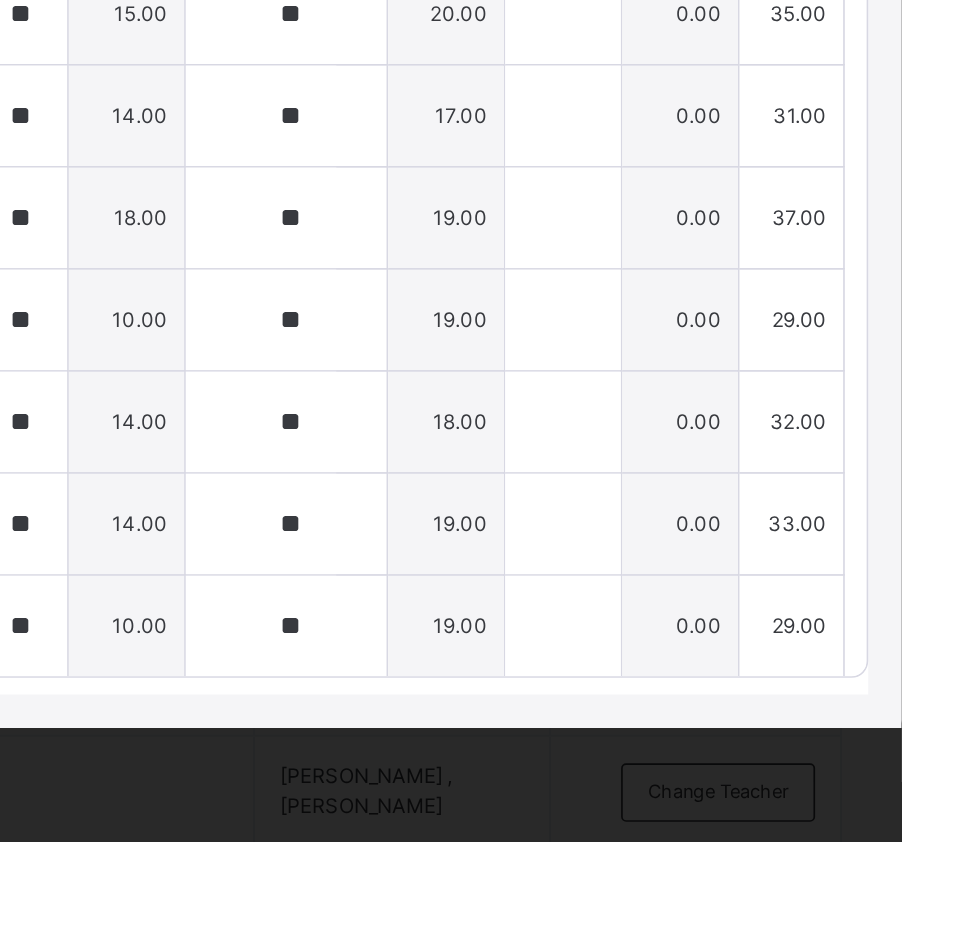 click on "Score Sheet Score Sheet Show Comments   Generate comment for all student   Save Entries Class Level:  SS 1   SCIENCE B Subject:  MATHEMATICS Session:  2024/2025 Session Session:  Third Term Students 1st [GEOGRAPHIC_DATA] 2nd CA Exam TOTAL /100 Comment 1st CA TOTAL / 20 2ND ASSESSMENT TOTAL / 20 Exam TOTAL / 60 [PERSON_NAME] DNSA/3052 [PERSON_NAME] DNSA/3052 * 0.00 * 0.00 0.00 0.00 Generate comment 0 / 250   ×   Subject Teacher’s Comment Generate and see in full the comment developed by the AI with an option to regenerate the comment [PERSON_NAME] [PERSON_NAME]   DNSA/3052   Total 0.00  / 100.00 [PERSON_NAME] Bot   Regenerate     Use this comment   [PERSON_NAME] DNSA/2041 [PERSON_NAME] DNSA/2041 ** 14.00 ** 15.00 0.00 29.00 Generate comment 0 / 250   ×   Subject Teacher’s Comment Generate and see in full the comment developed by the AI with an option to regenerate the comment [PERSON_NAME]  [PERSON_NAME]   DNSA/2041   Total 29.00  / 100.00 [PERSON_NAME] Bot   Regenerate     Use this comment   [PERSON_NAME]  DNSA/4 ** 0" at bounding box center [490, 536] 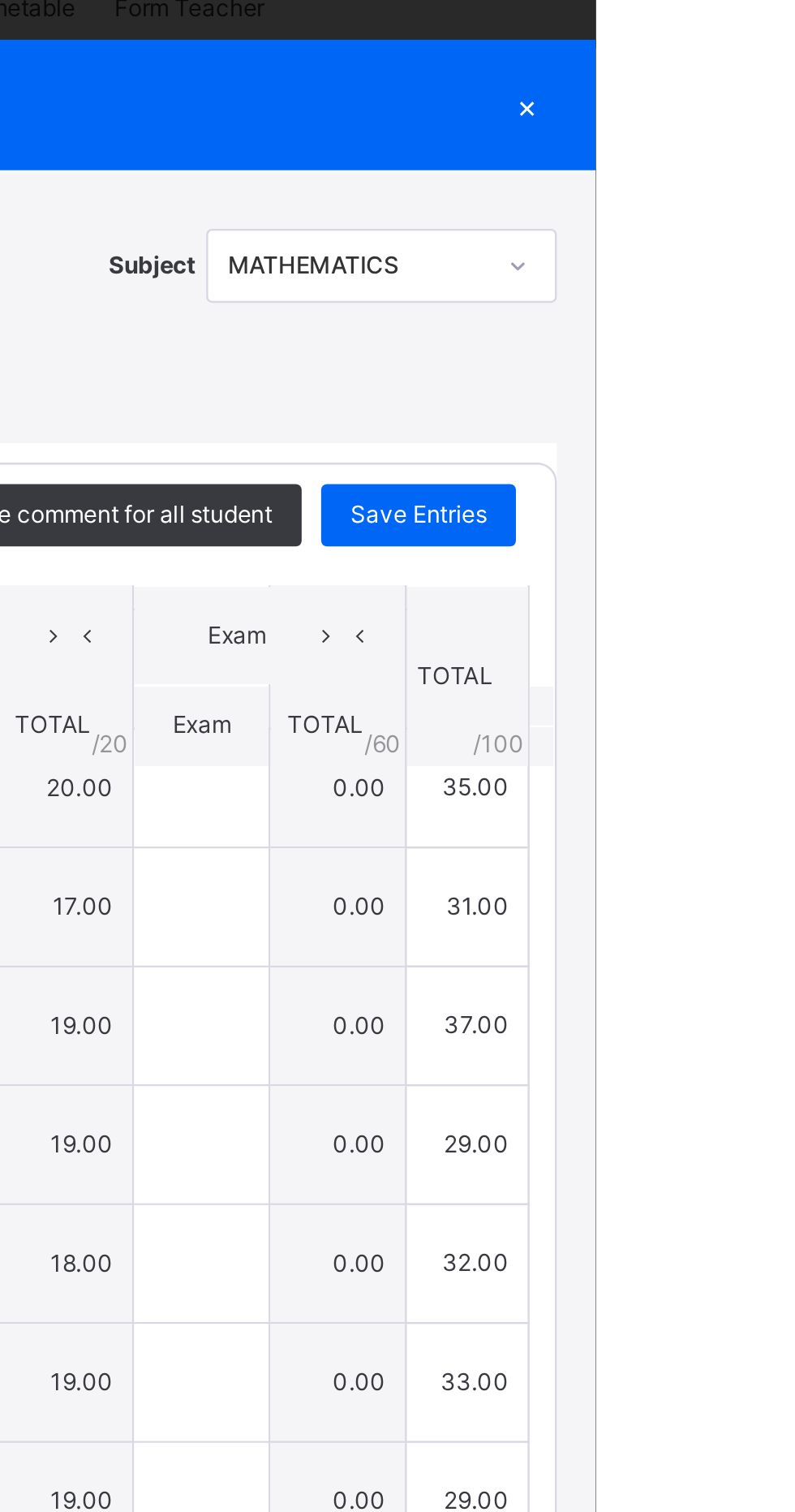 scroll, scrollTop: 0, scrollLeft: 0, axis: both 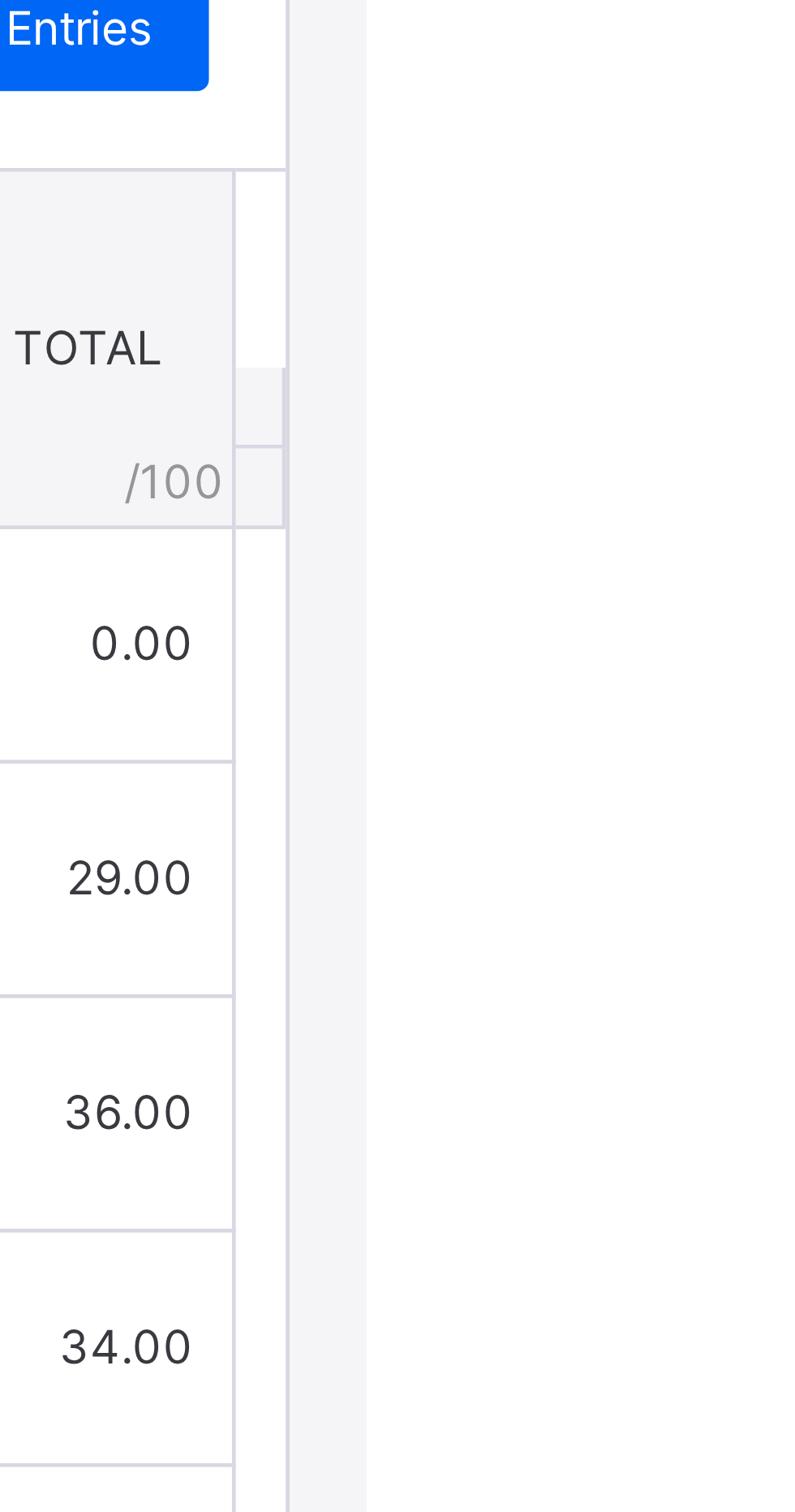 click on "Save Entries" at bounding box center [721, 625] 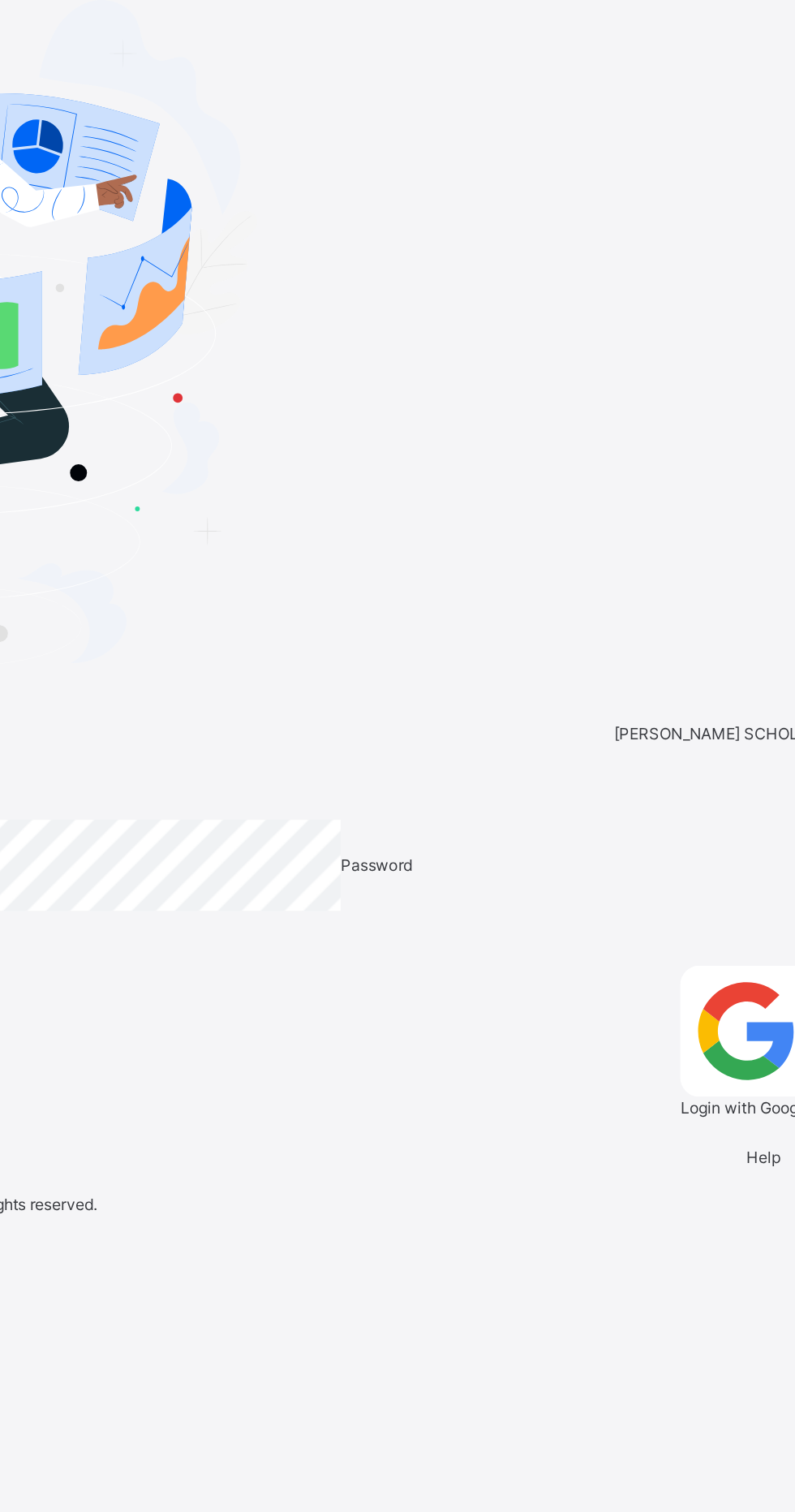 click at bounding box center [65, 504] 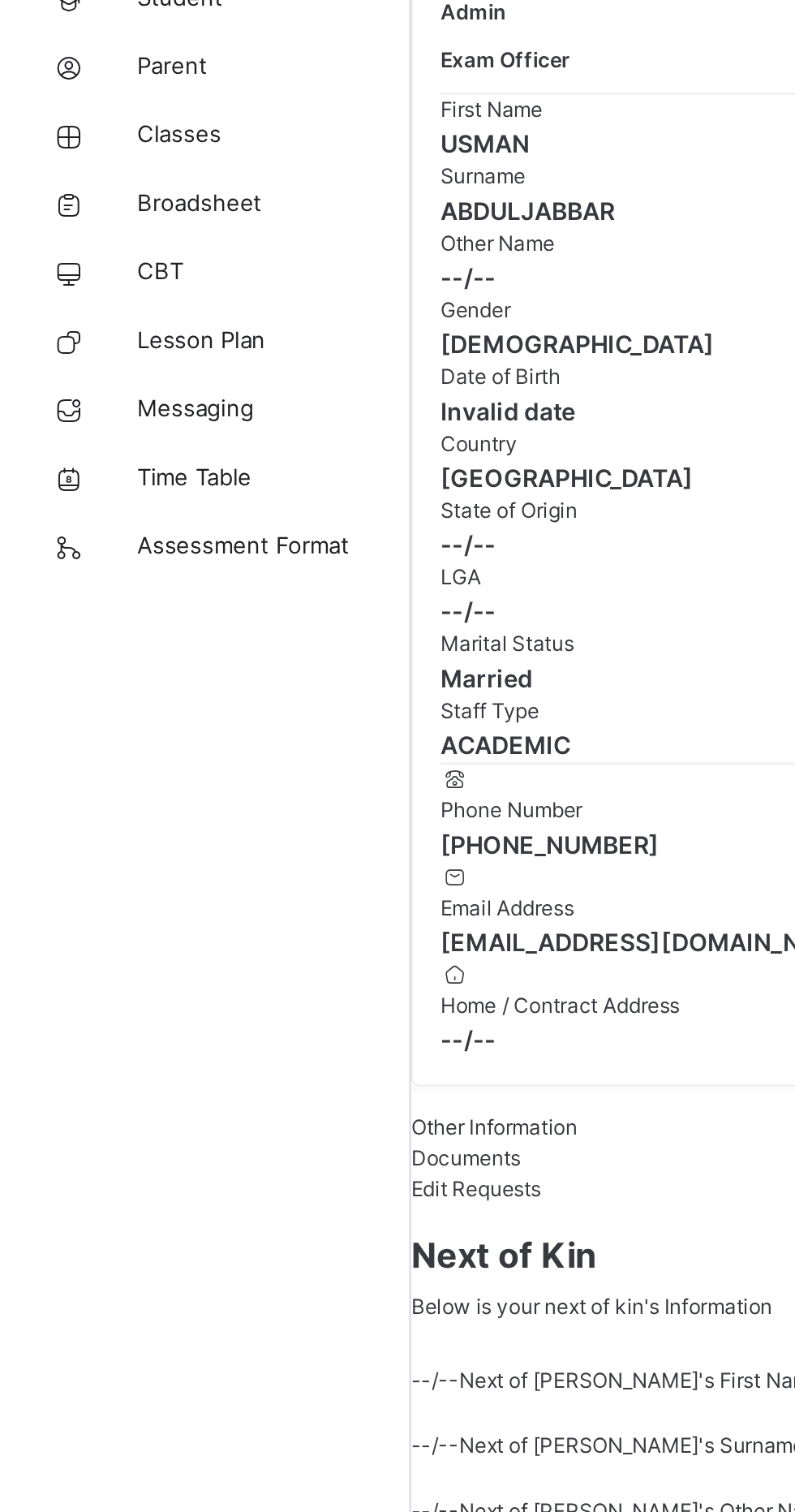 click at bounding box center [32, 260] 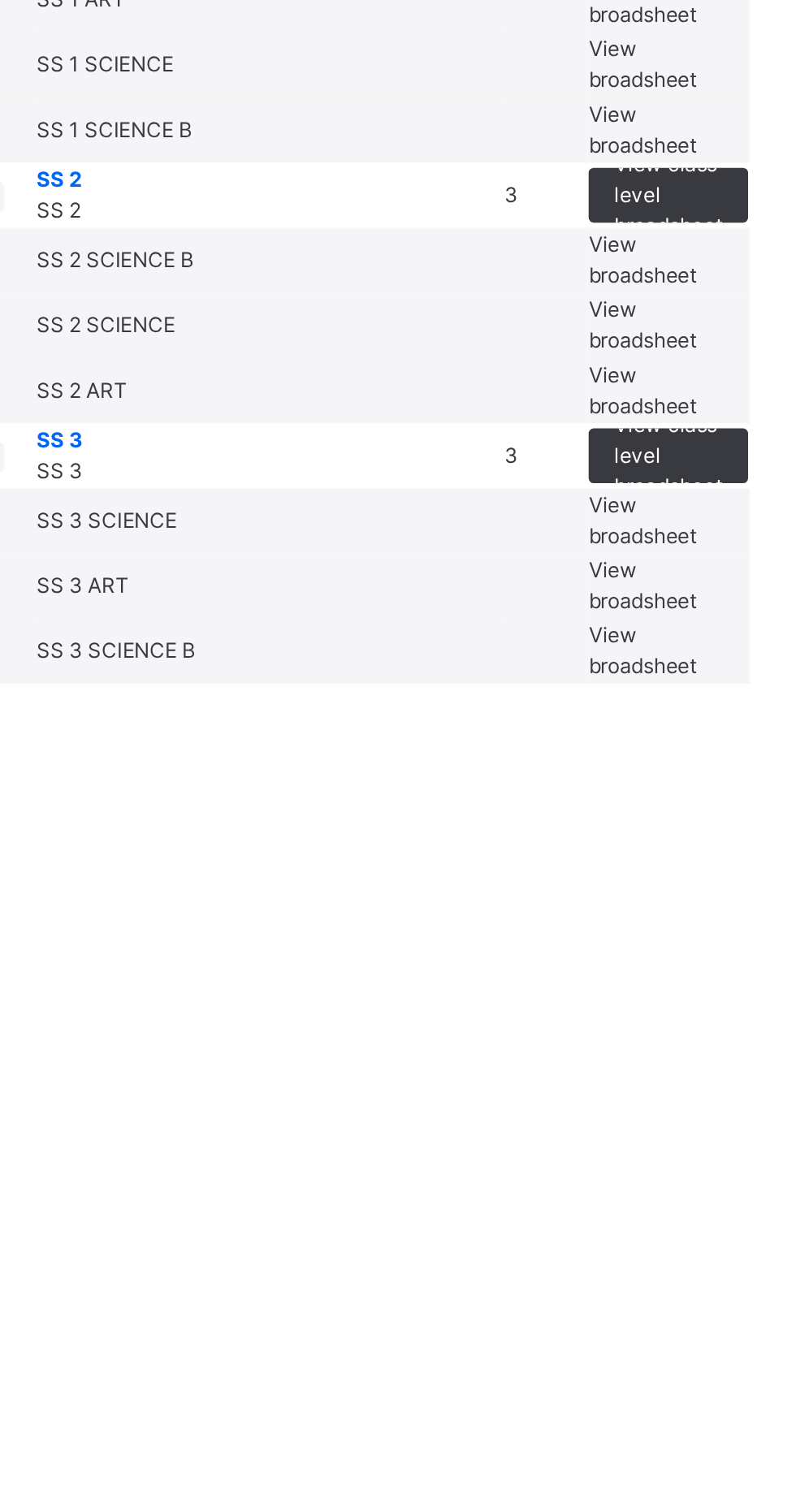 scroll, scrollTop: 783, scrollLeft: 0, axis: vertical 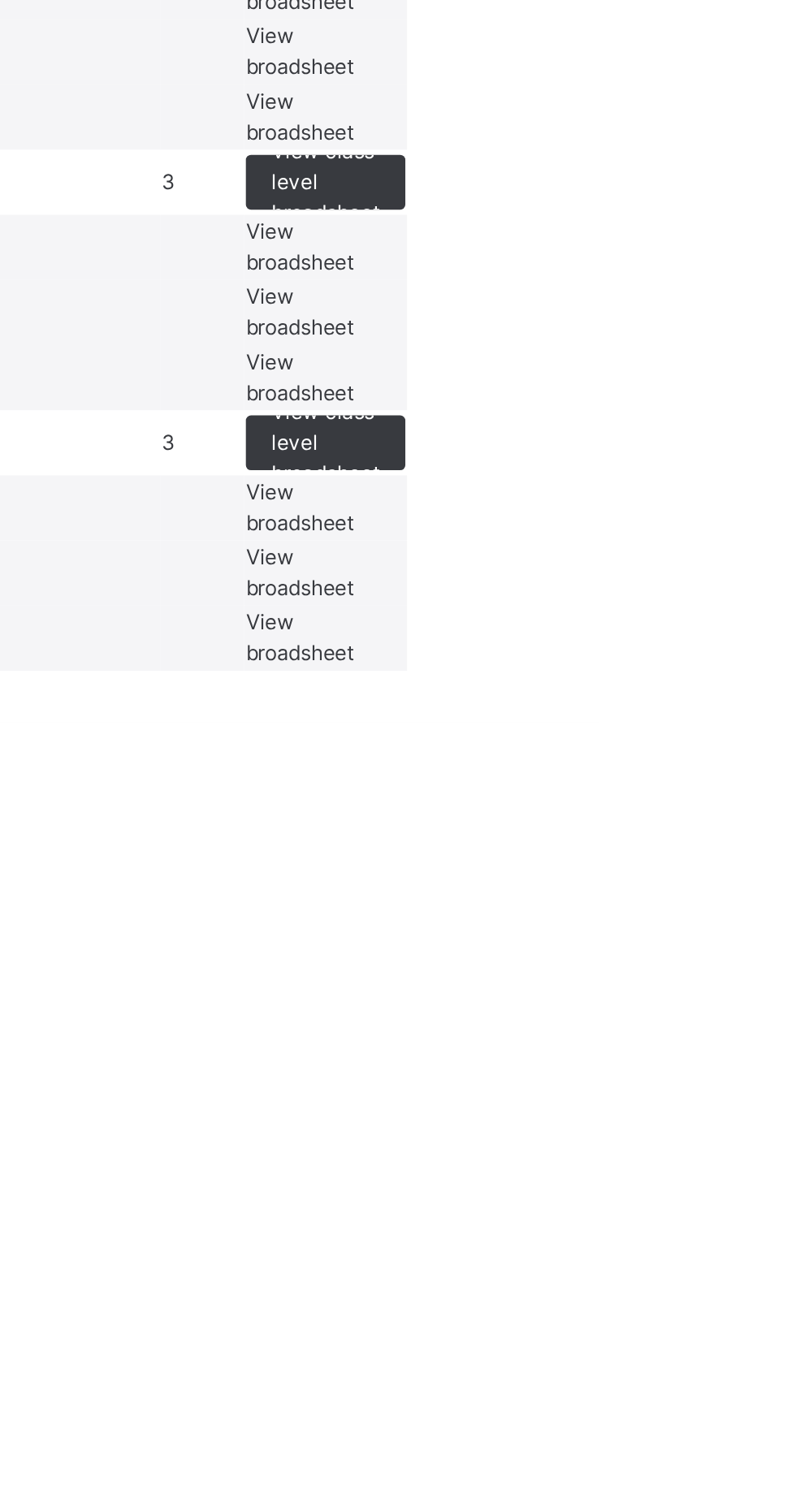 click on "View broadsheet" at bounding box center (543, 1225) 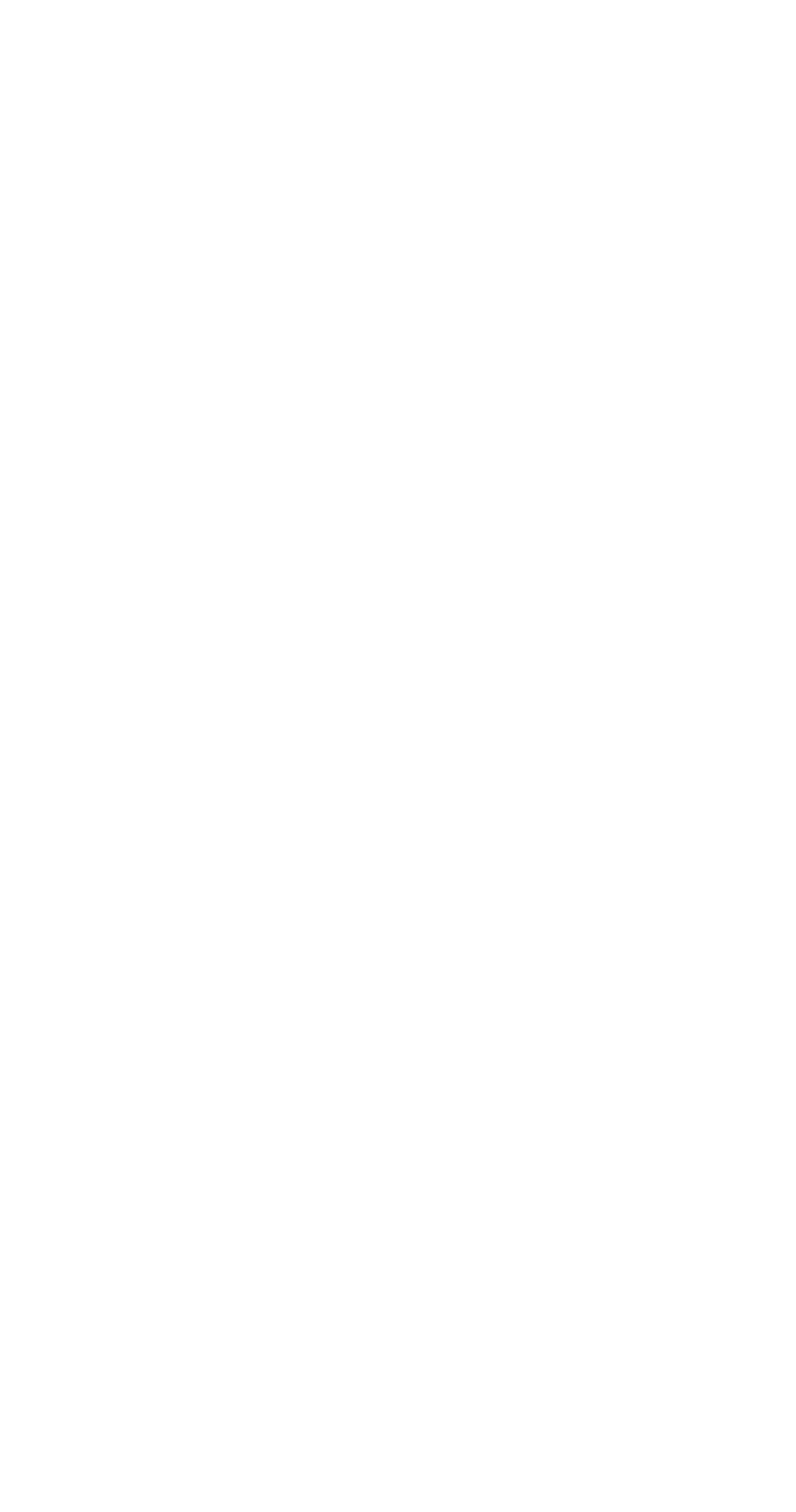 scroll, scrollTop: 0, scrollLeft: 0, axis: both 